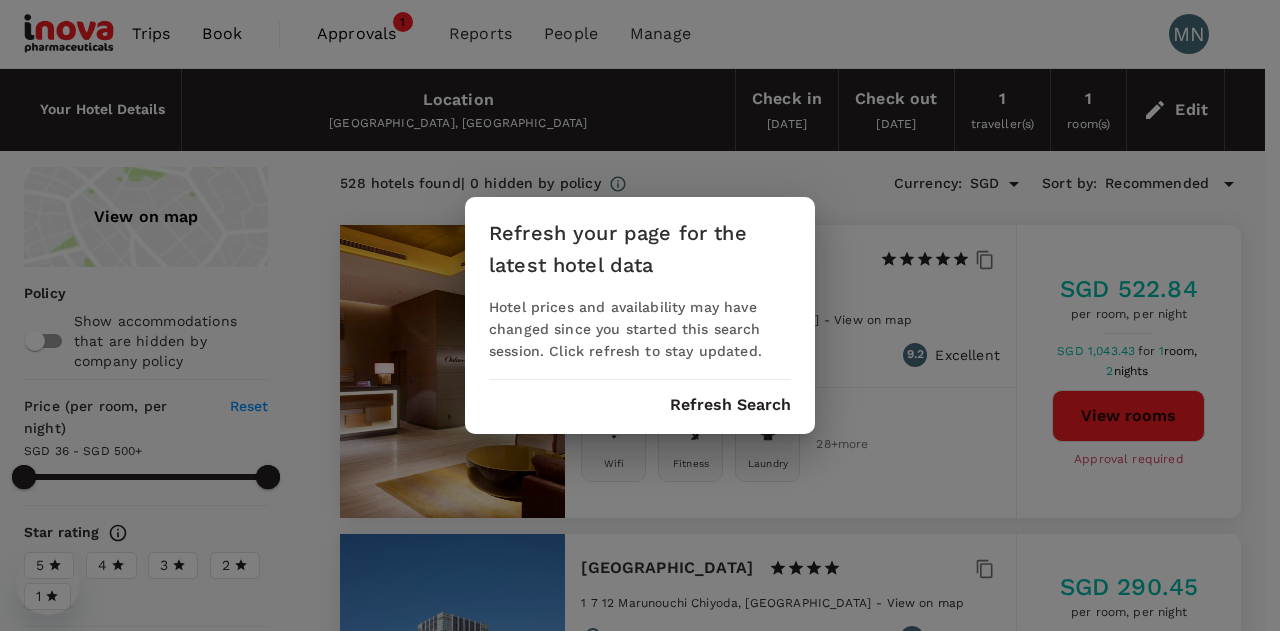 scroll, scrollTop: 100, scrollLeft: 0, axis: vertical 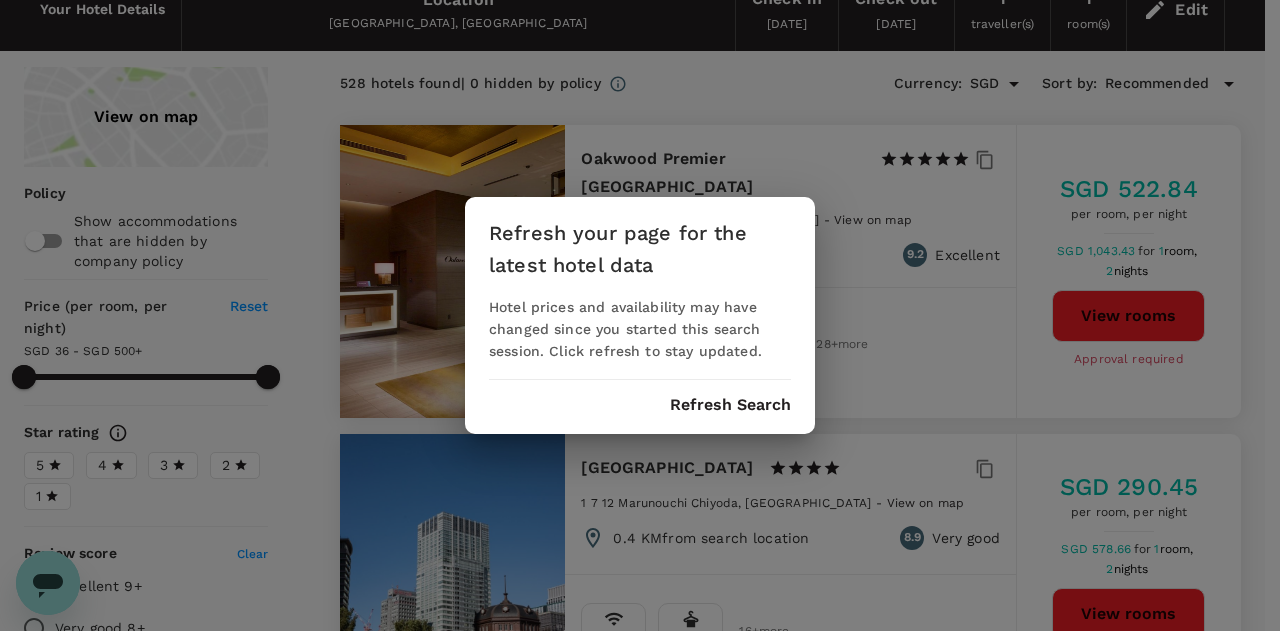 click on "Refresh your page for the latest hotel data Hotel prices and availability may have changed since you started this search session. Click refresh to stay updated. Refresh Search" at bounding box center (640, 315) 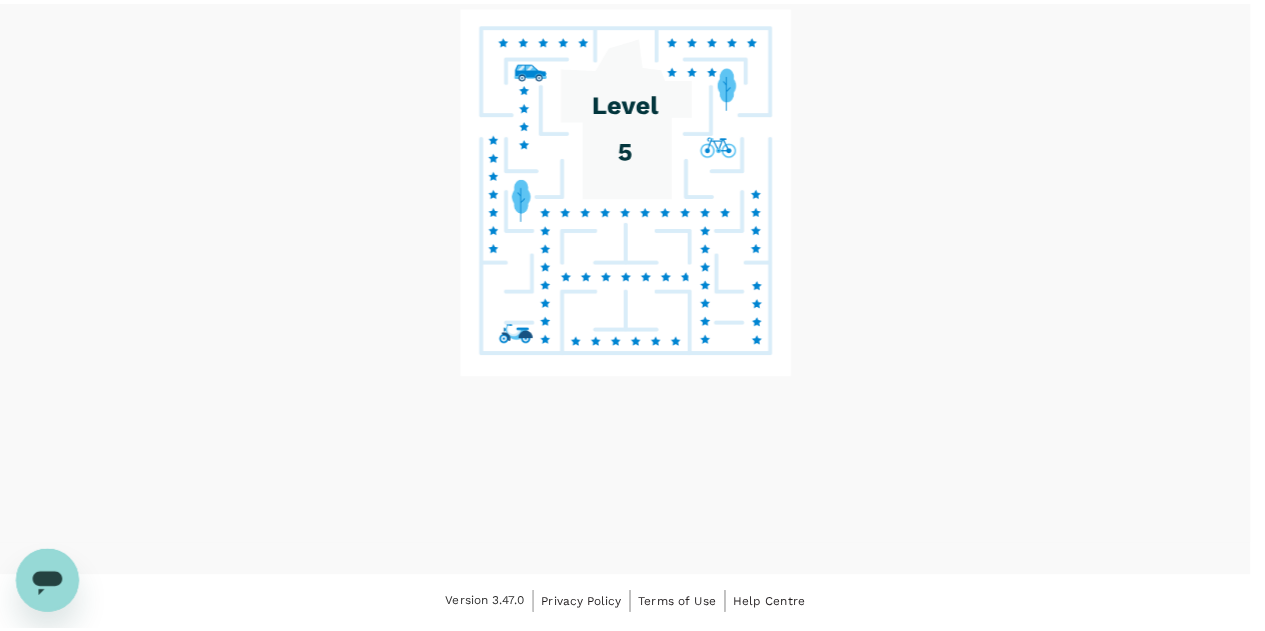 scroll, scrollTop: 0, scrollLeft: 0, axis: both 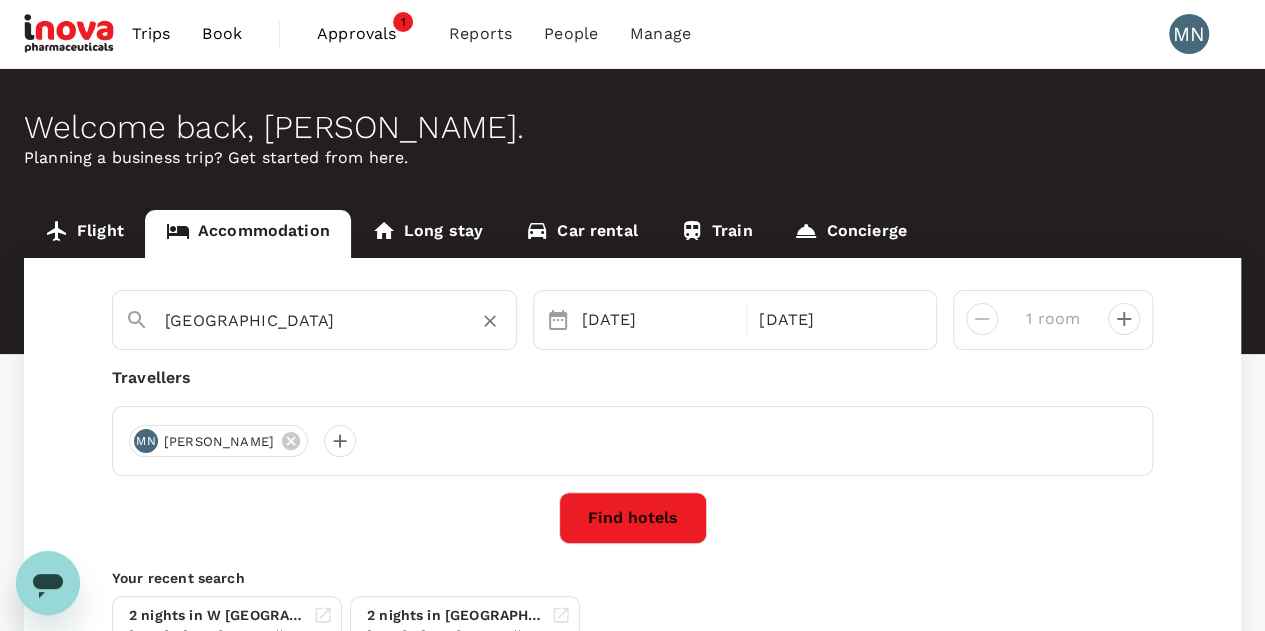 click on "Tokyo" at bounding box center [306, 320] 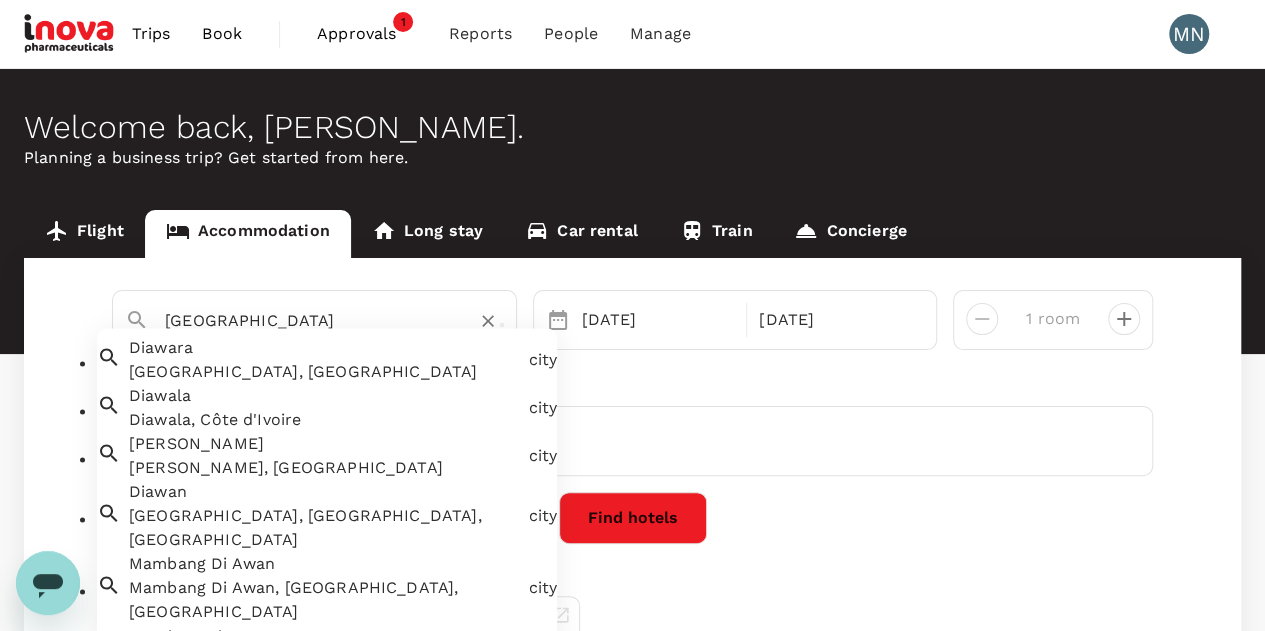 drag, startPoint x: 236, startPoint y: 322, endPoint x: 162, endPoint y: 321, distance: 74.00676 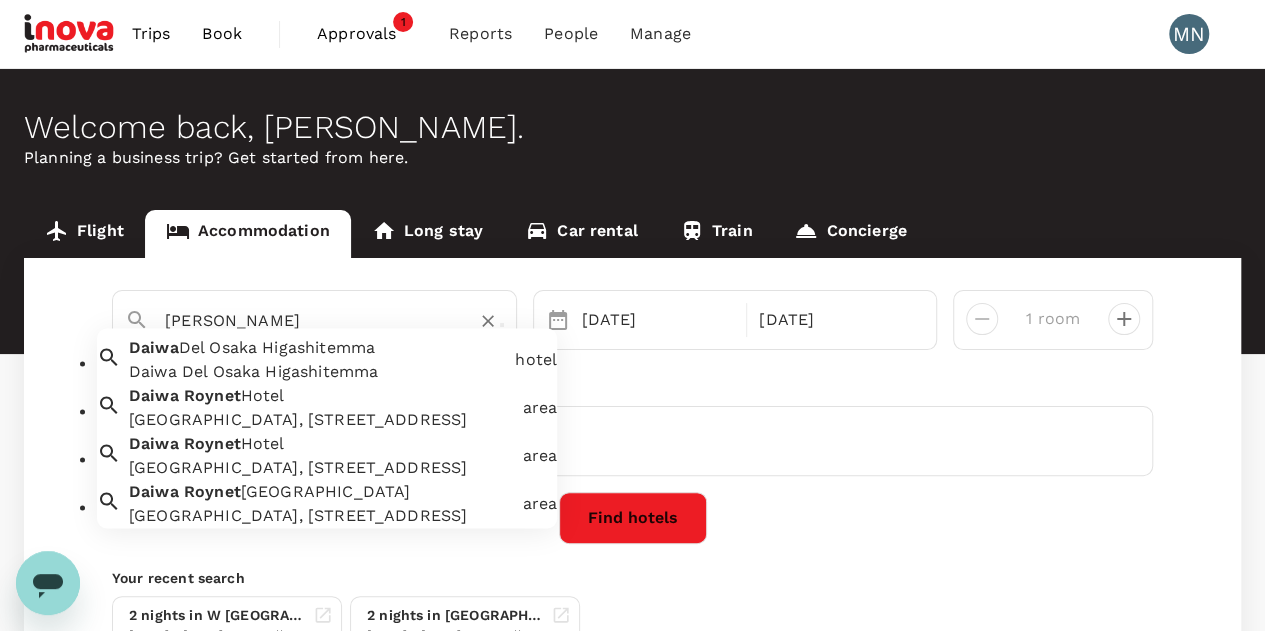 click on "Daiwa Roynet Hotel, 1 Chome-17 Shinbashi, Minato City, Tokyo, Japan" at bounding box center [321, 421] 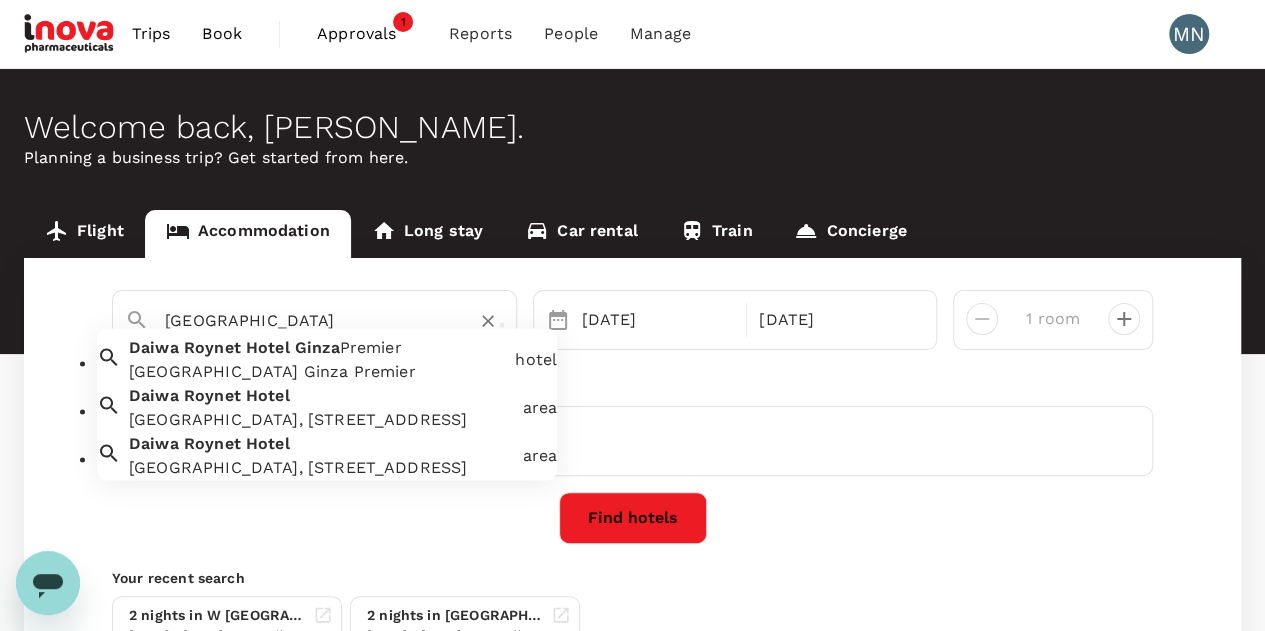 click on "Premier" at bounding box center [371, 348] 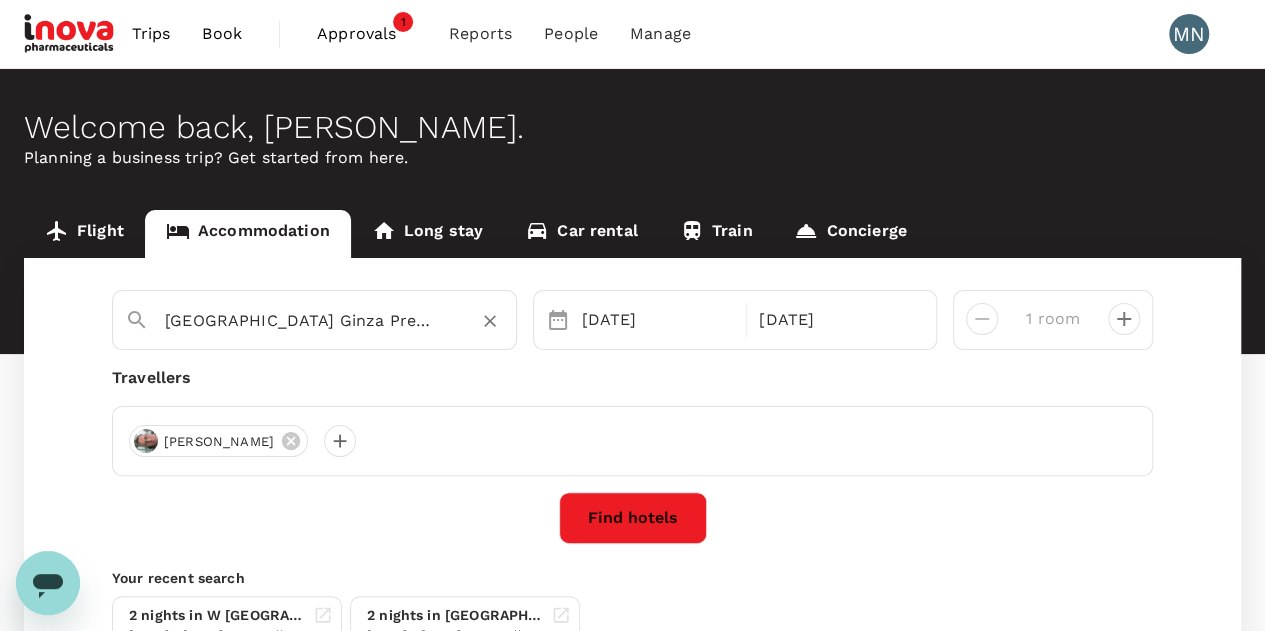 type on "Daiwa Roynet Hotel Ginza Premier" 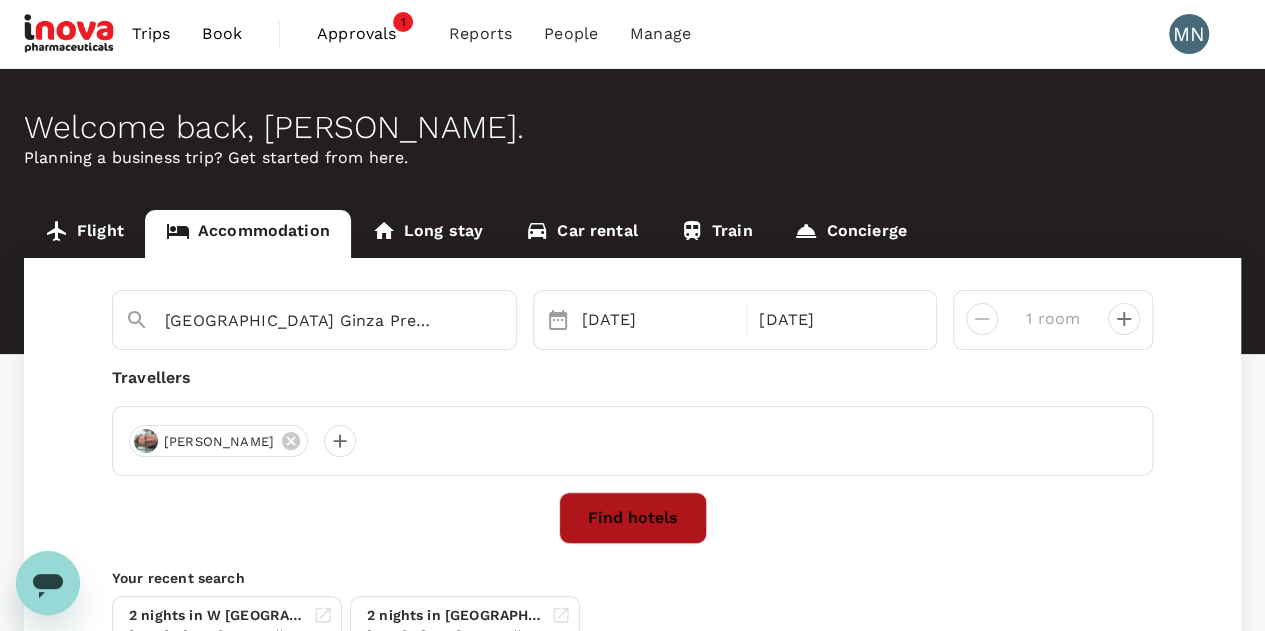 click on "Find hotels" at bounding box center [633, 518] 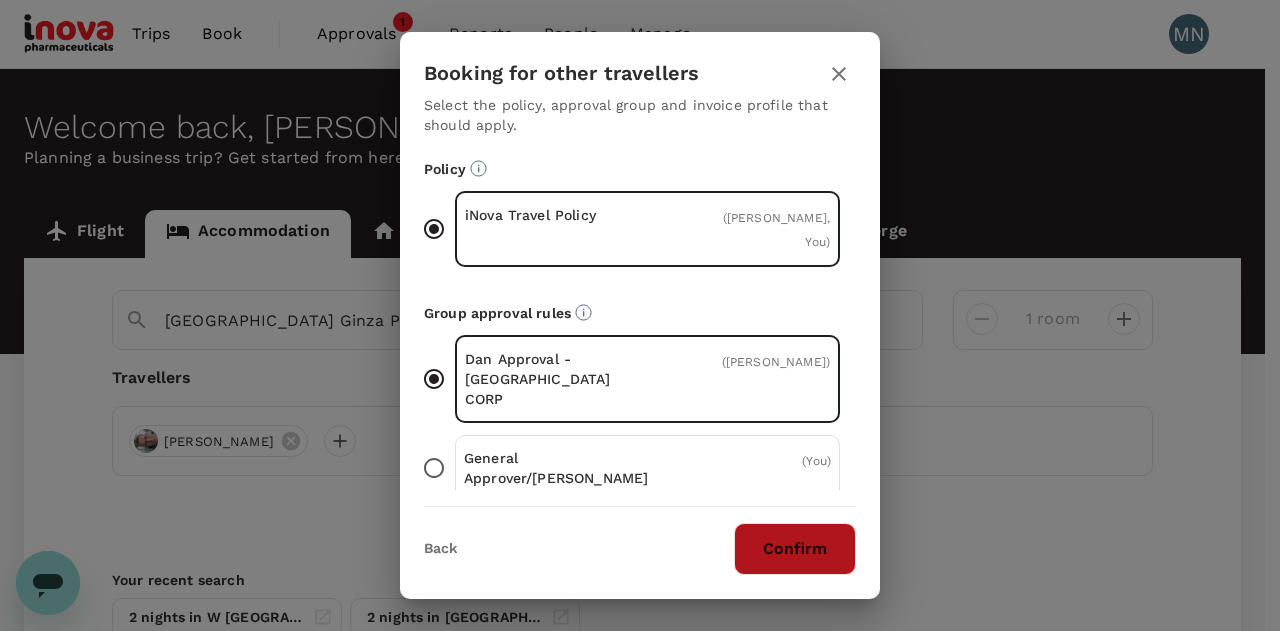 click on "Confirm" at bounding box center [795, 549] 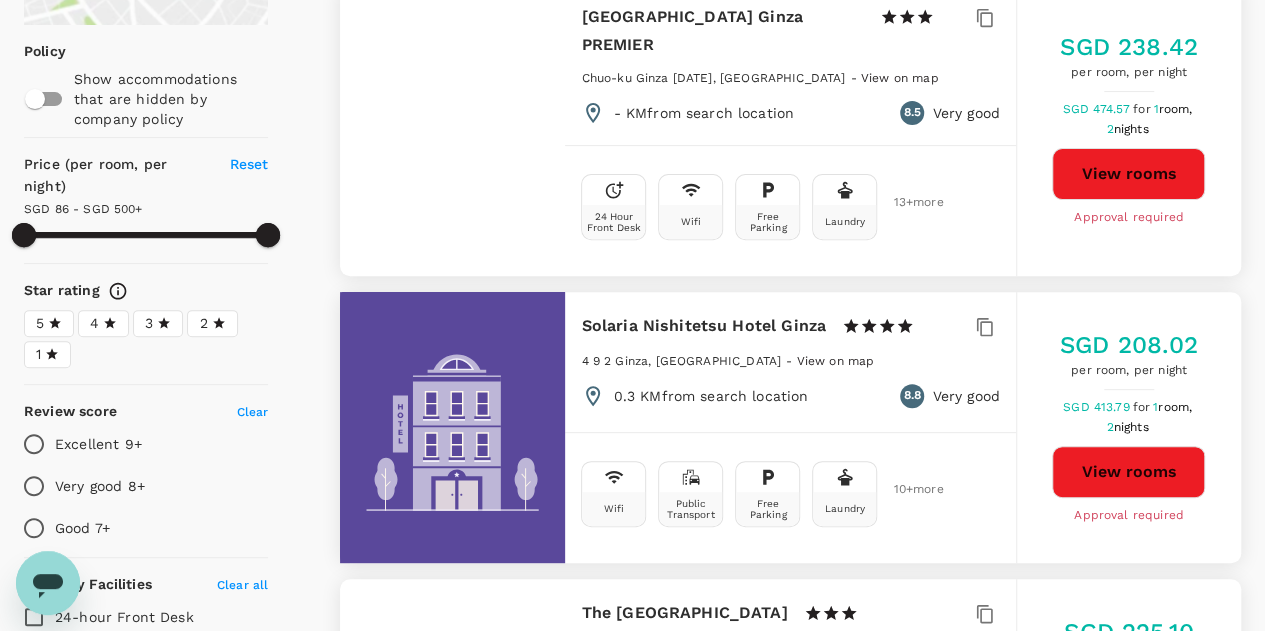 scroll, scrollTop: 200, scrollLeft: 0, axis: vertical 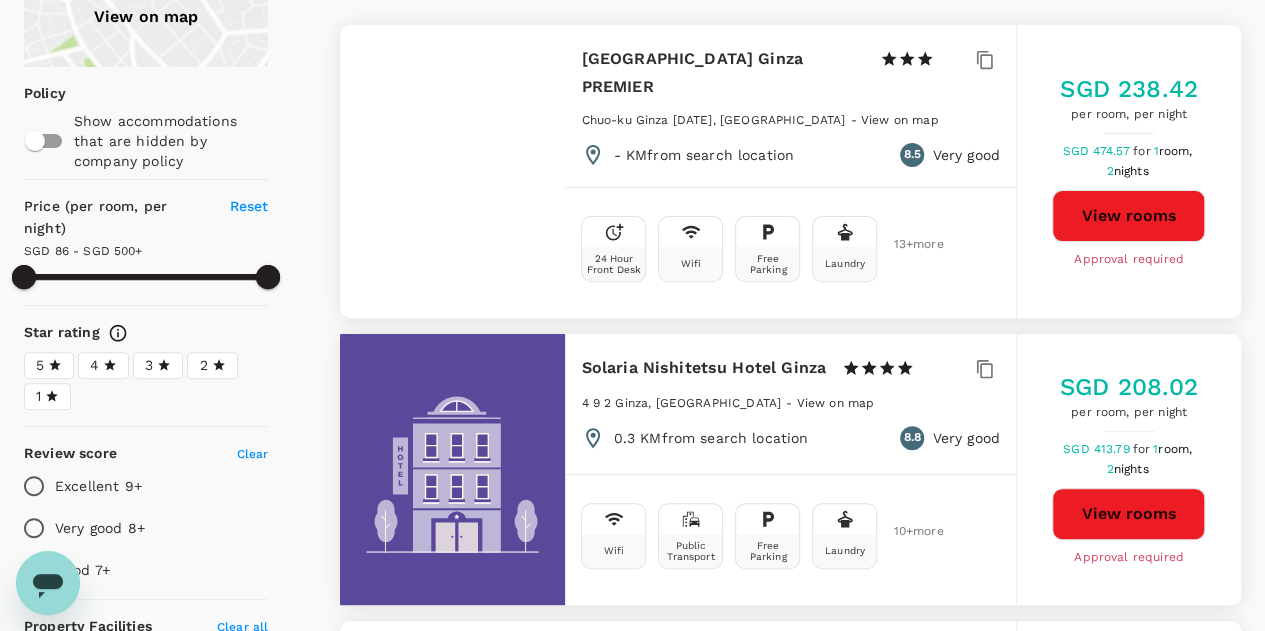 click on "Daiwa Roynet Hotel Ginza PREMIER" at bounding box center (722, 73) 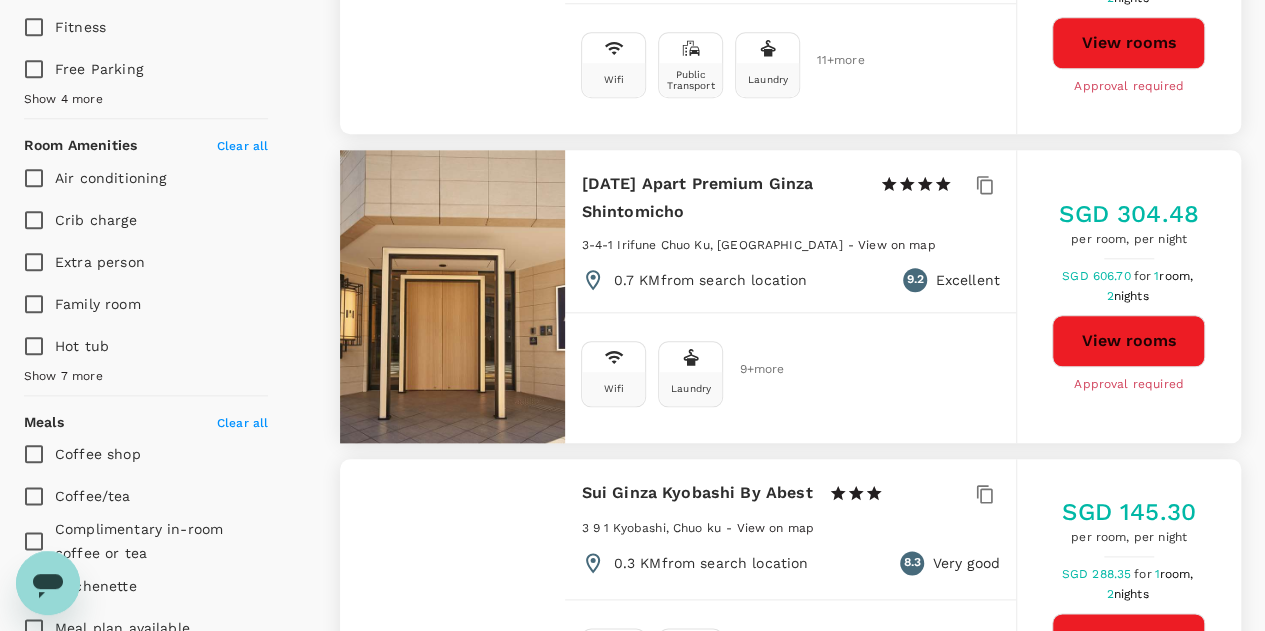 scroll, scrollTop: 1100, scrollLeft: 0, axis: vertical 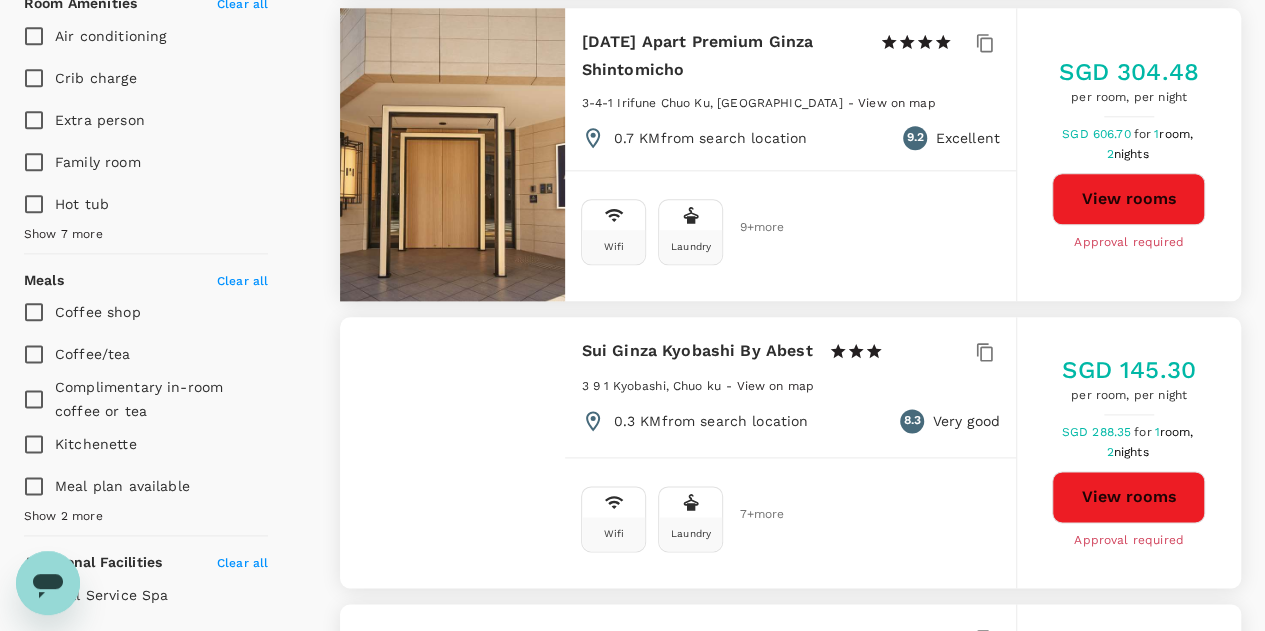 type on "499.4" 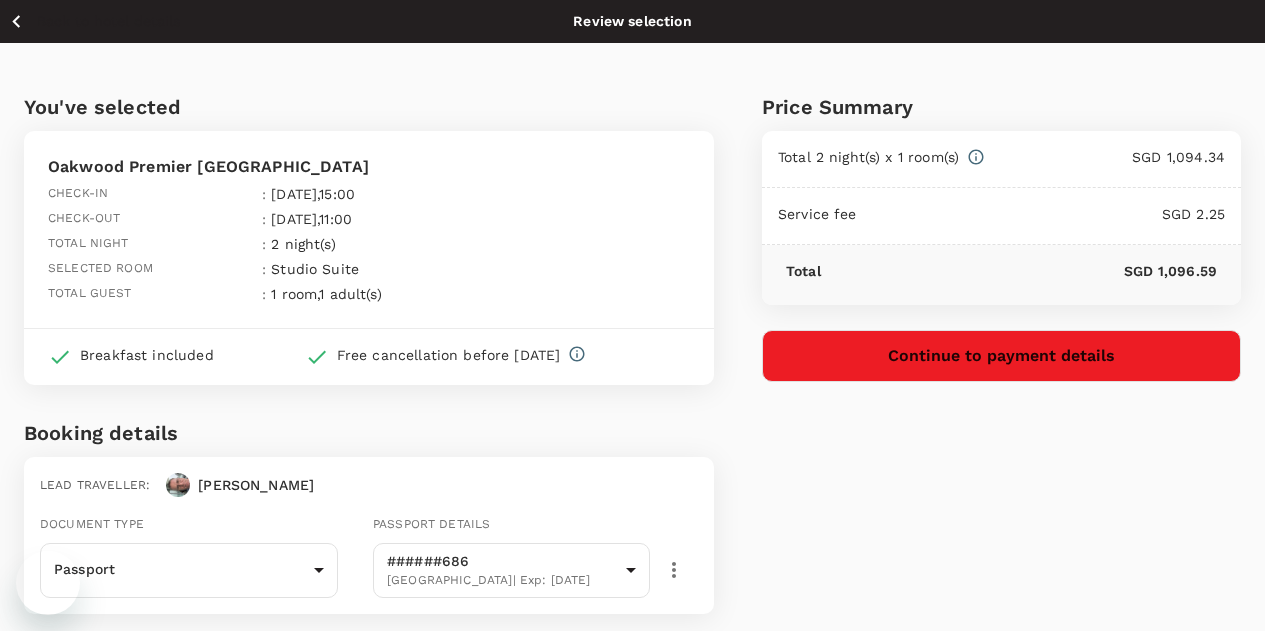 scroll, scrollTop: 0, scrollLeft: 0, axis: both 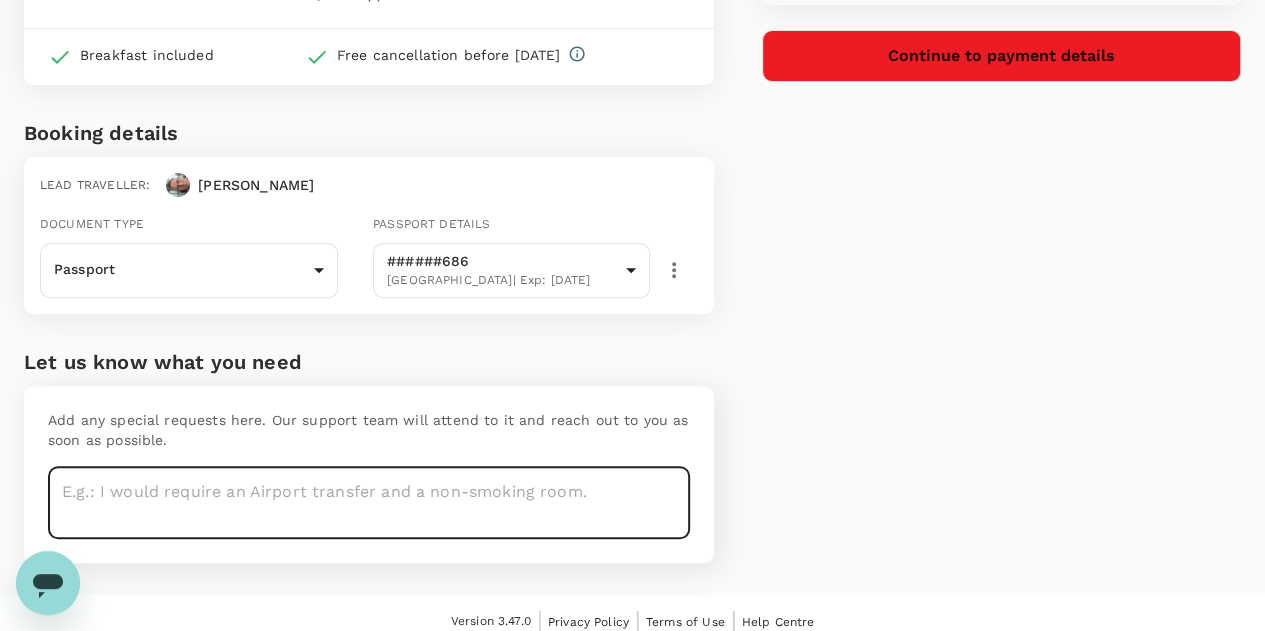 click at bounding box center [369, 502] 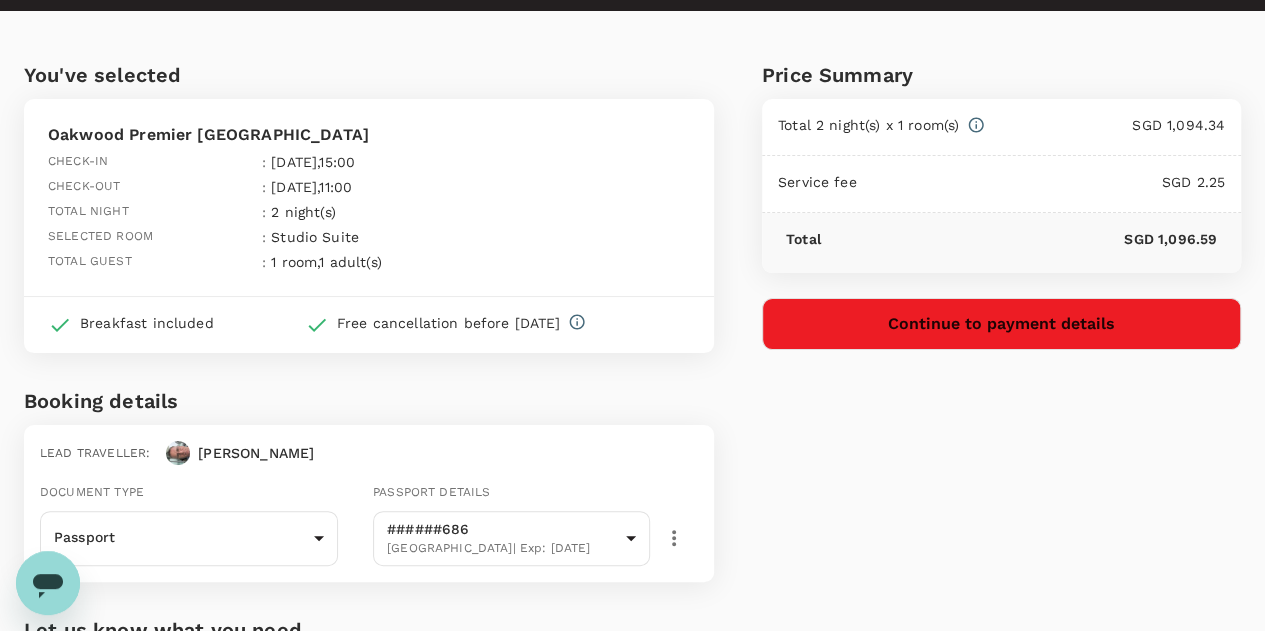 scroll, scrollTop: 0, scrollLeft: 0, axis: both 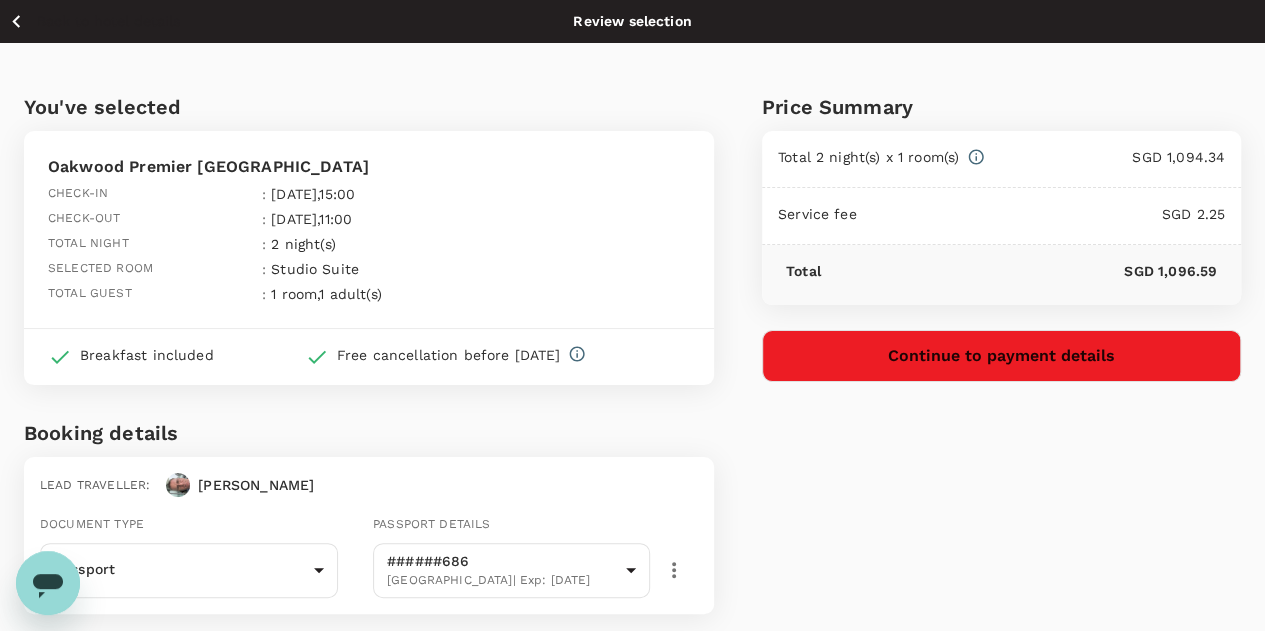 type on "Non smoking room" 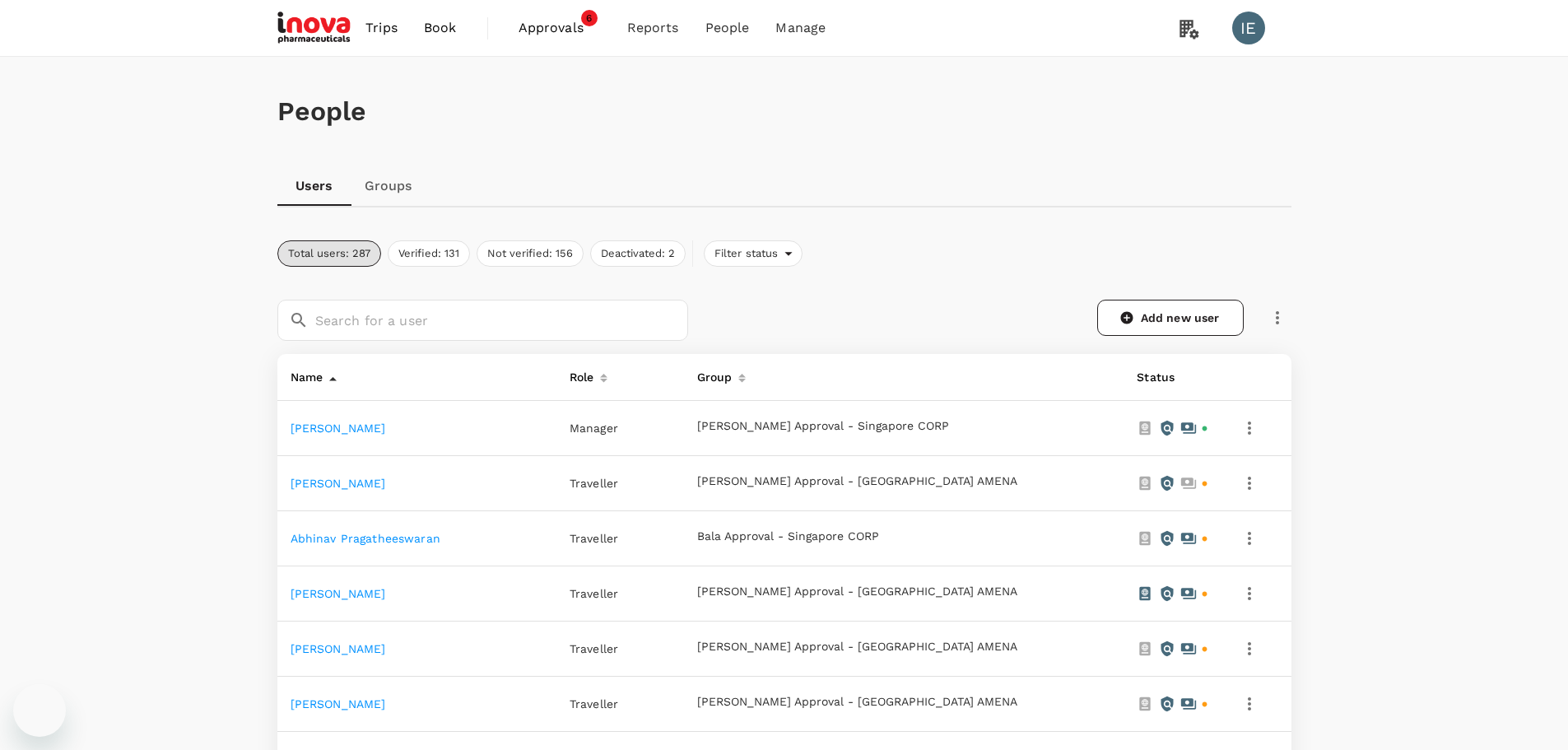 scroll, scrollTop: 0, scrollLeft: 0, axis: both 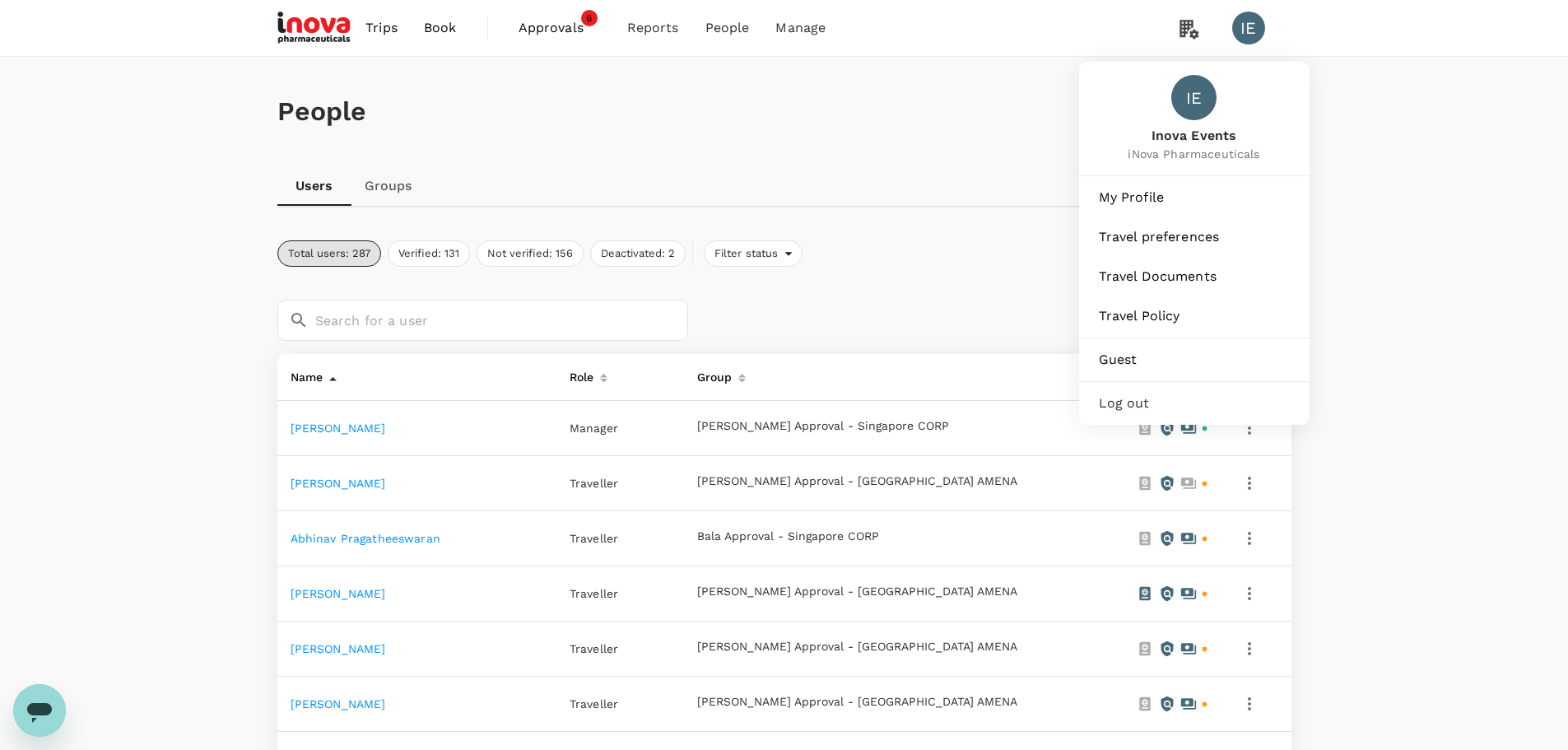 click on "Log out" at bounding box center [1194, 403] 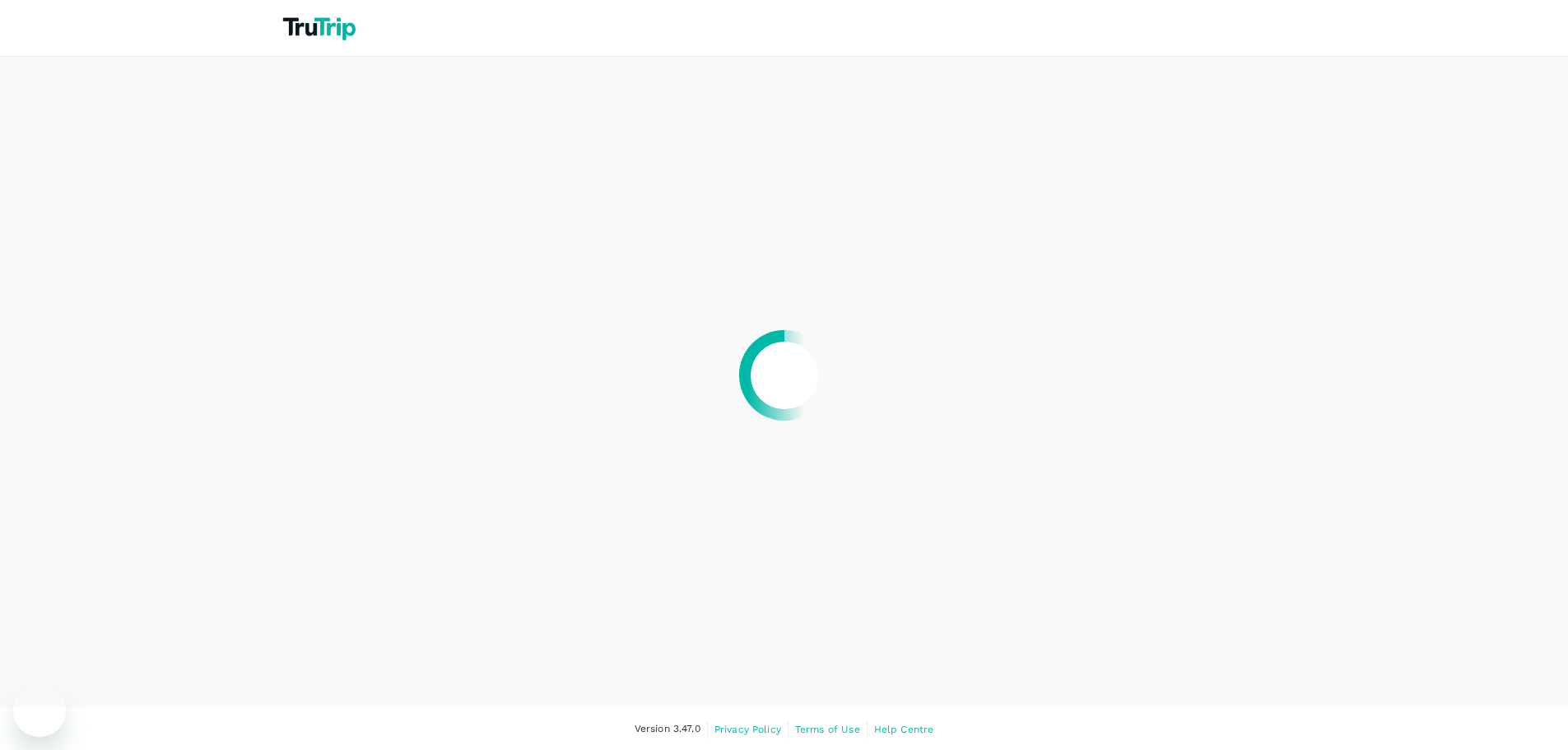 scroll, scrollTop: 0, scrollLeft: 0, axis: both 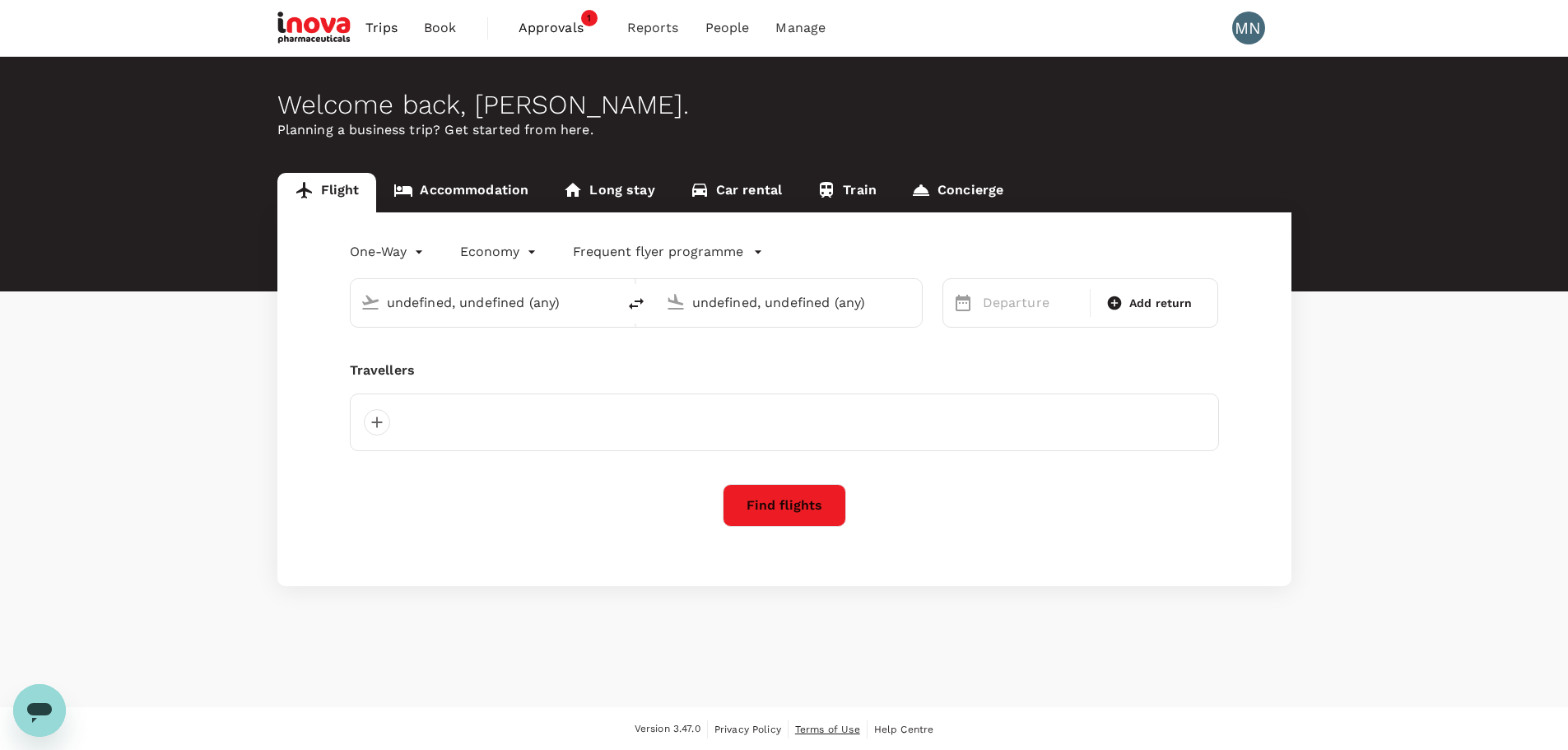type 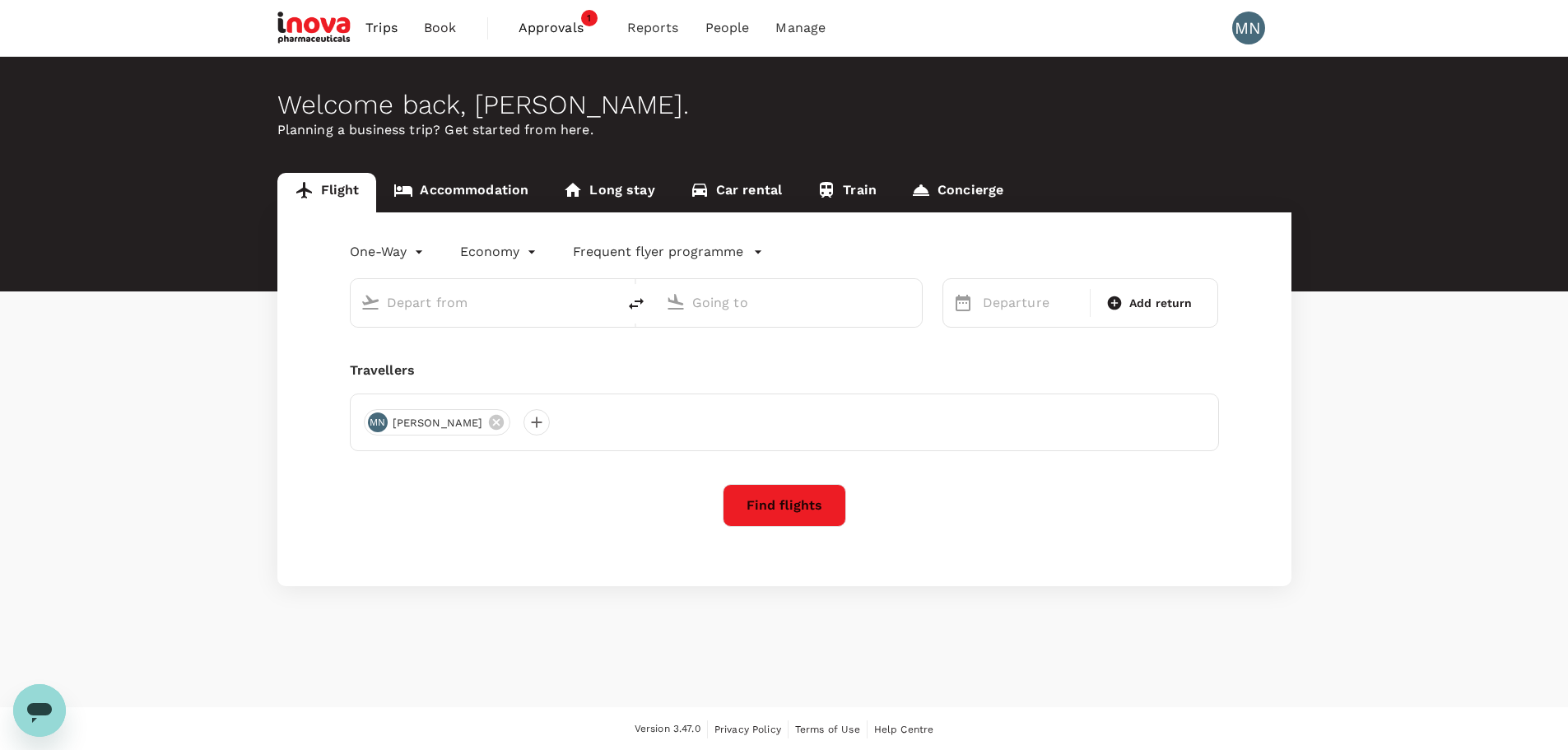 type on "roundtrip" 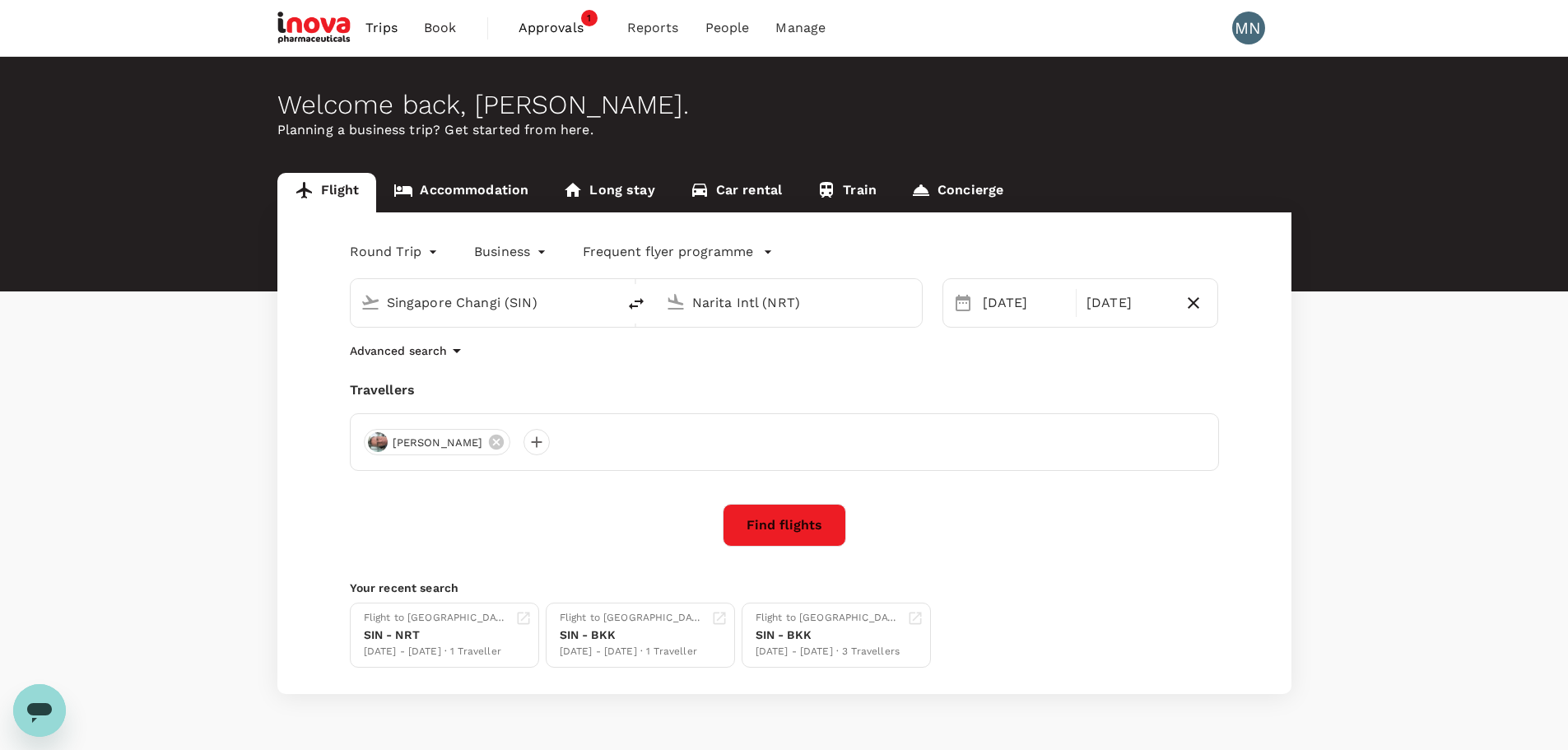 click on "Find flights" at bounding box center [784, 525] 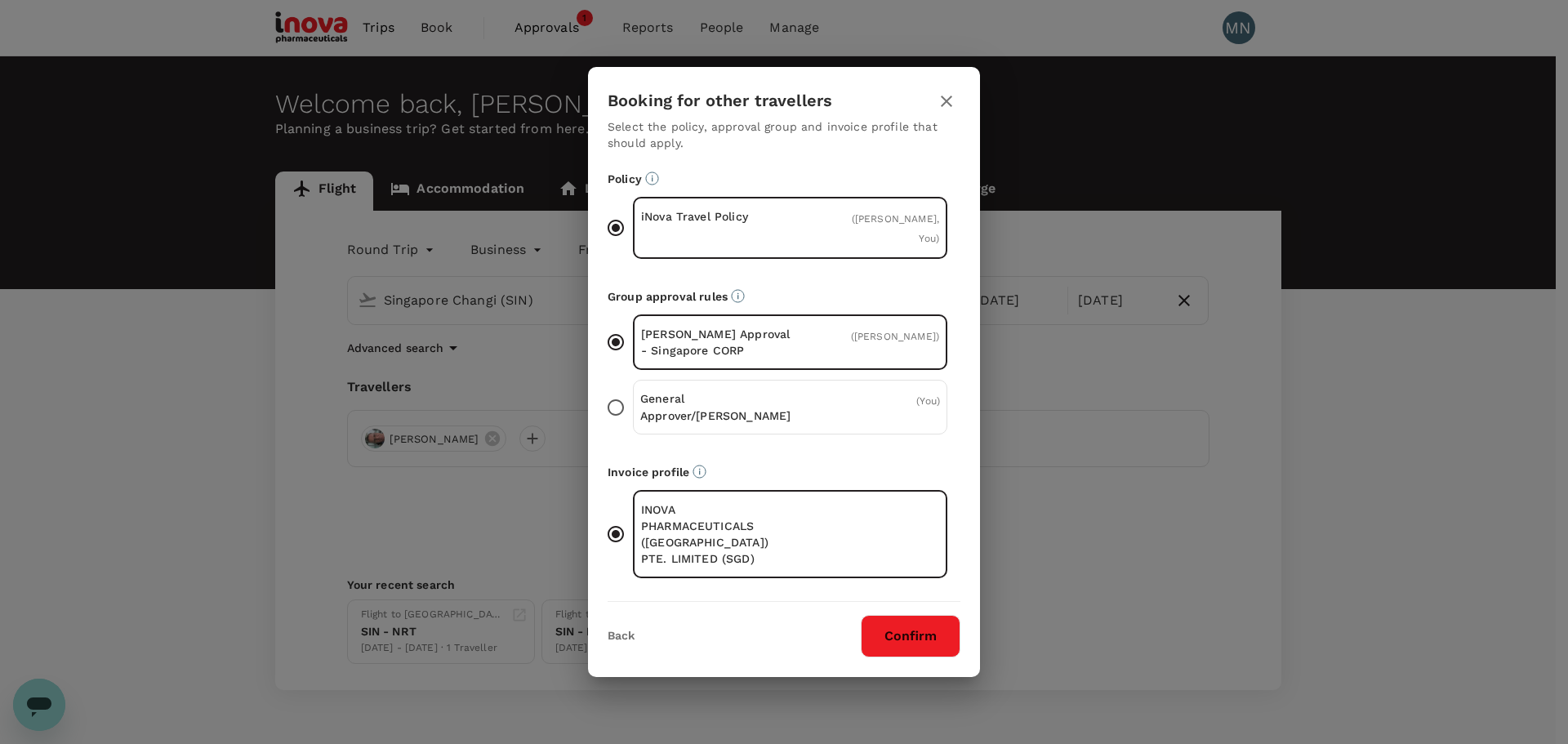 click on "Confirm" at bounding box center [911, 636] 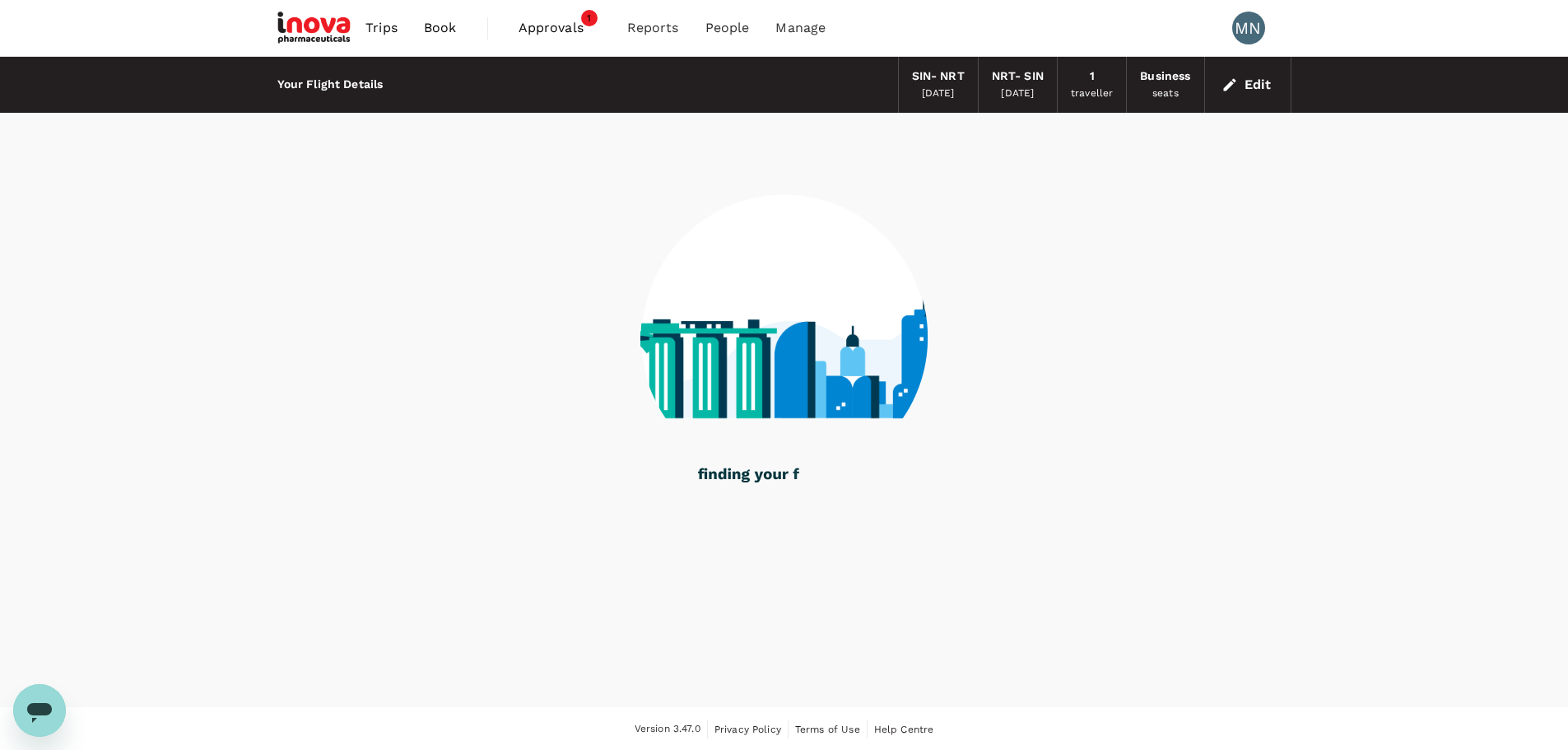 scroll, scrollTop: 2, scrollLeft: 0, axis: vertical 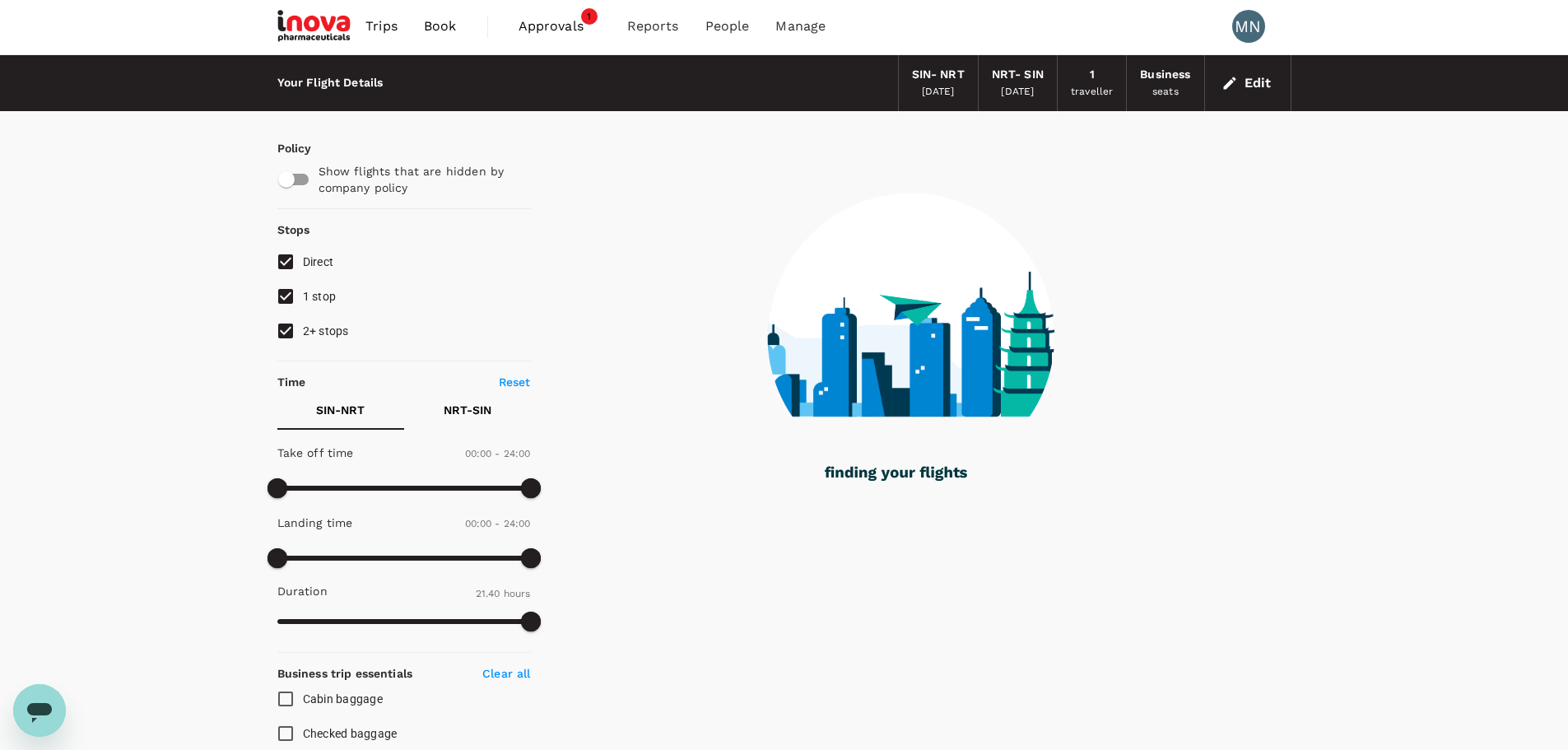 click on "1 stop" at bounding box center [286, 296] 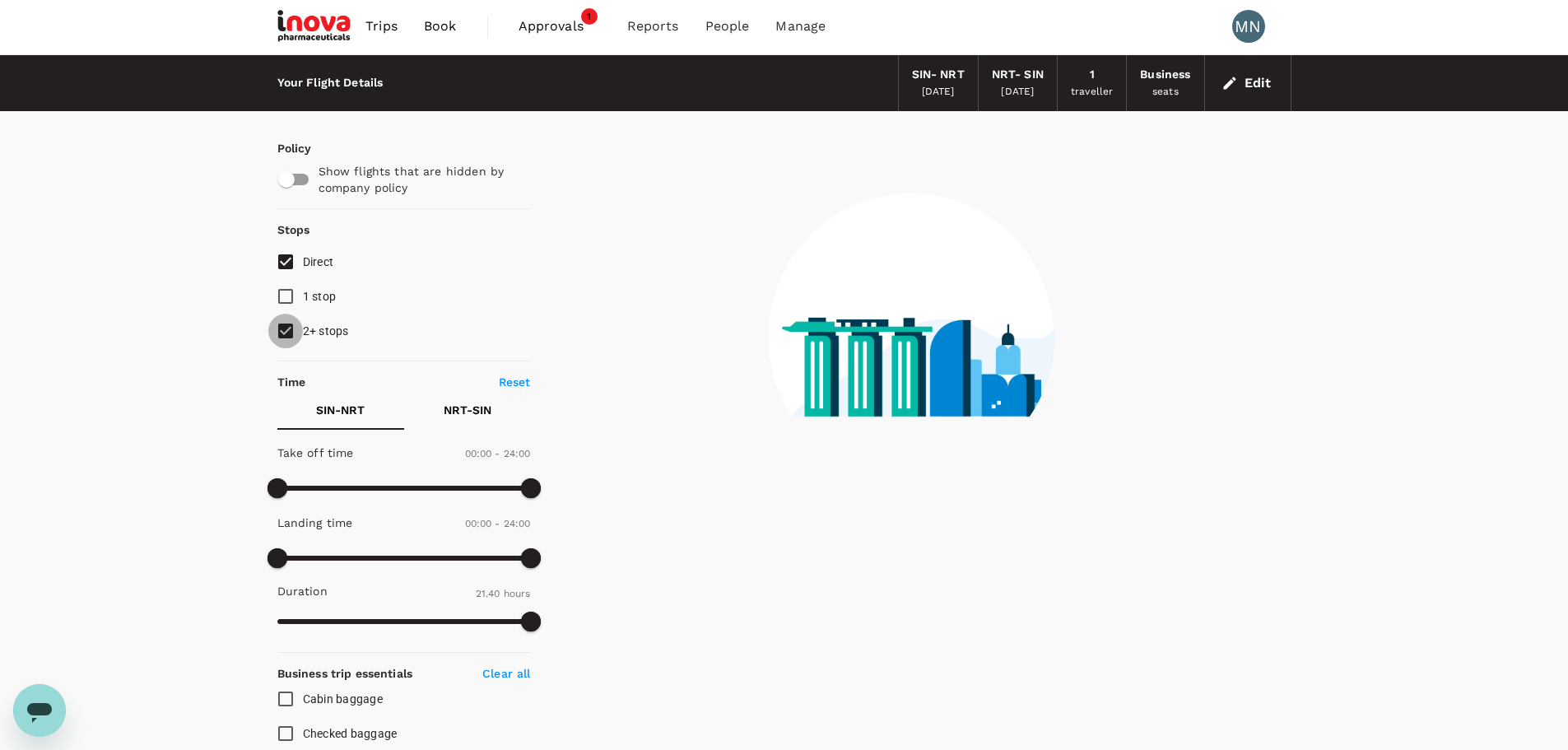 click on "2+ stops" at bounding box center [286, 331] 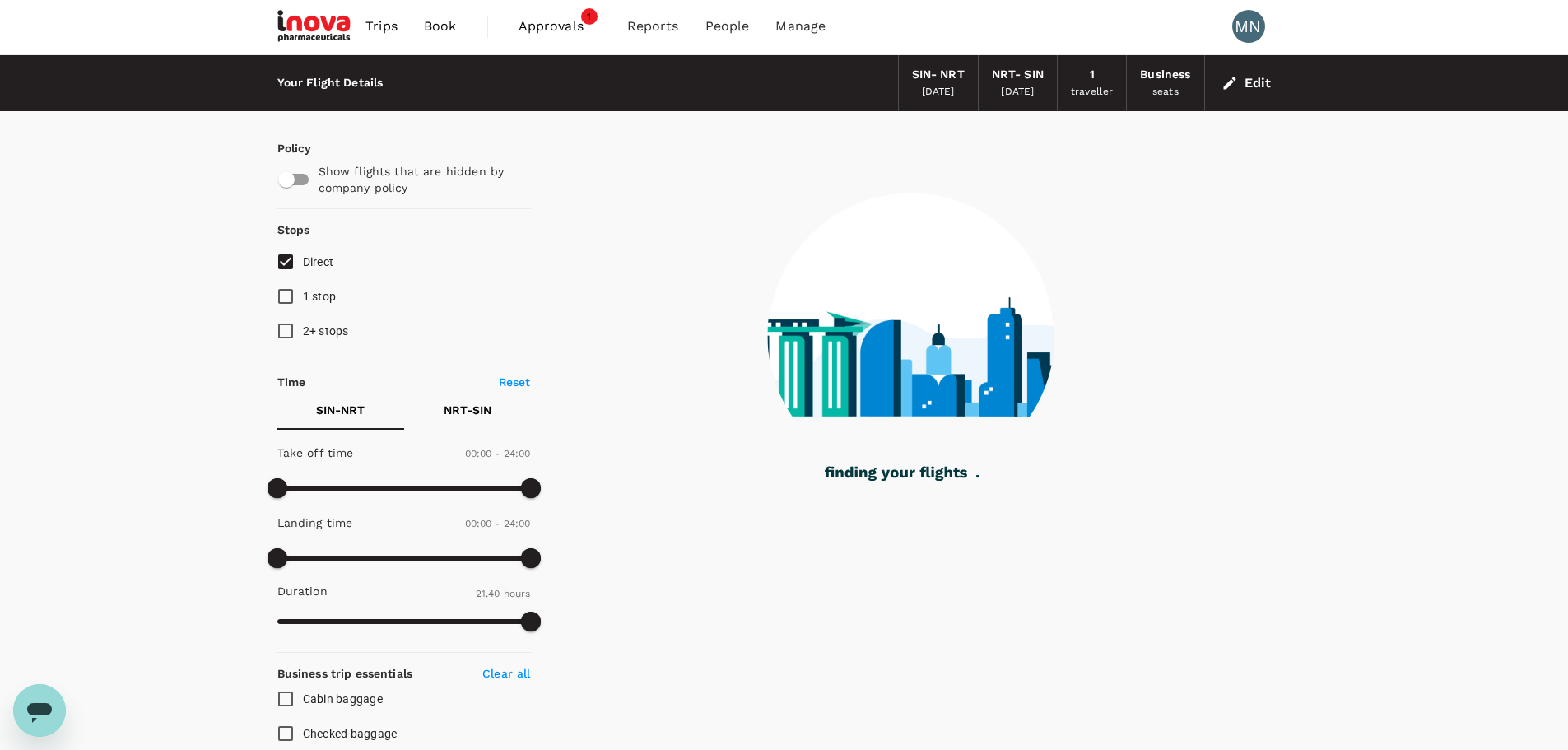 type on "1310" 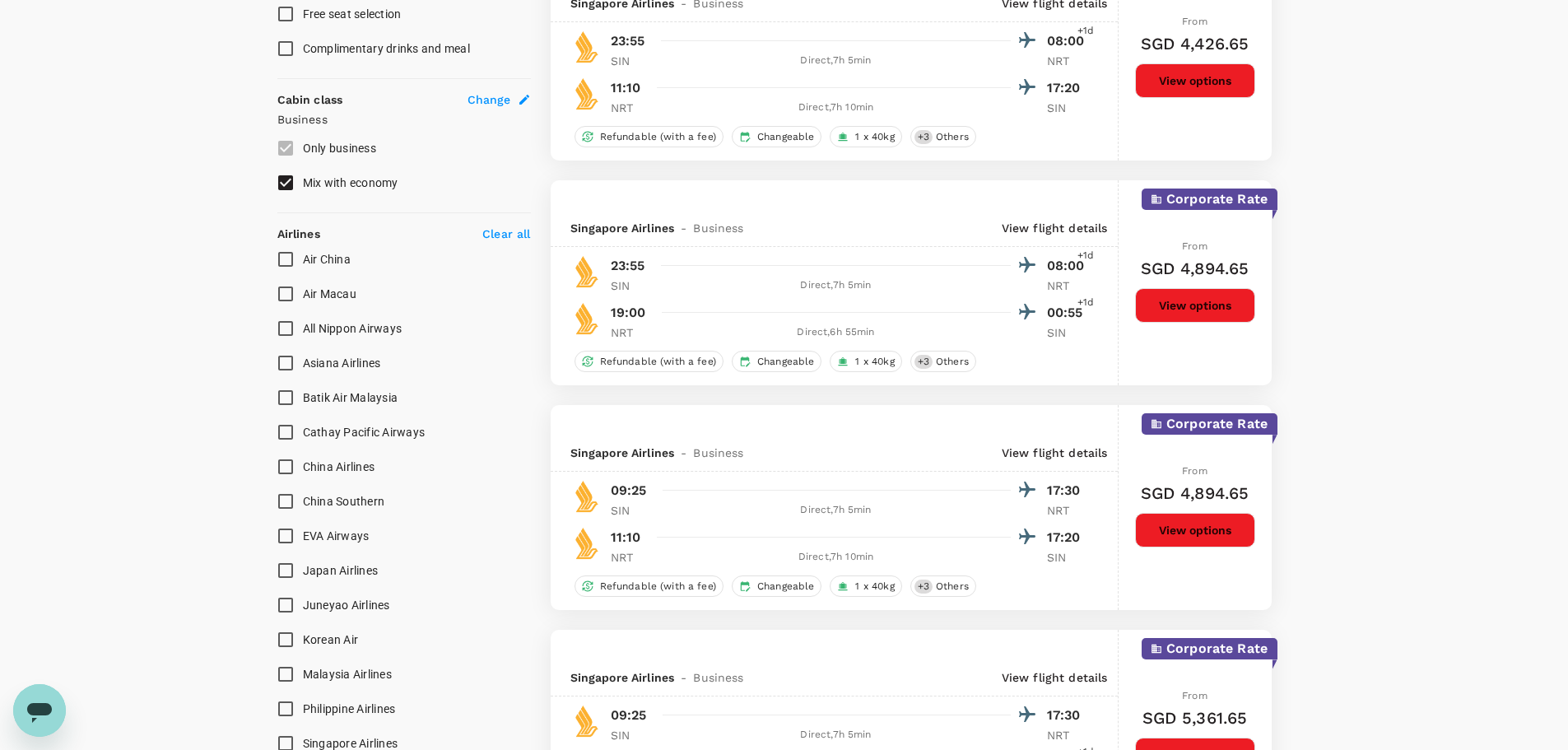 scroll, scrollTop: 907, scrollLeft: 0, axis: vertical 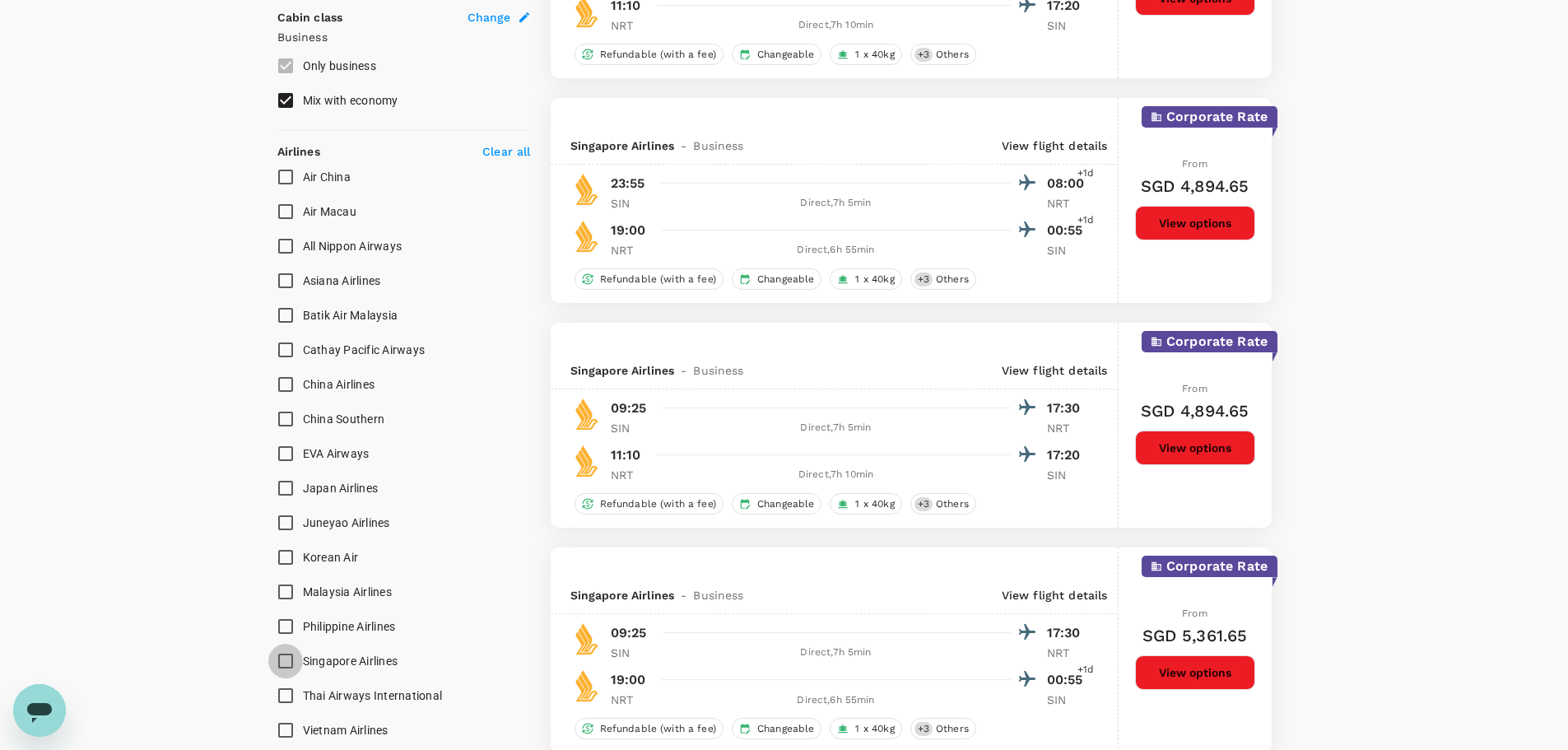 click on "Singapore Airlines" at bounding box center (286, 661) 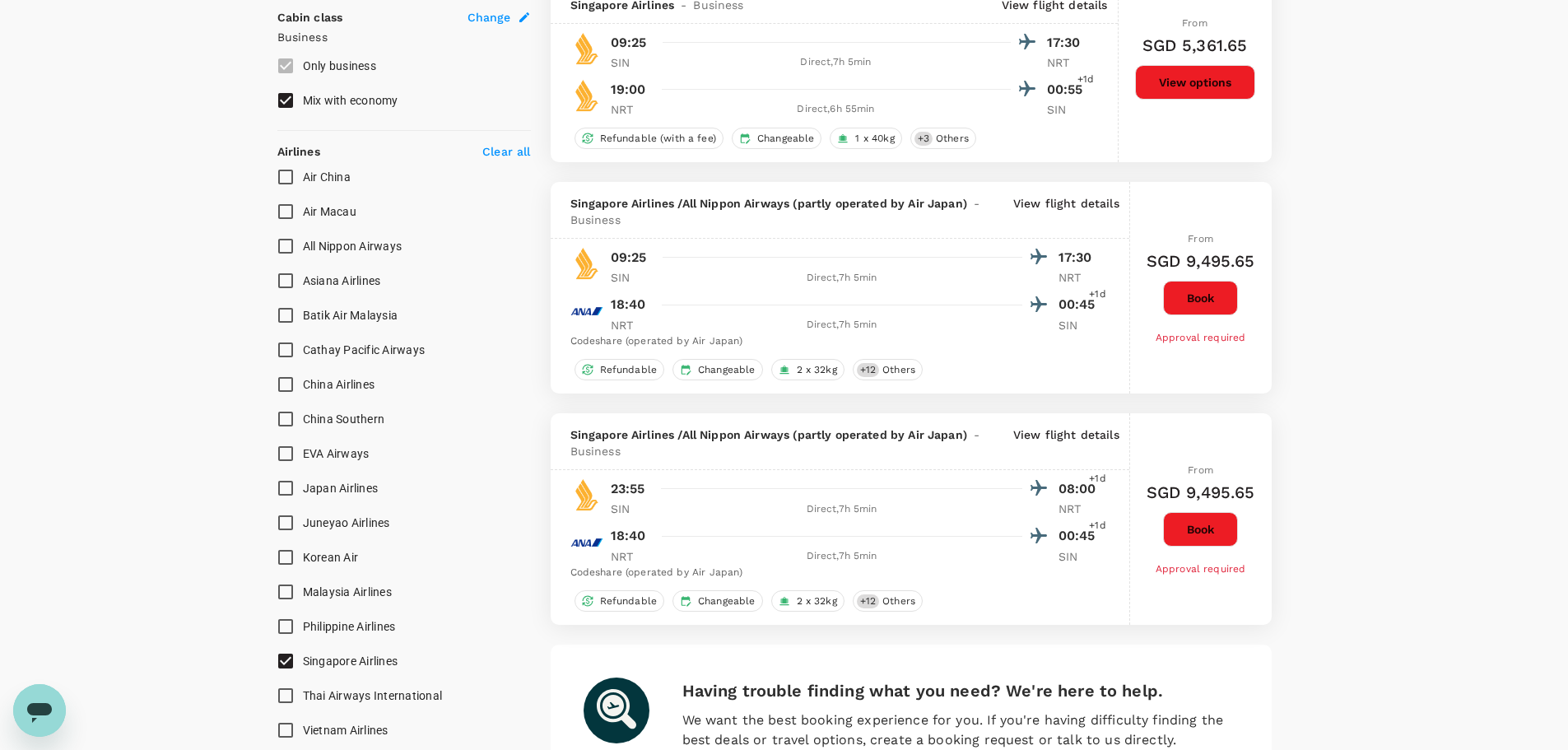 type on "SGD" 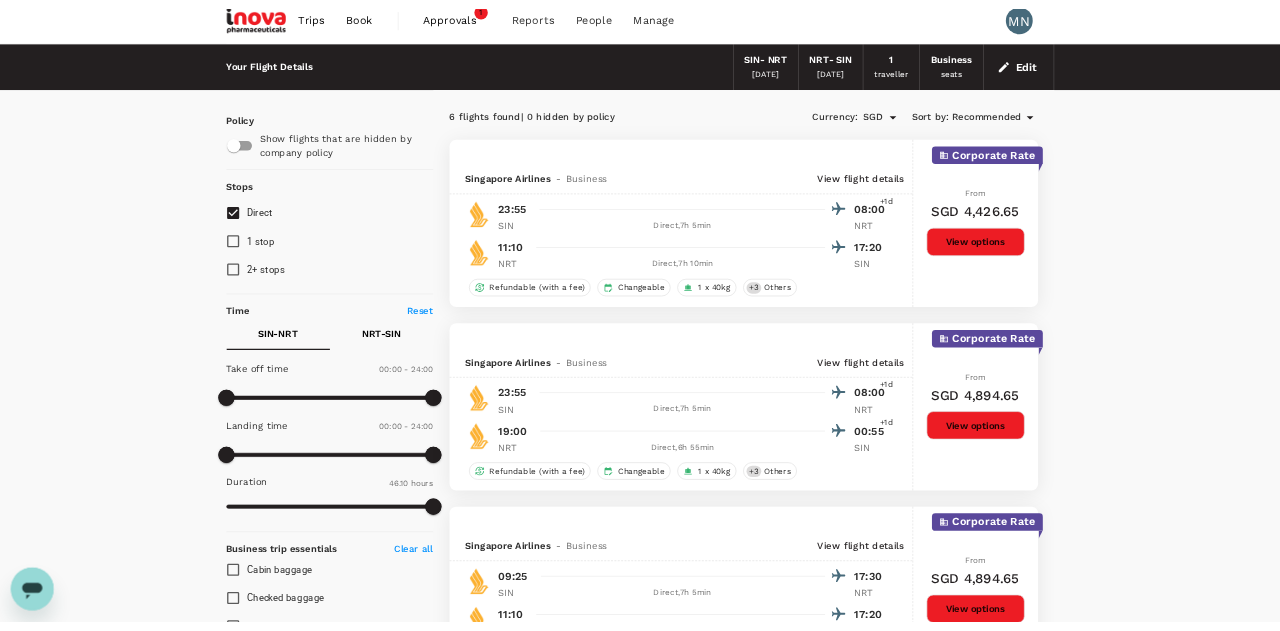 scroll, scrollTop: 0, scrollLeft: 0, axis: both 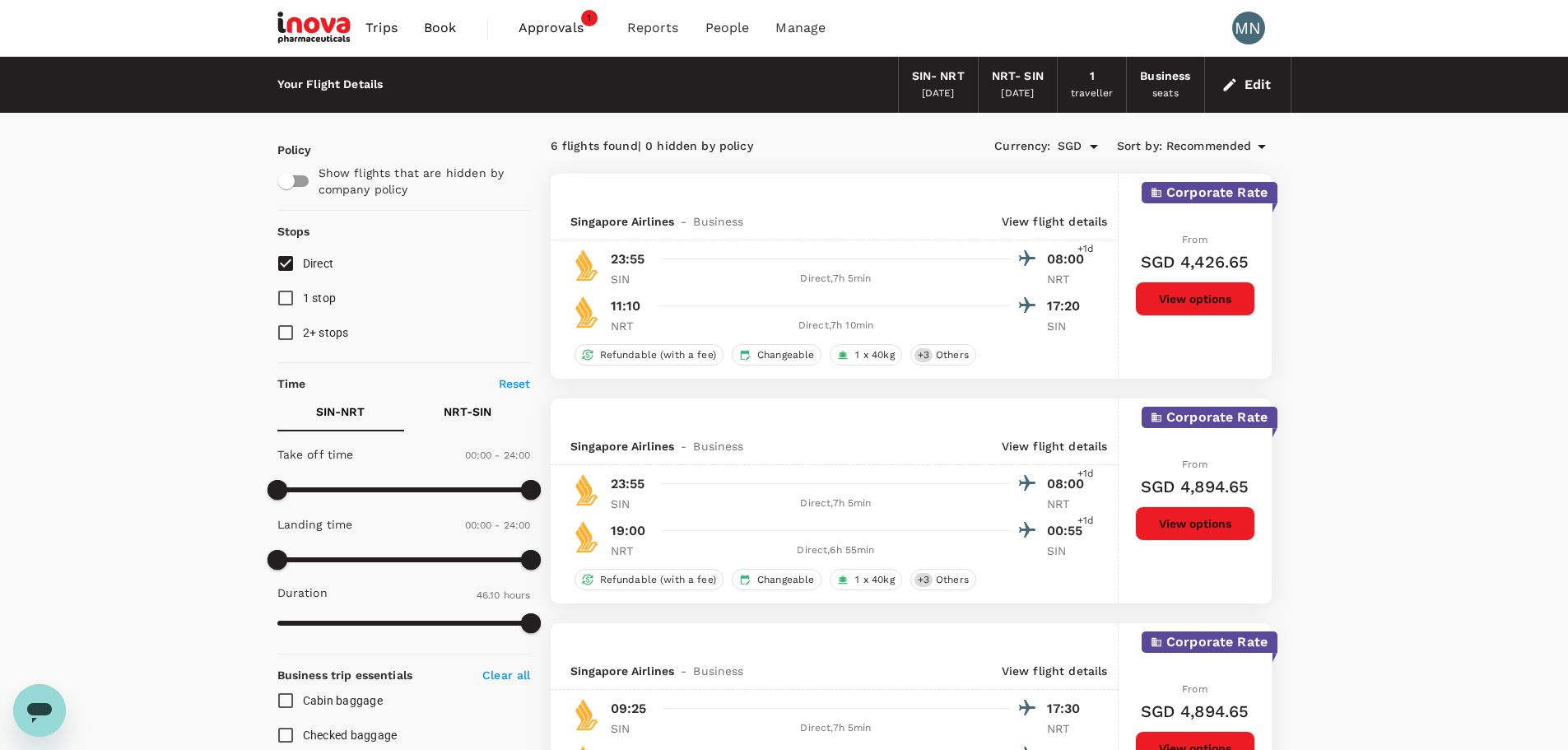 click on "View flight details" at bounding box center [1054, 221] 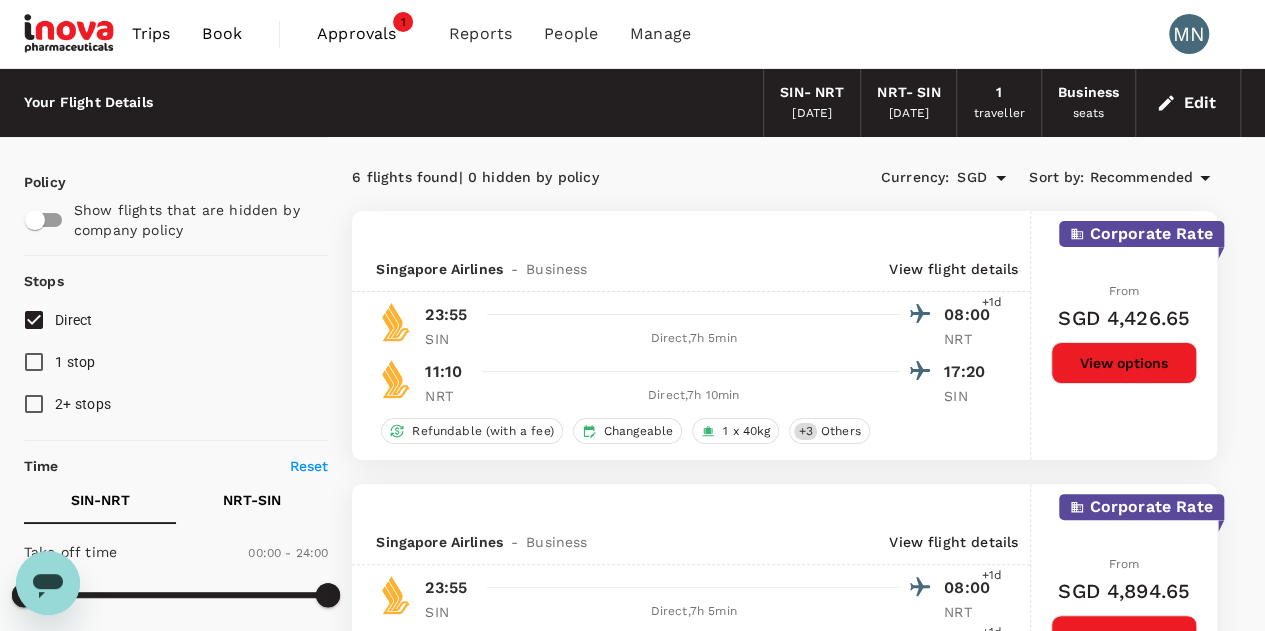click on "View flight details" at bounding box center (953, 269) 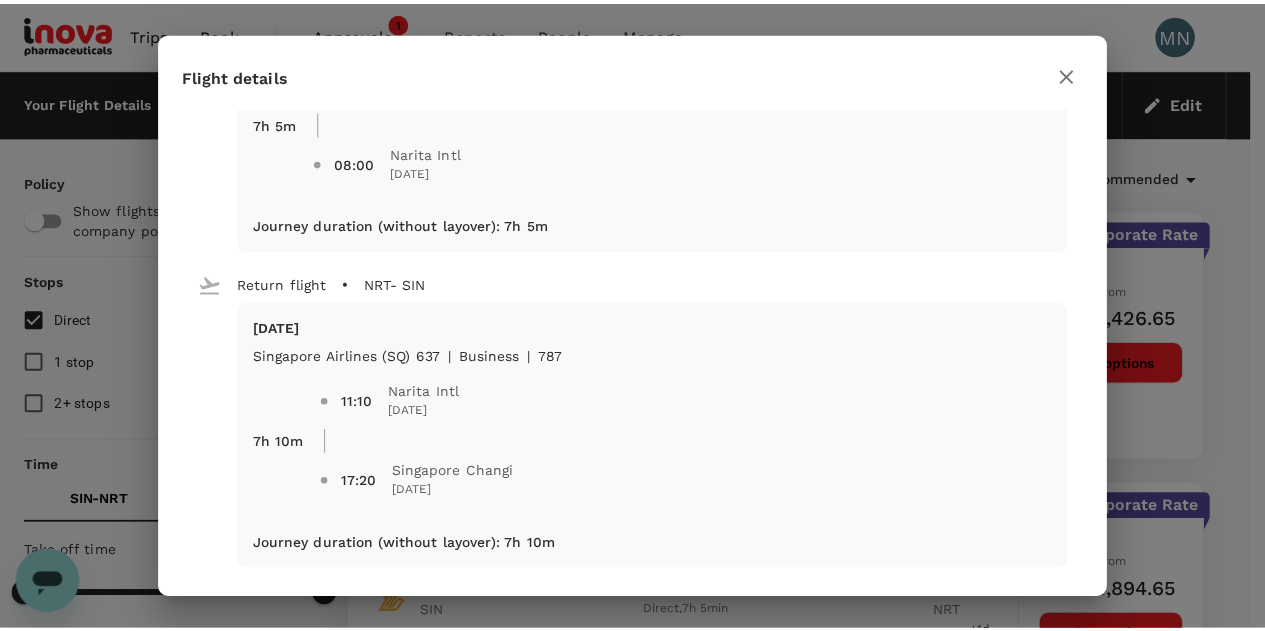 scroll, scrollTop: 170, scrollLeft: 0, axis: vertical 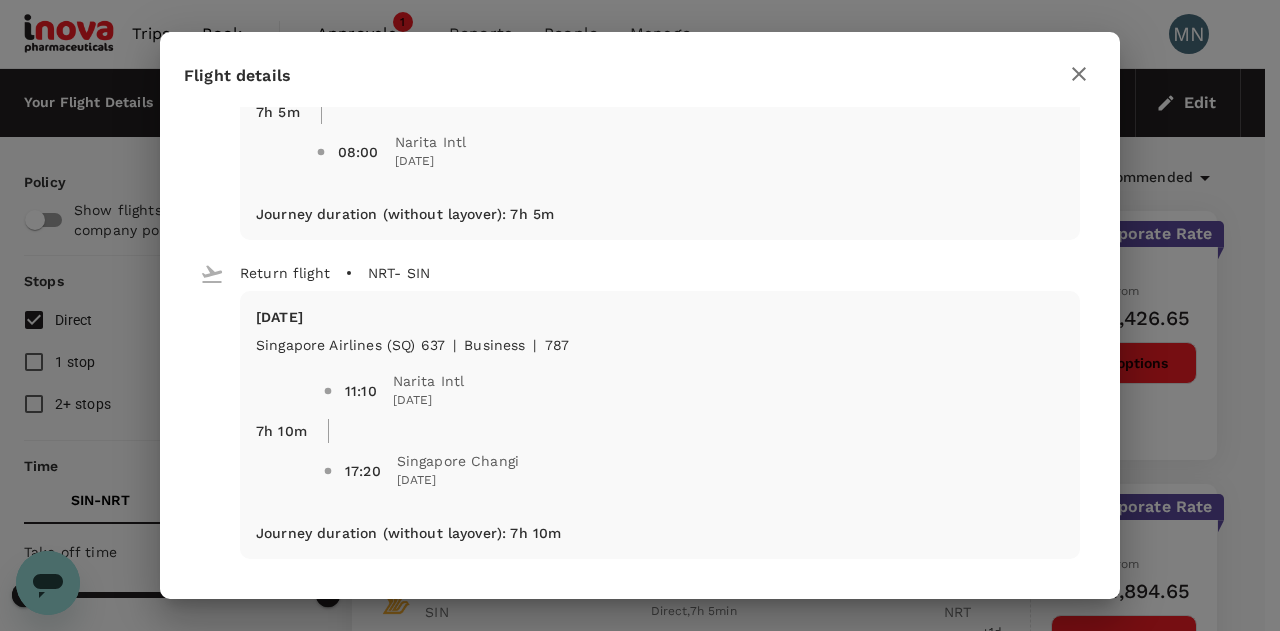 click 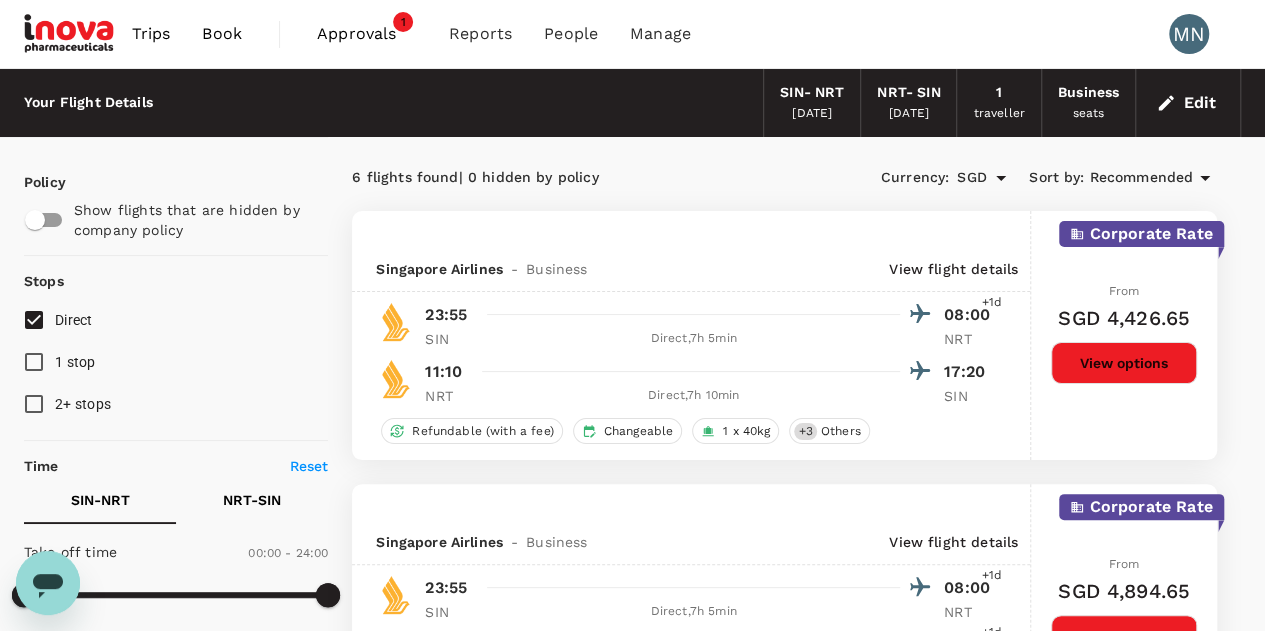click on "View options" at bounding box center (1124, 363) 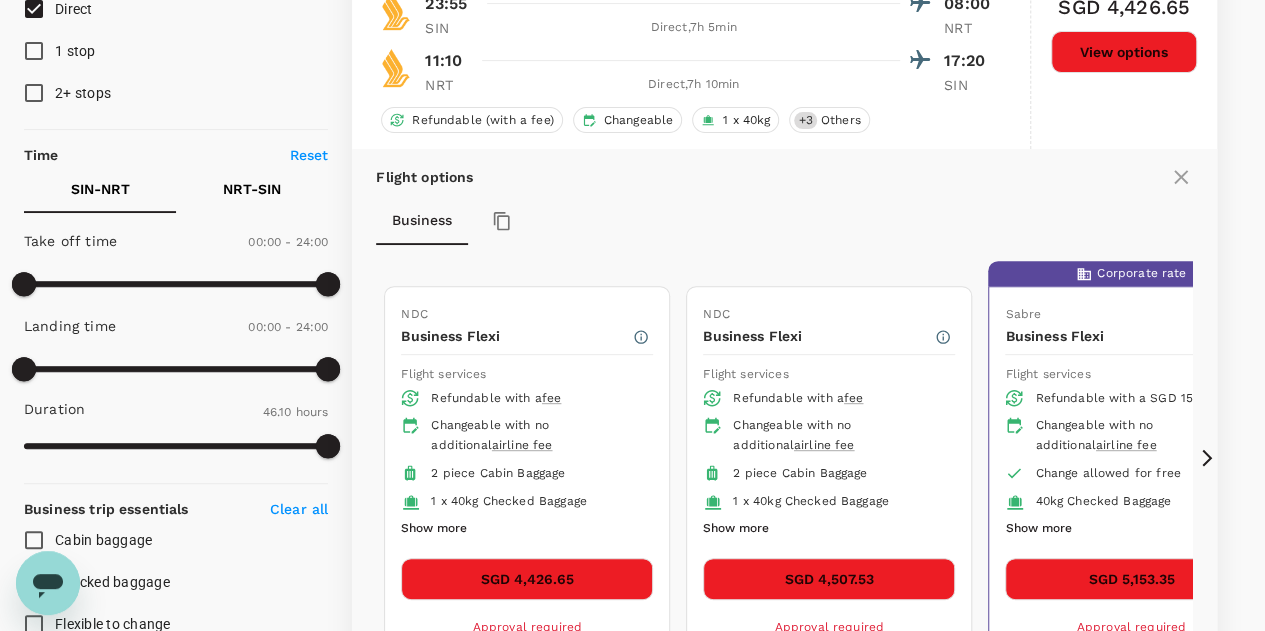 scroll, scrollTop: 410, scrollLeft: 0, axis: vertical 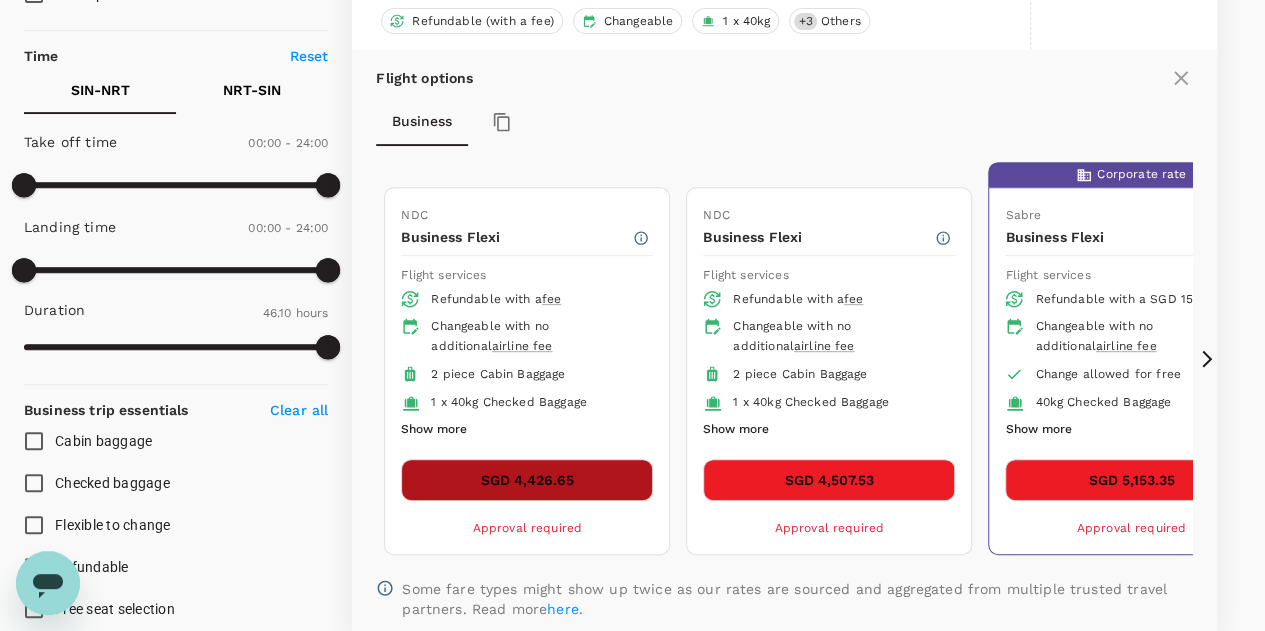 click on "SGD 4,426.65" at bounding box center (527, 480) 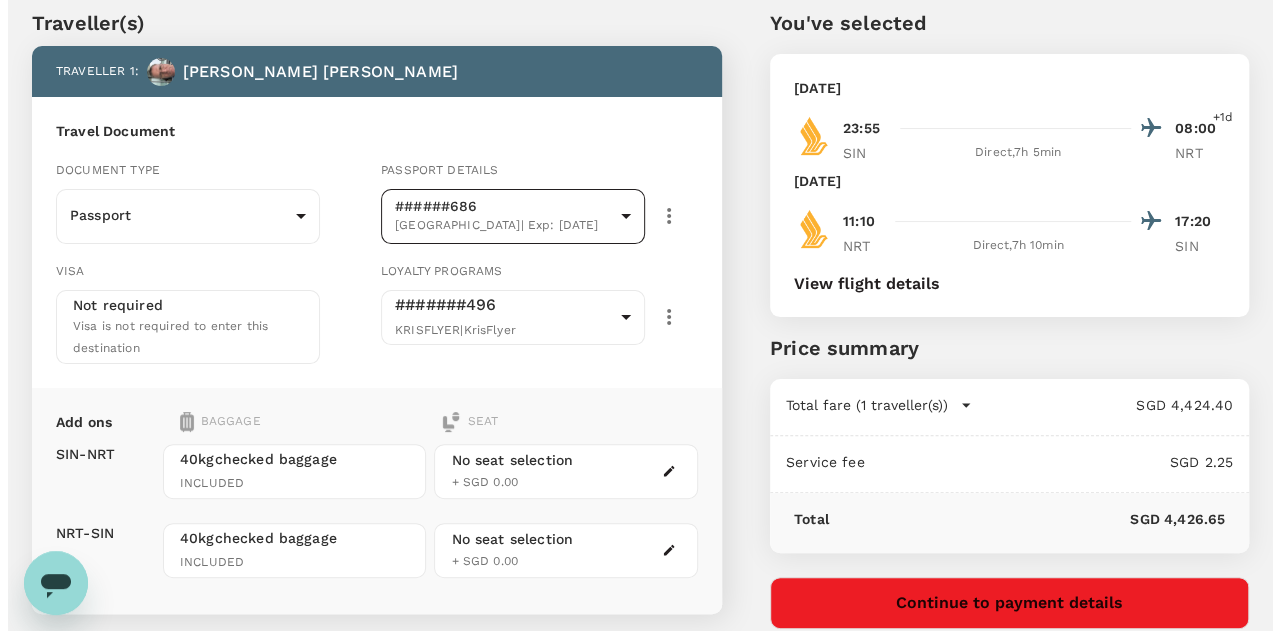 scroll, scrollTop: 100, scrollLeft: 0, axis: vertical 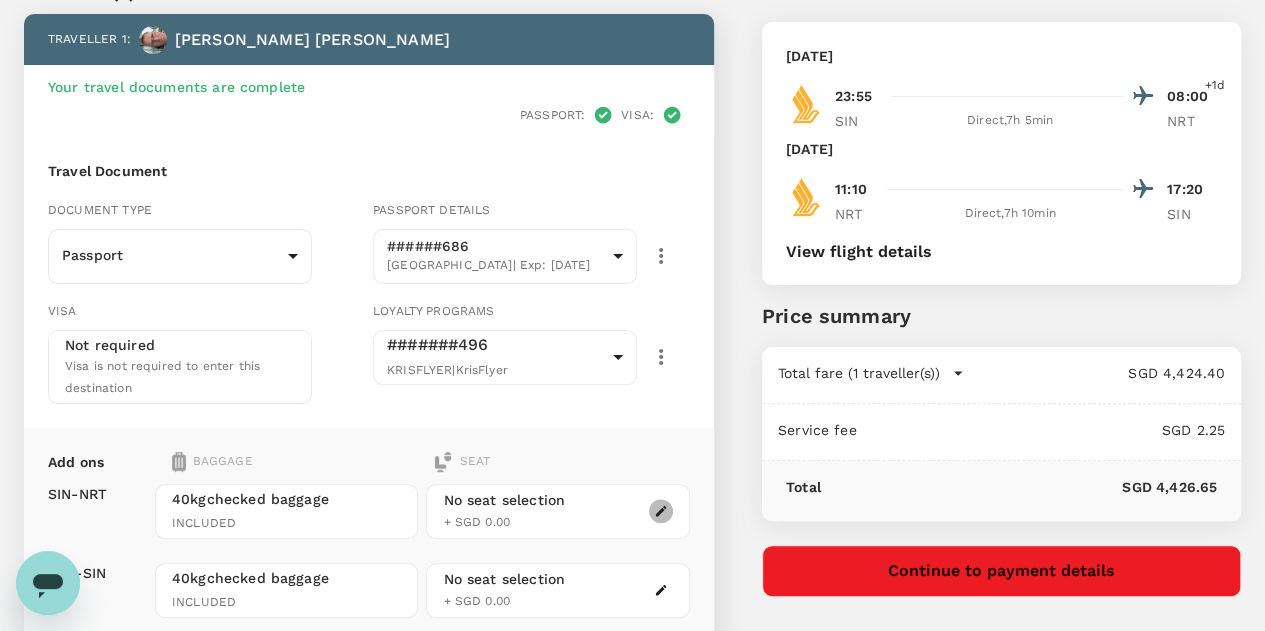 click 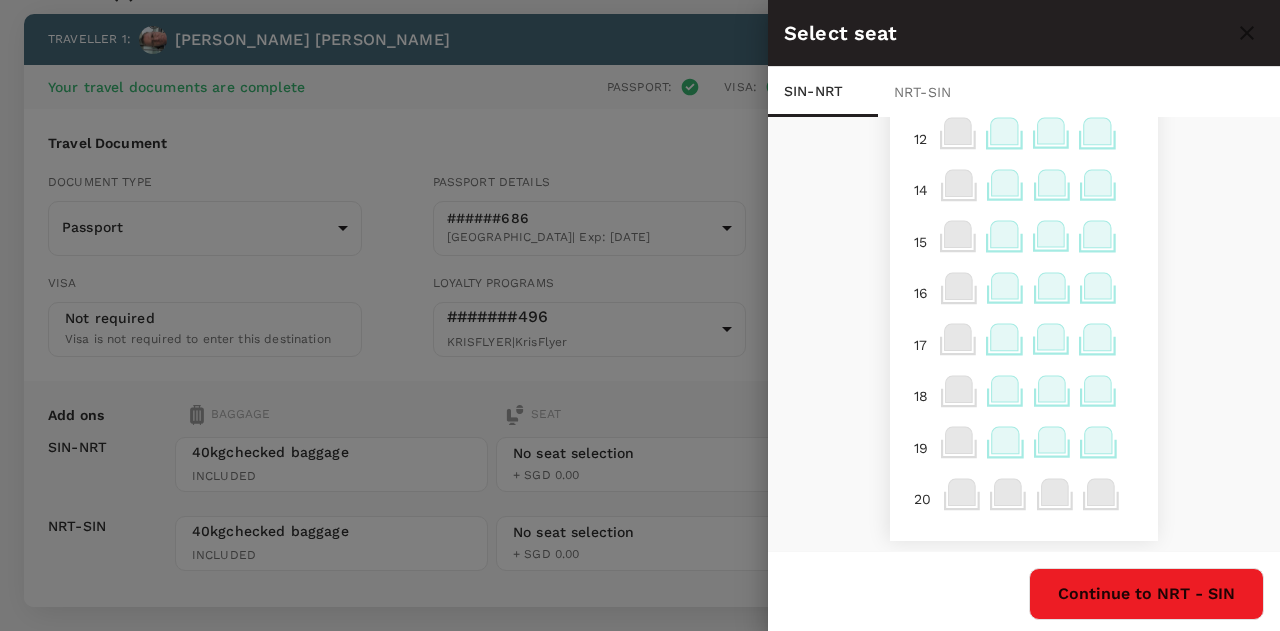 scroll, scrollTop: 145, scrollLeft: 0, axis: vertical 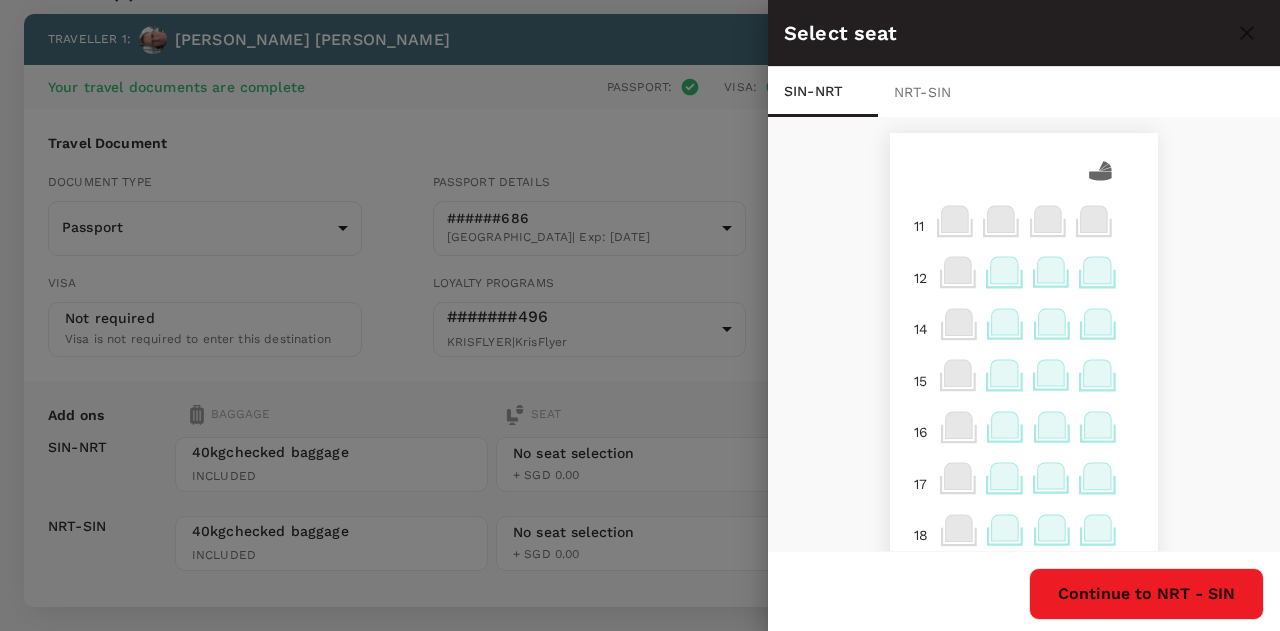 click at bounding box center (640, 315) 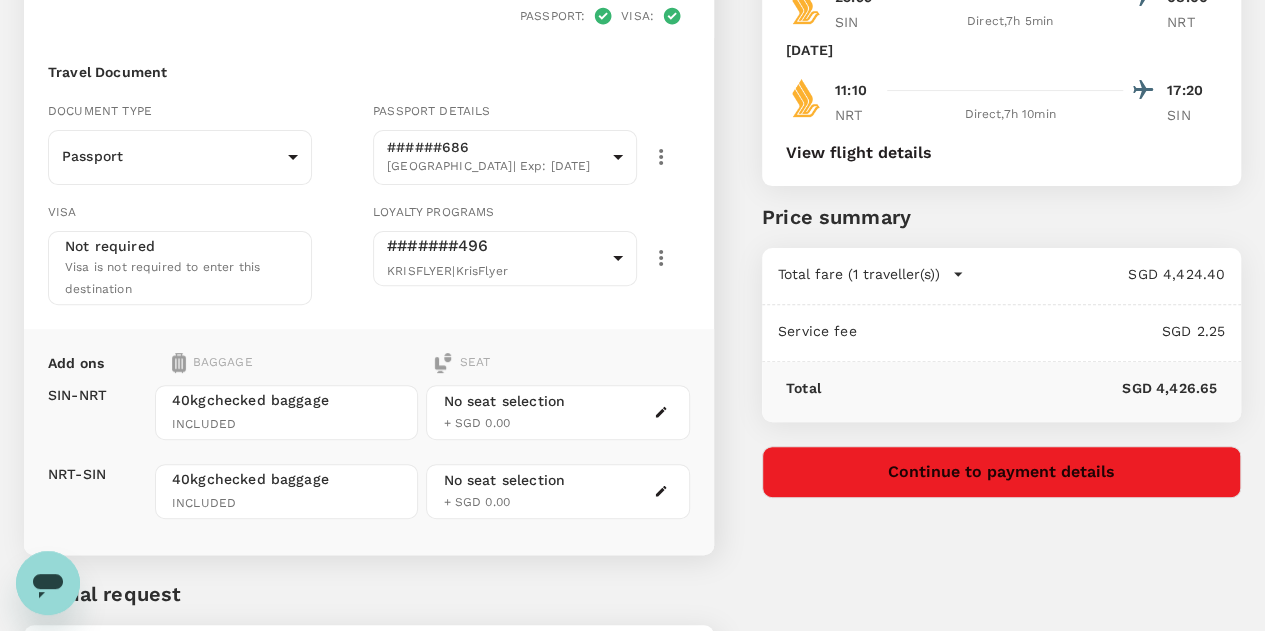 scroll, scrollTop: 200, scrollLeft: 0, axis: vertical 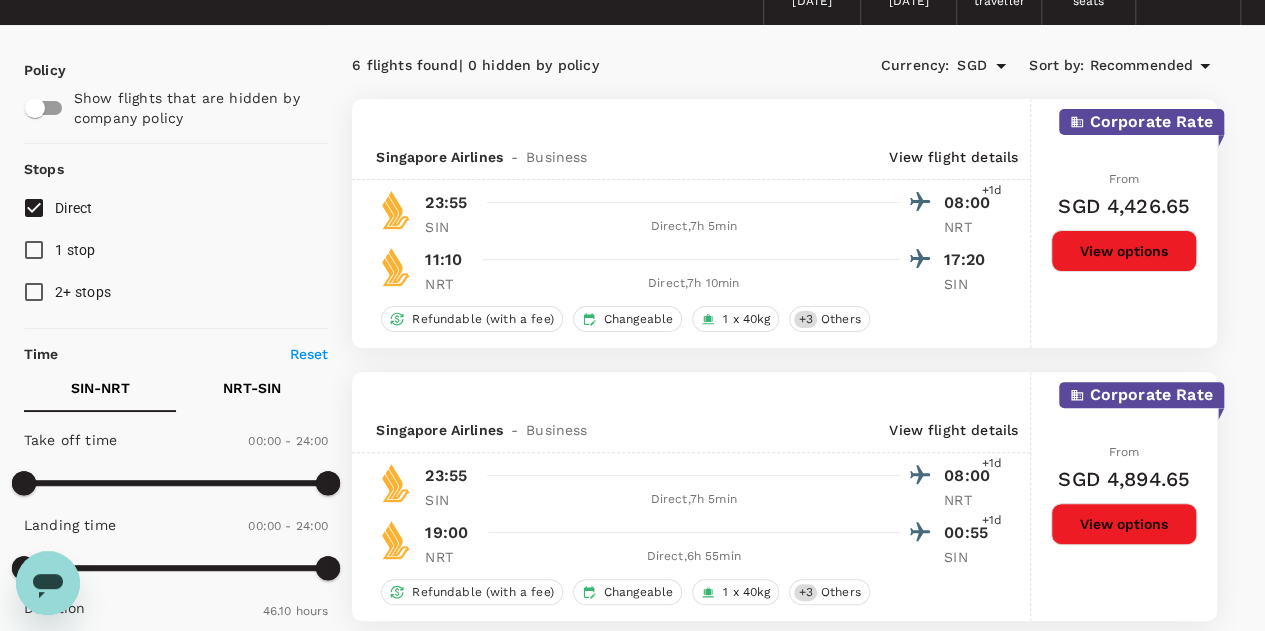click on "View options" at bounding box center [1124, 251] 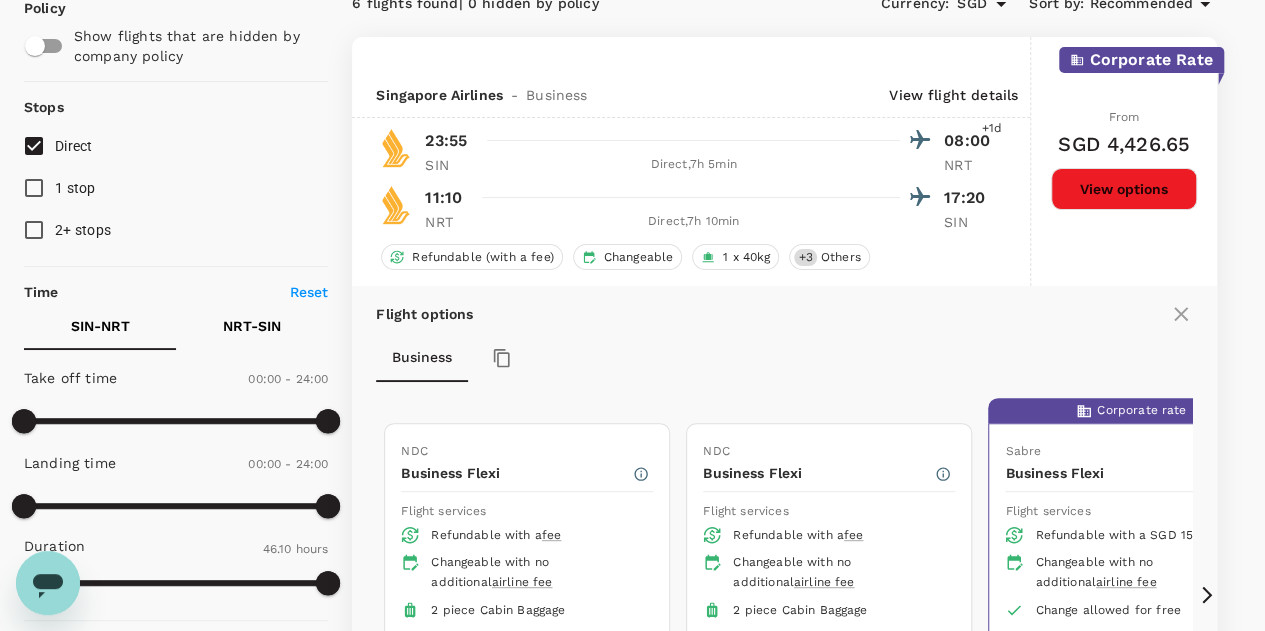 scroll, scrollTop: 210, scrollLeft: 0, axis: vertical 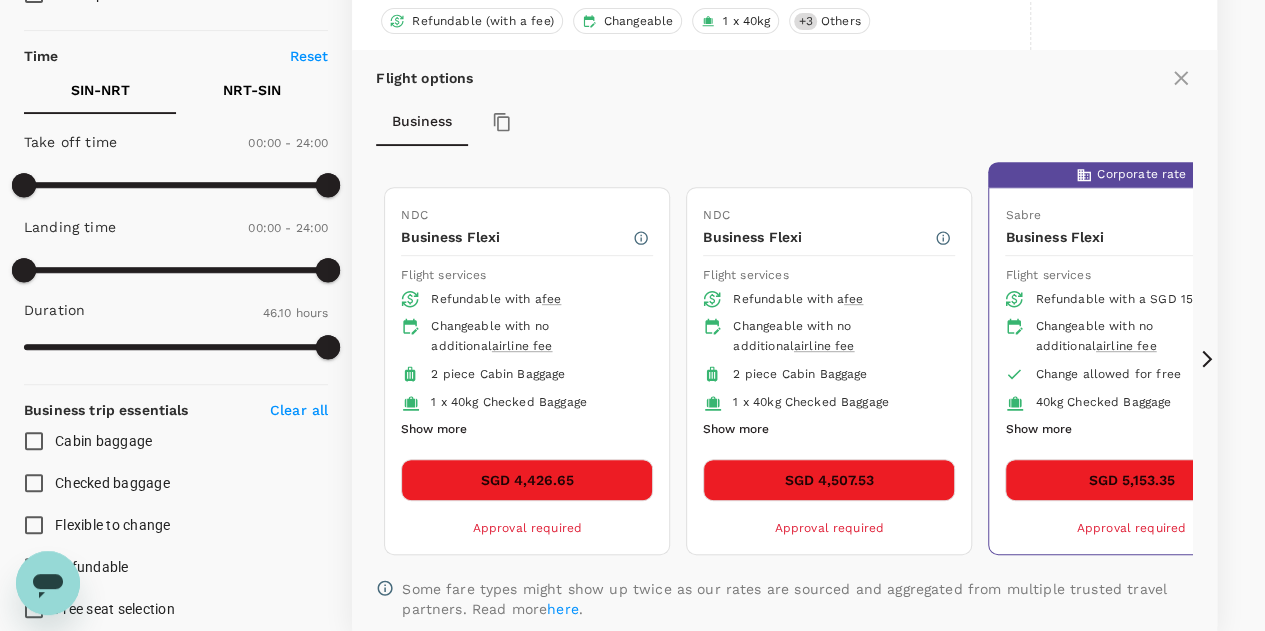 click on "SGD 4,426.65" at bounding box center (527, 480) 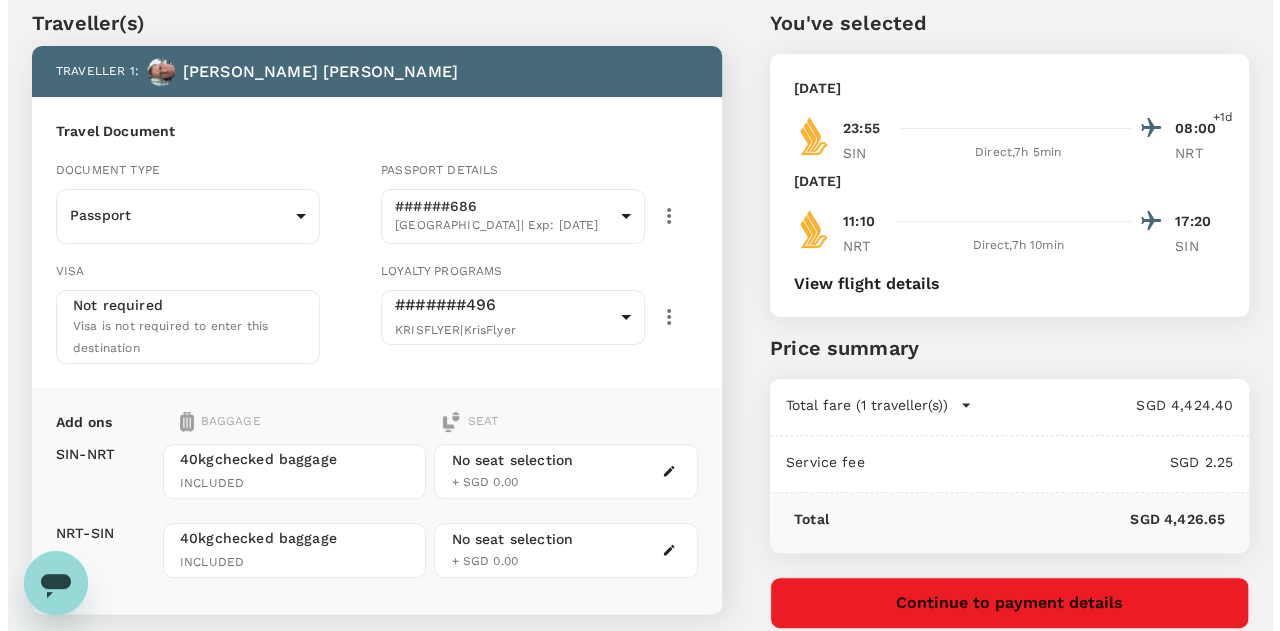 scroll, scrollTop: 100, scrollLeft: 0, axis: vertical 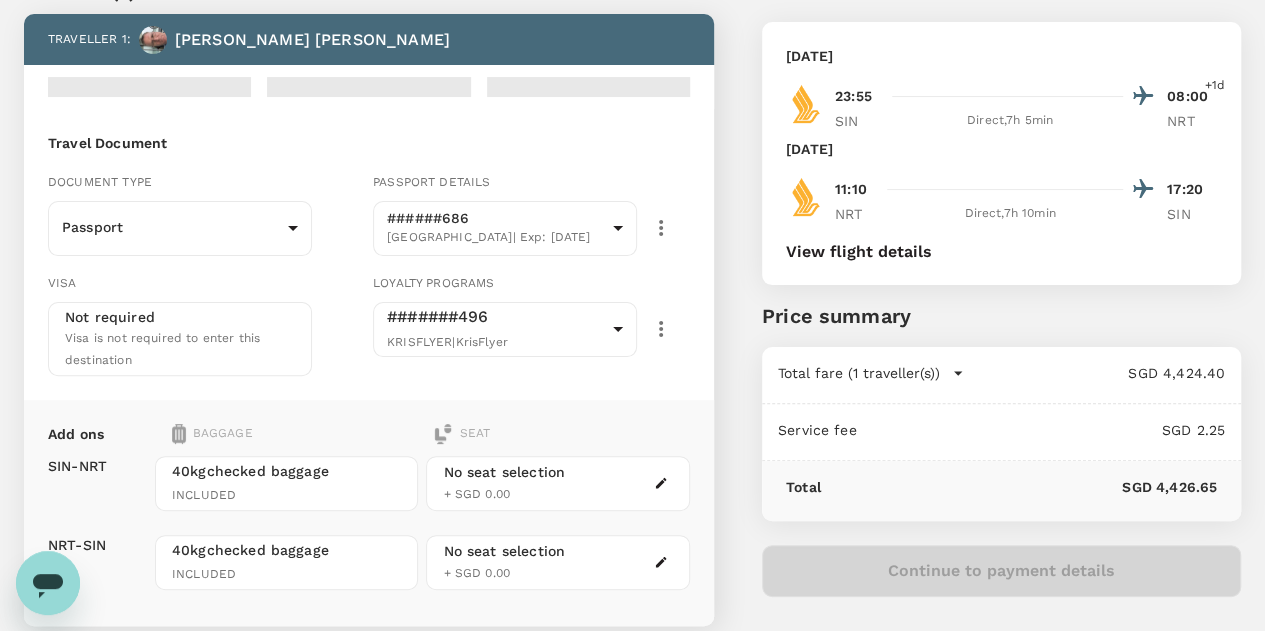 click 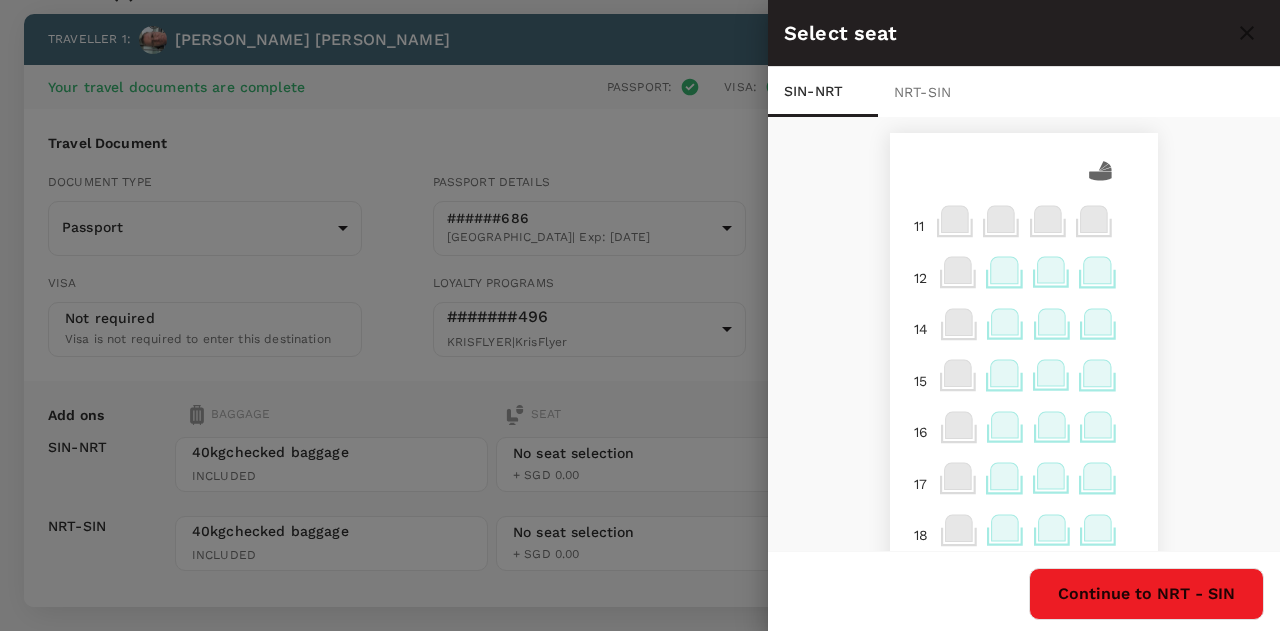 click 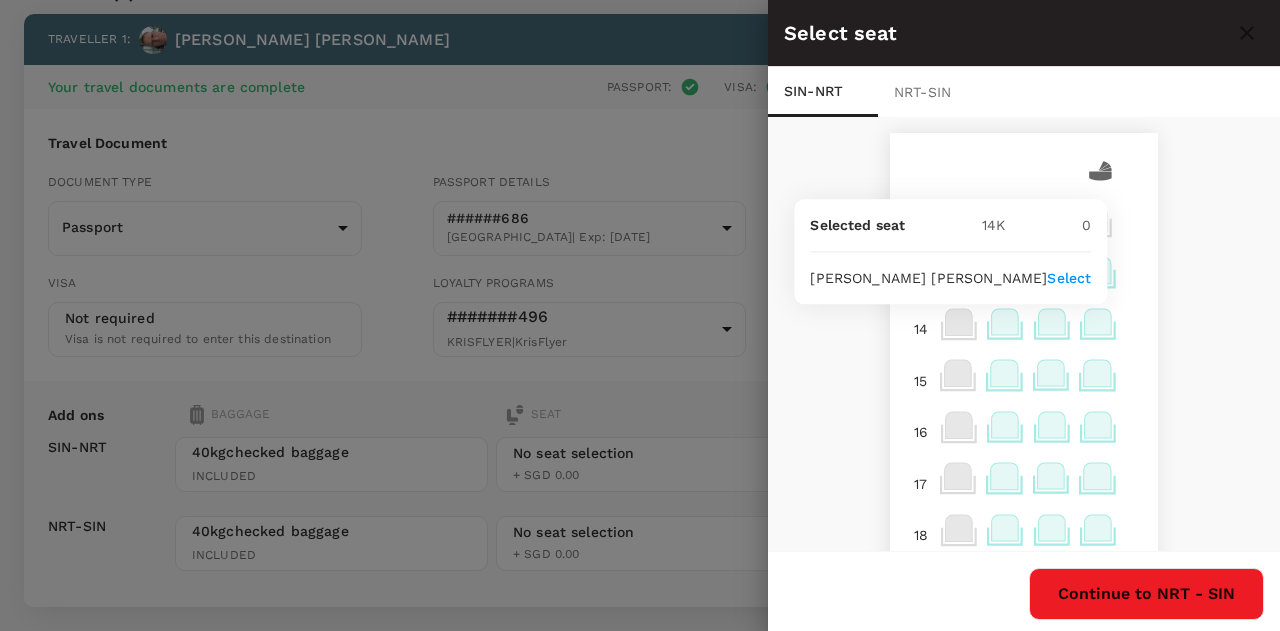 click on "Select" at bounding box center [1069, 278] 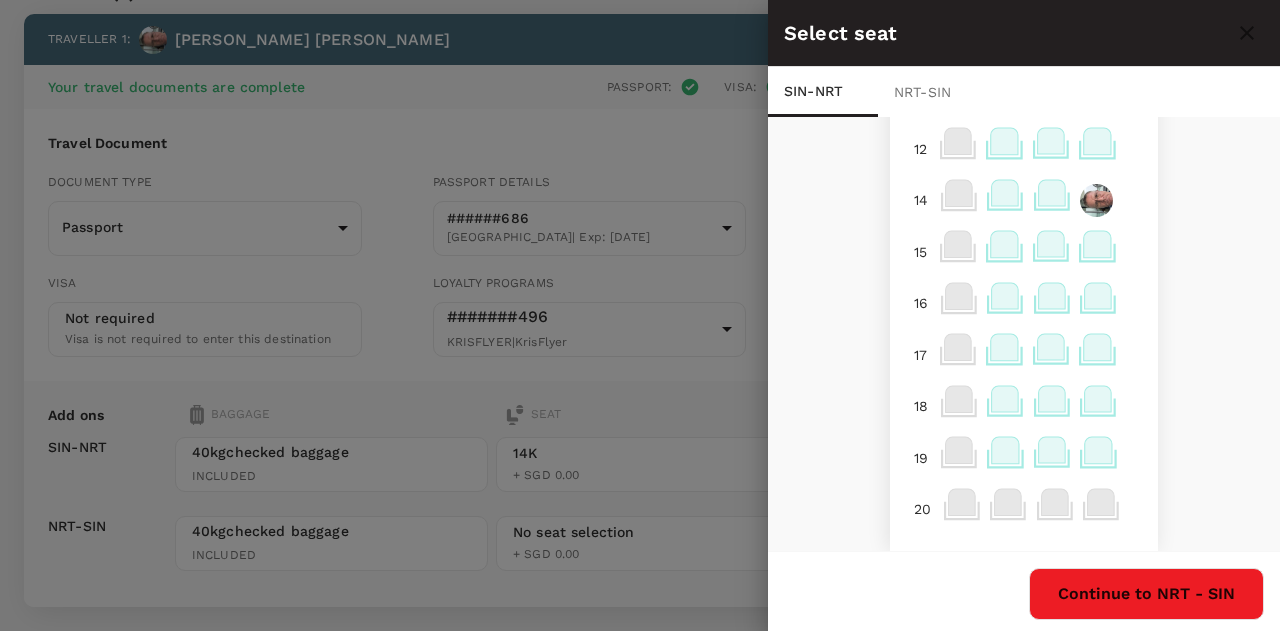 scroll, scrollTop: 145, scrollLeft: 0, axis: vertical 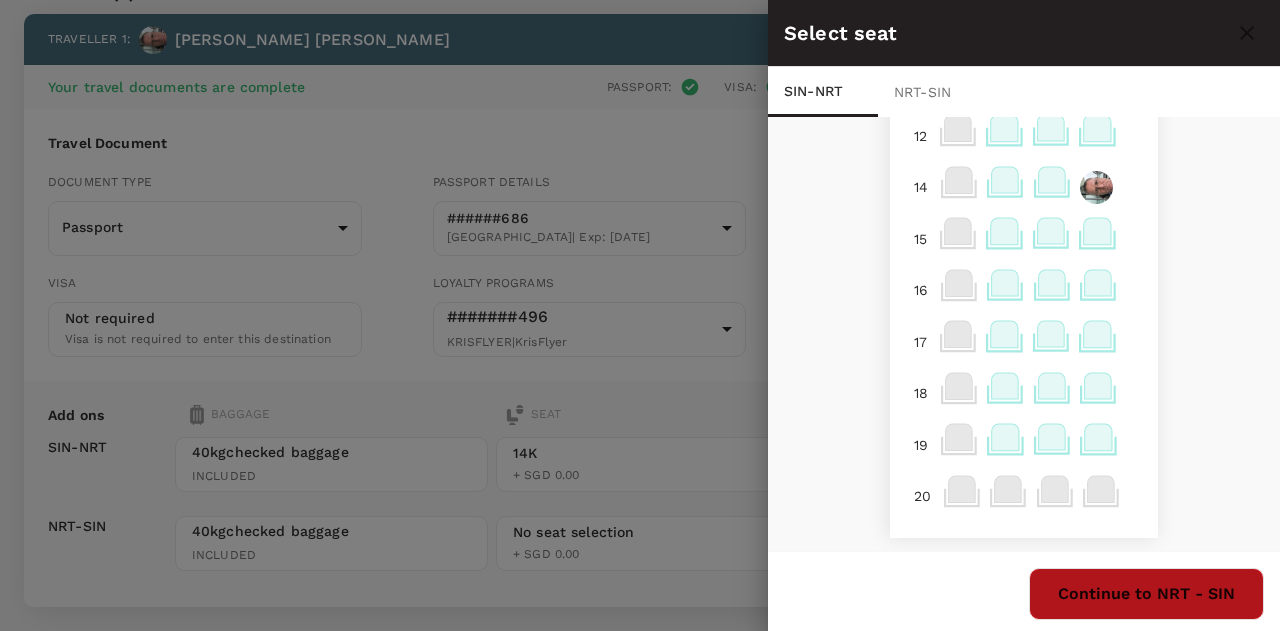 click on "Continue to   NRT - SIN" at bounding box center [1146, 594] 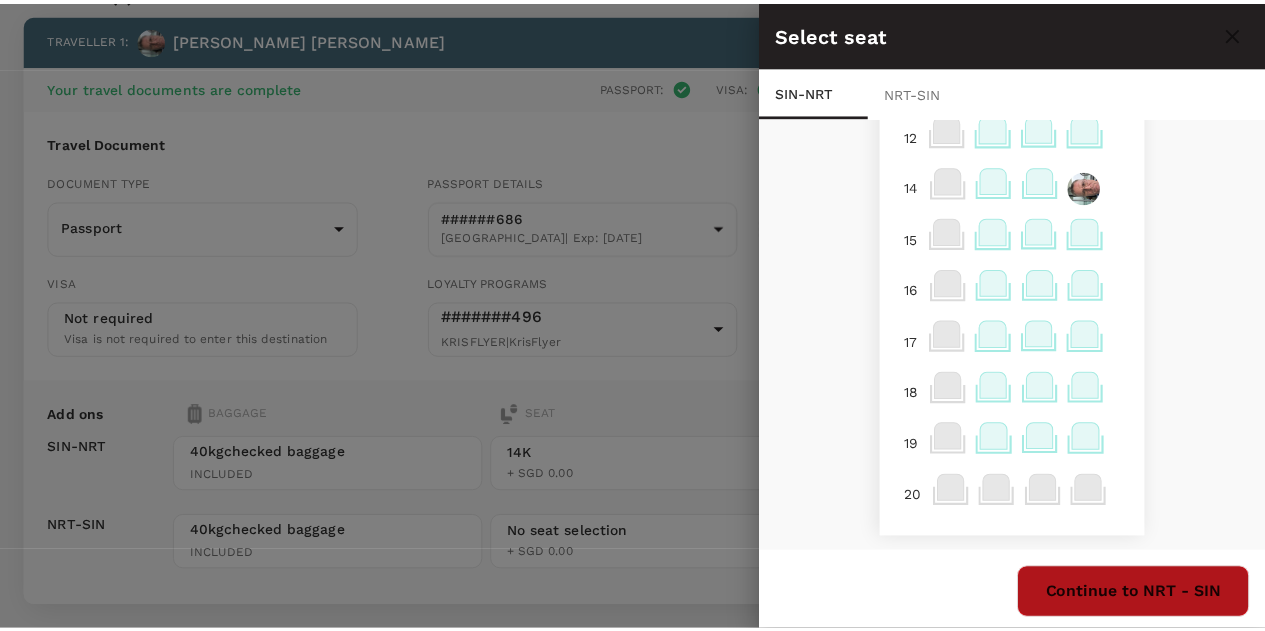 scroll, scrollTop: 0, scrollLeft: 0, axis: both 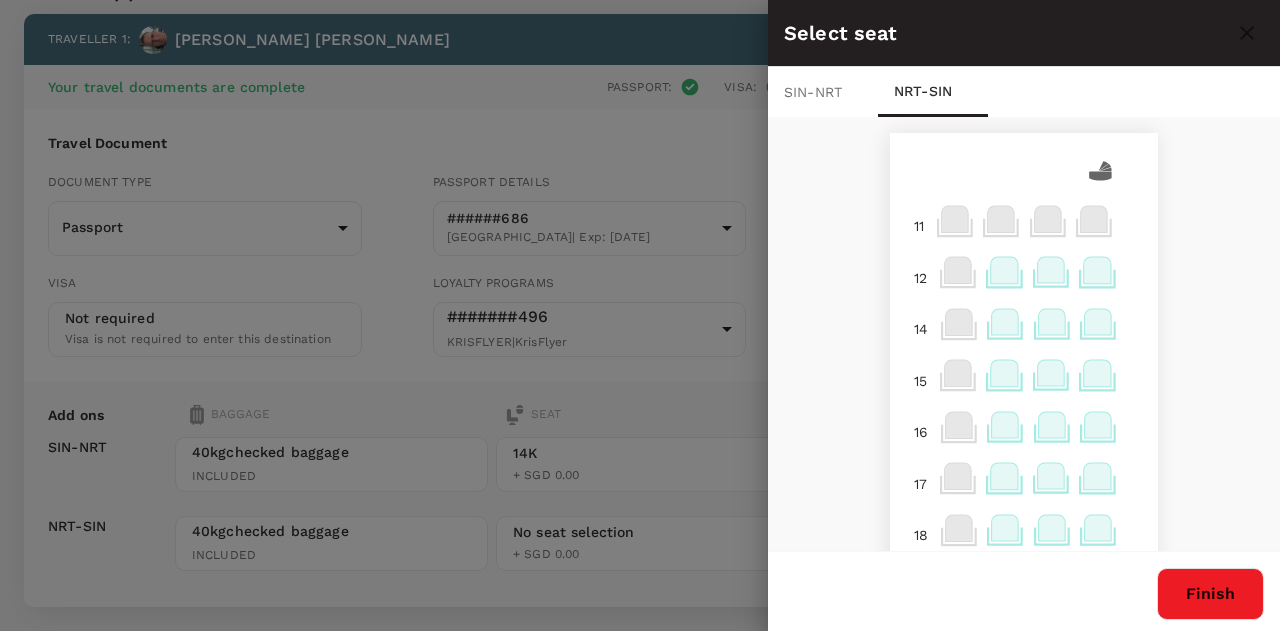 click 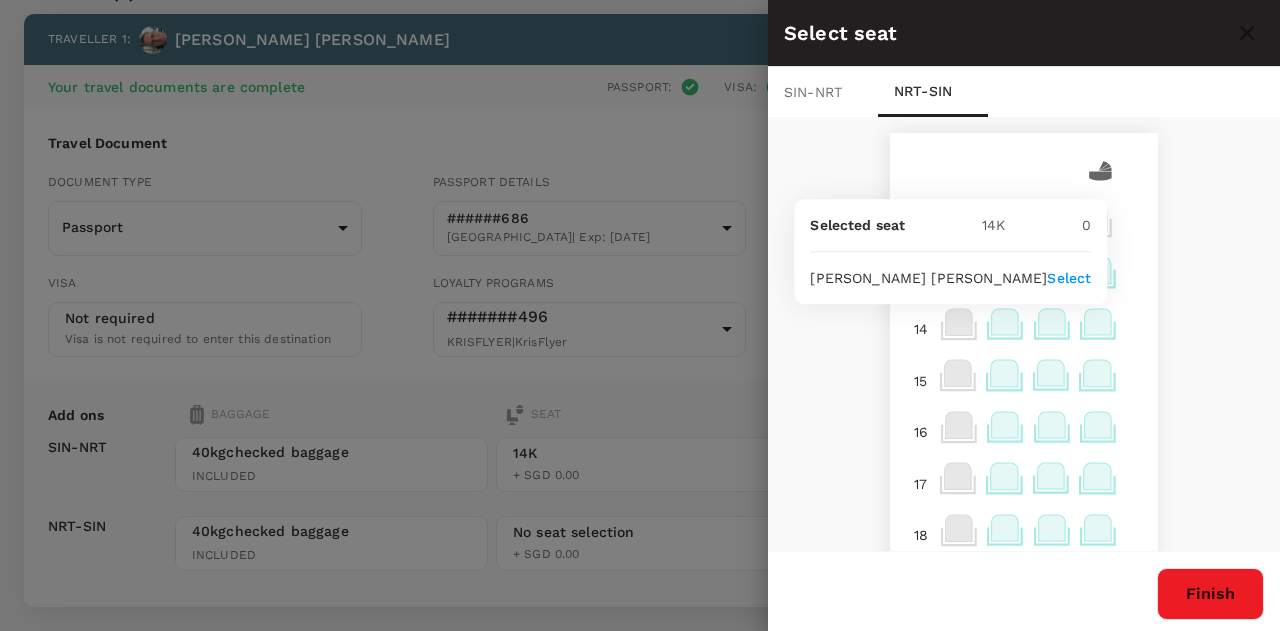 click on "Select" at bounding box center [1069, 278] 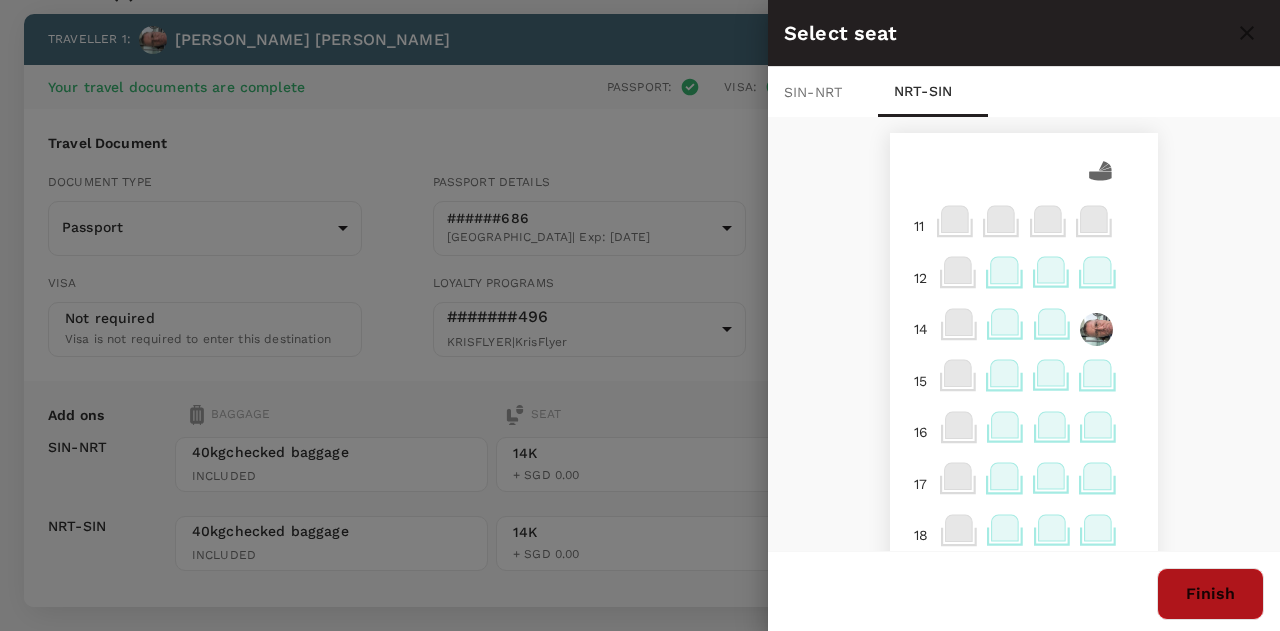 click on "Finish" at bounding box center (1210, 594) 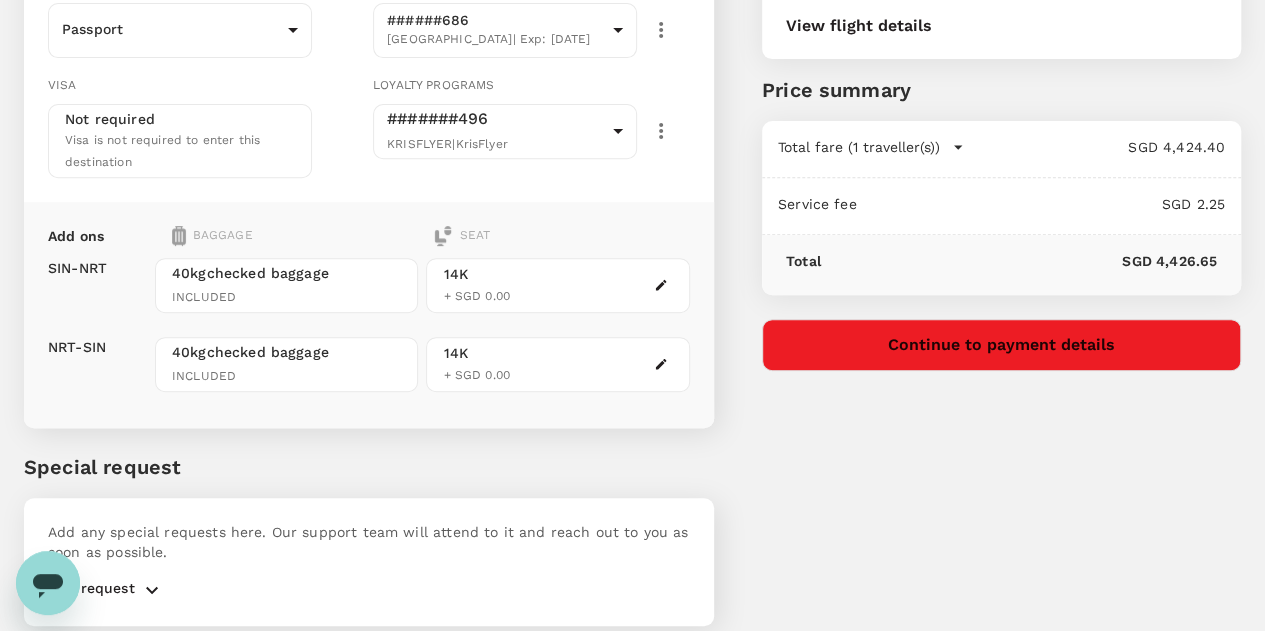 scroll, scrollTop: 327, scrollLeft: 0, axis: vertical 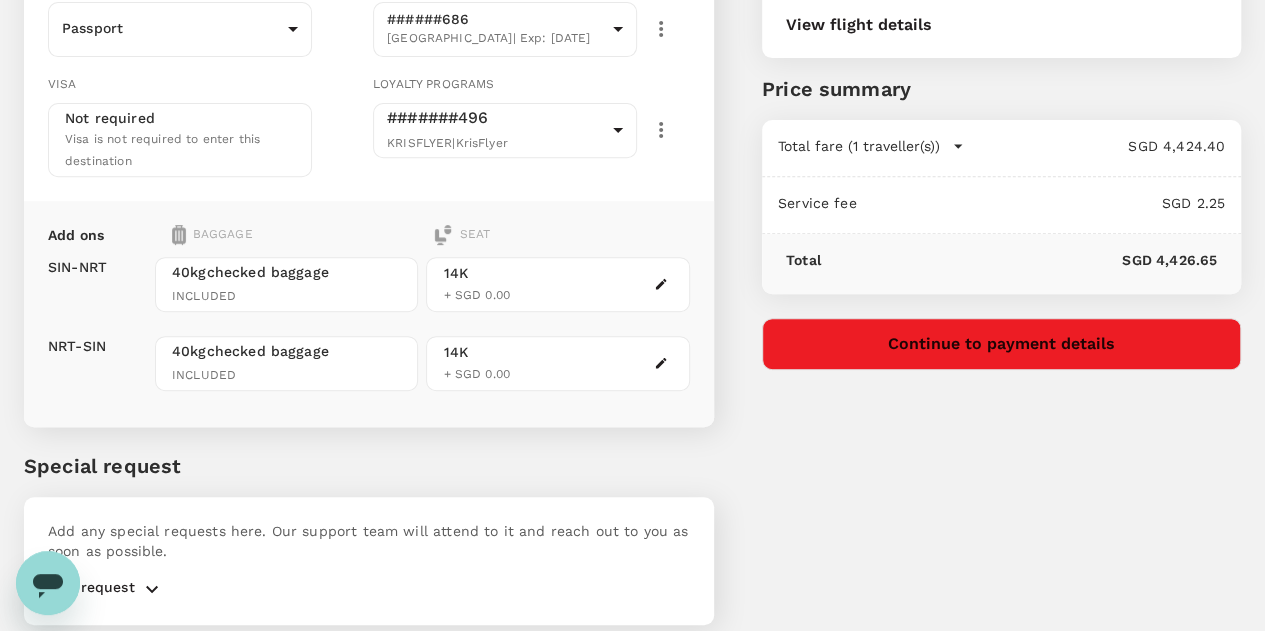 click 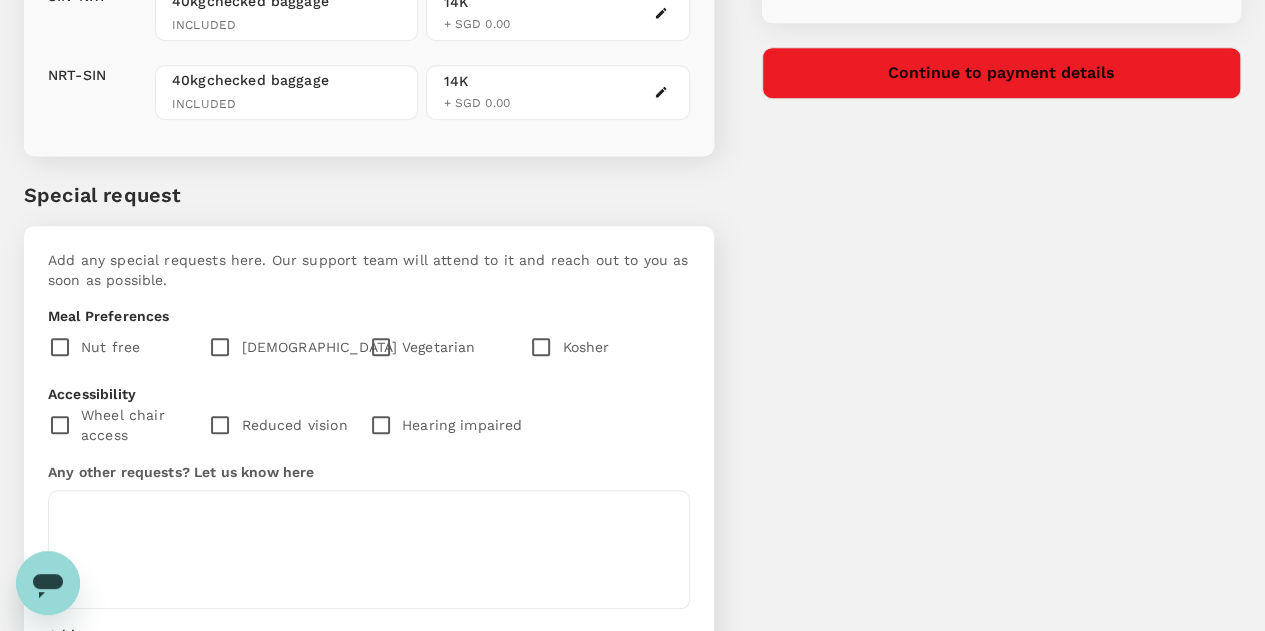 scroll, scrollTop: 627, scrollLeft: 0, axis: vertical 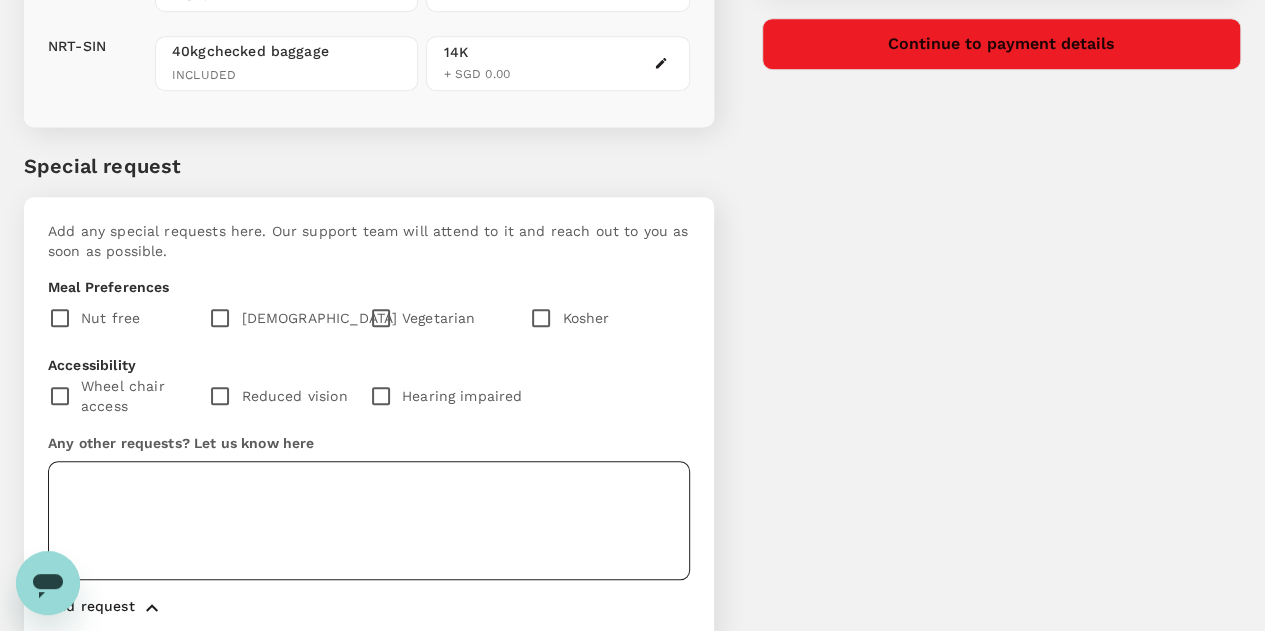 click at bounding box center (369, 520) 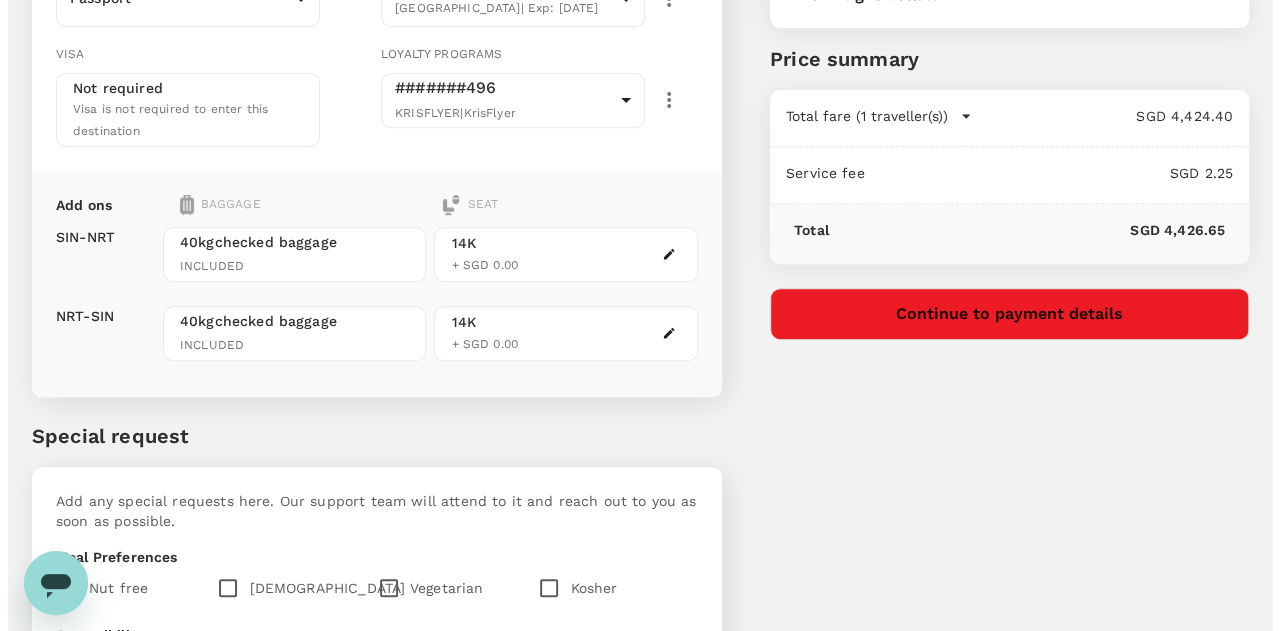 scroll, scrollTop: 246, scrollLeft: 0, axis: vertical 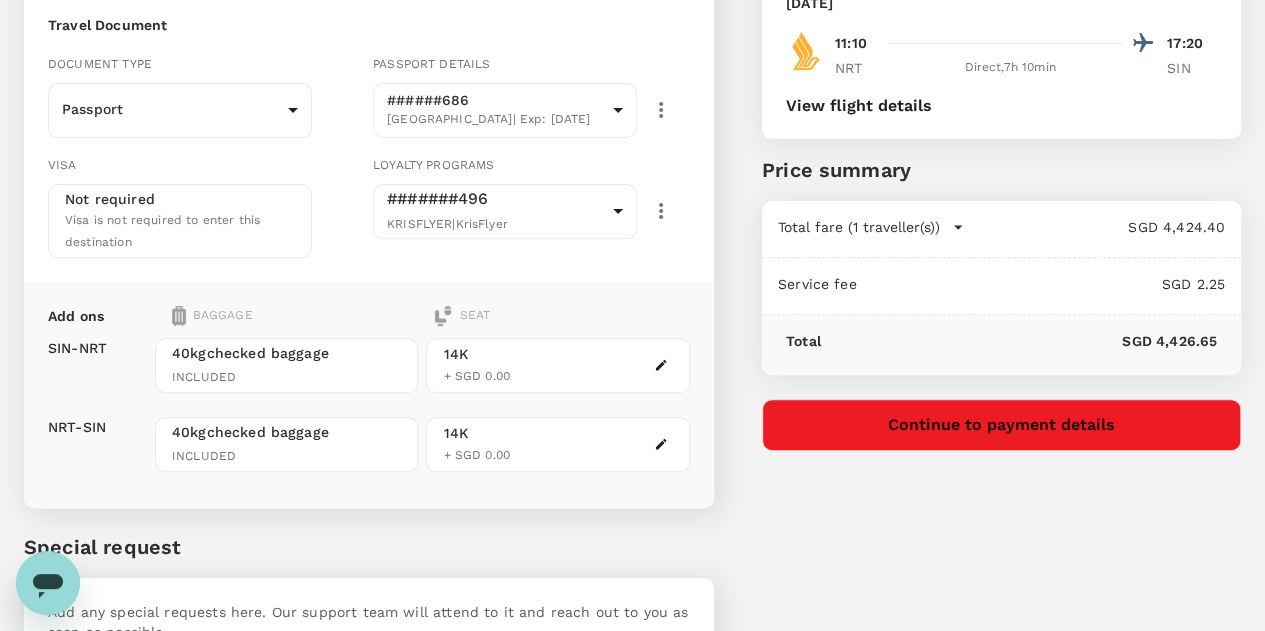 type on "Please select an Aisle seat." 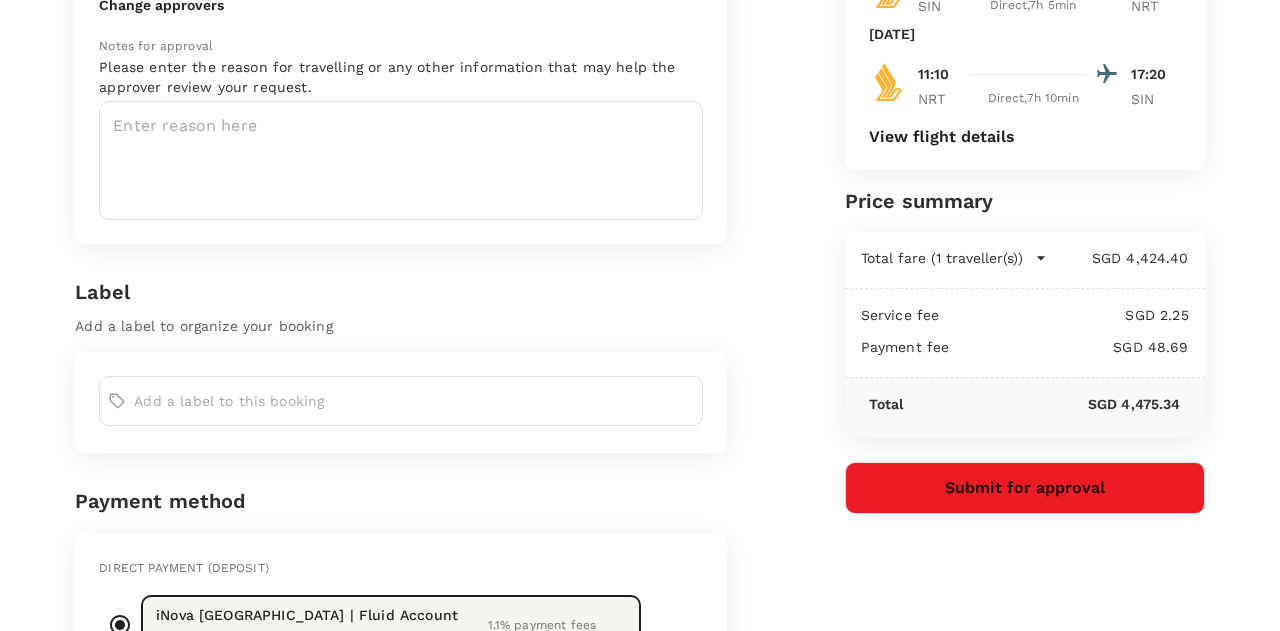 scroll, scrollTop: 200, scrollLeft: 0, axis: vertical 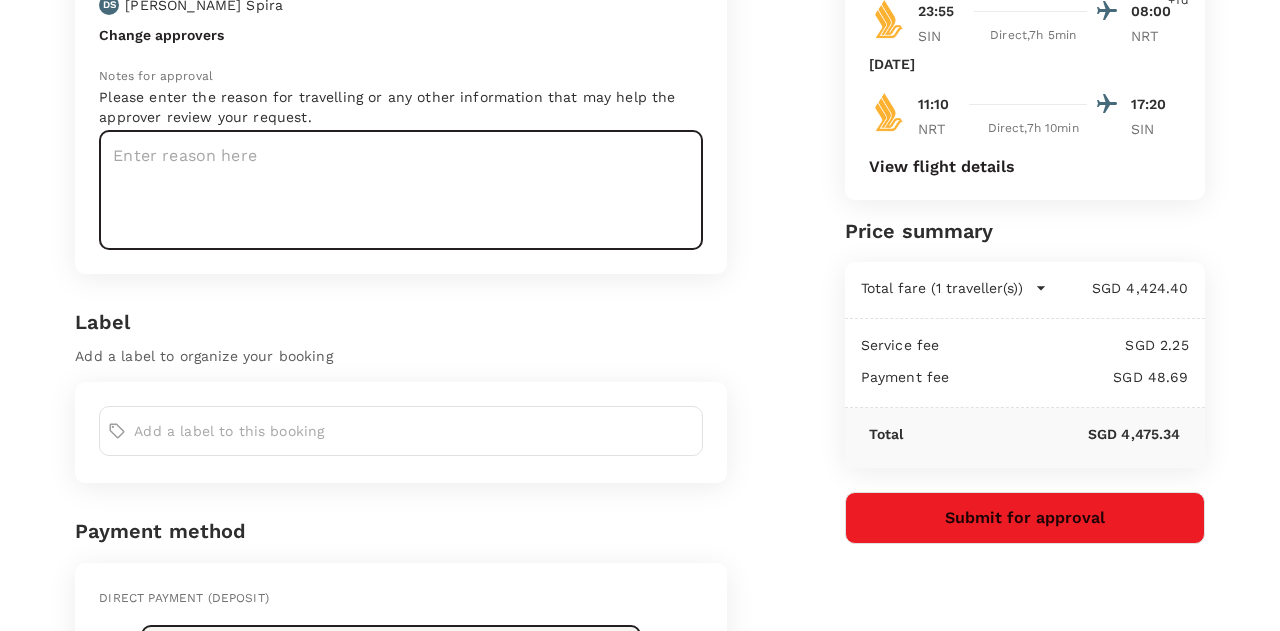 click at bounding box center (401, 190) 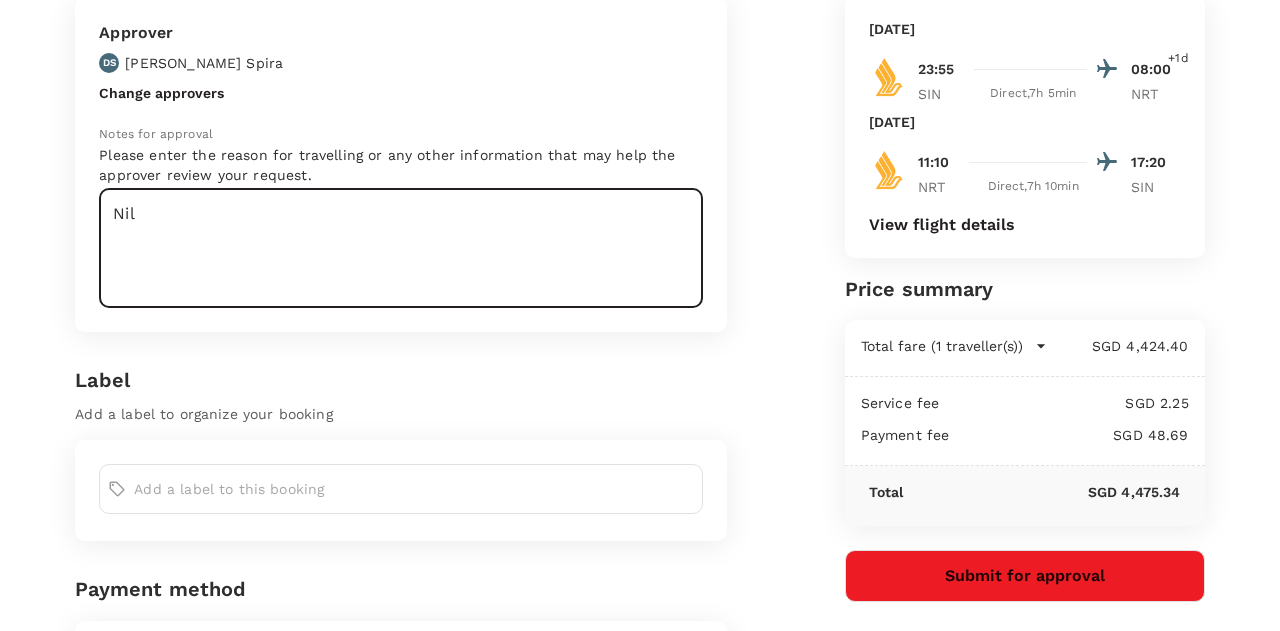 scroll, scrollTop: 331, scrollLeft: 0, axis: vertical 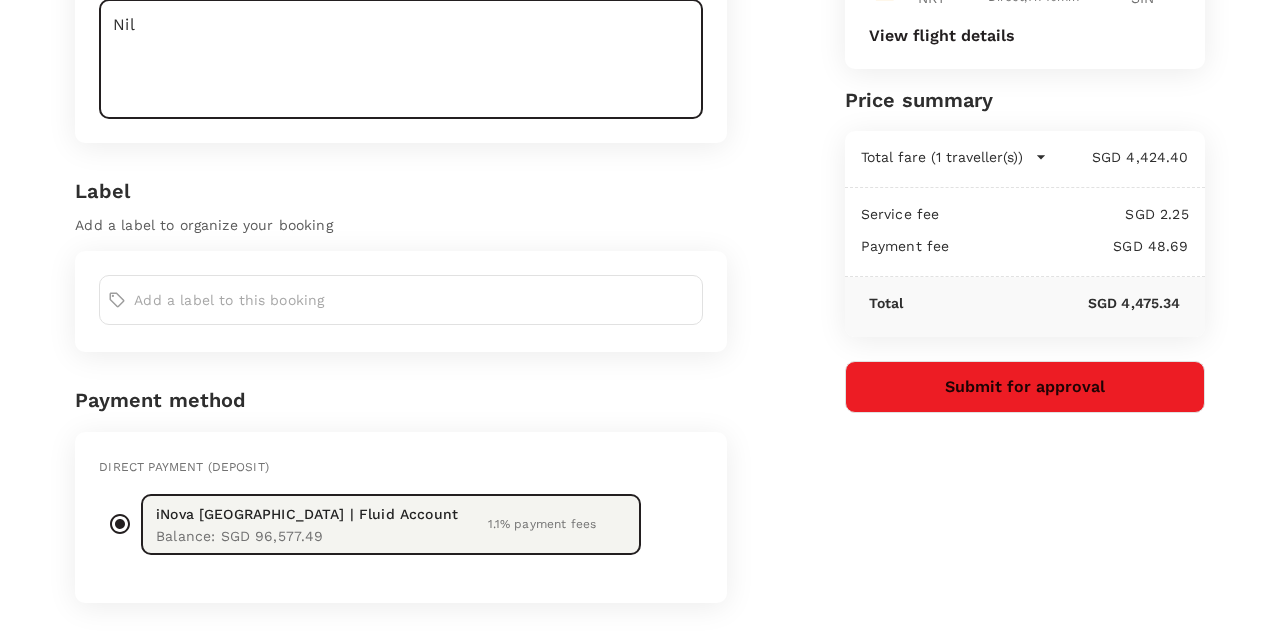 type on "Nil" 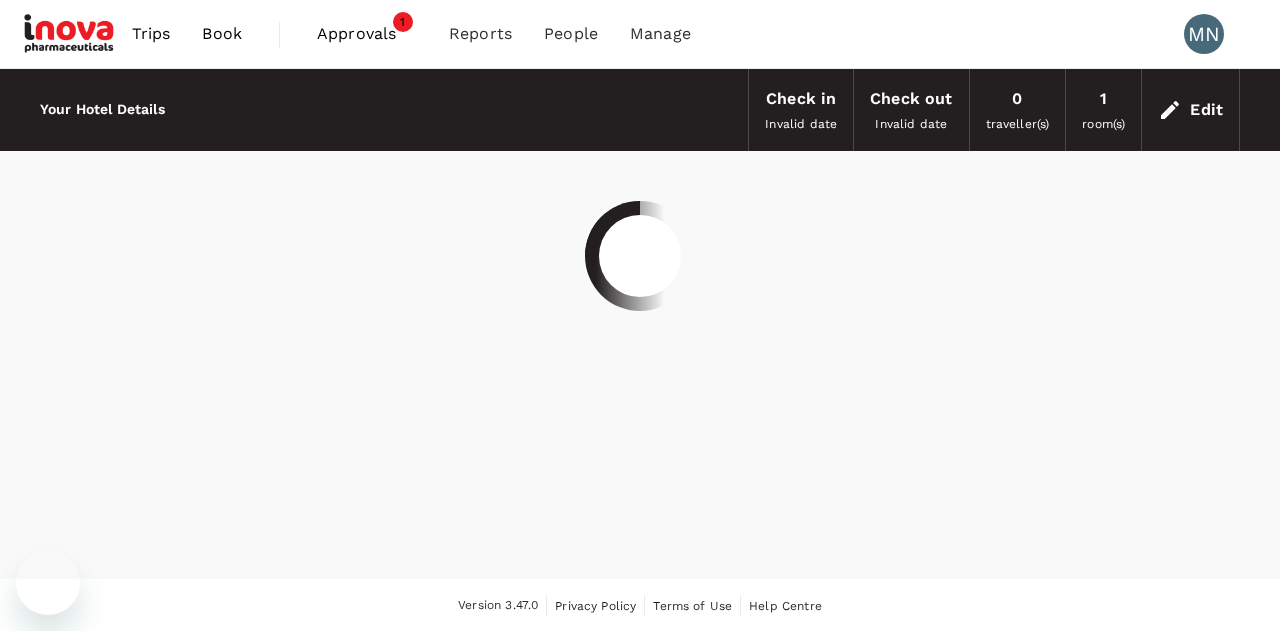 scroll, scrollTop: 0, scrollLeft: 0, axis: both 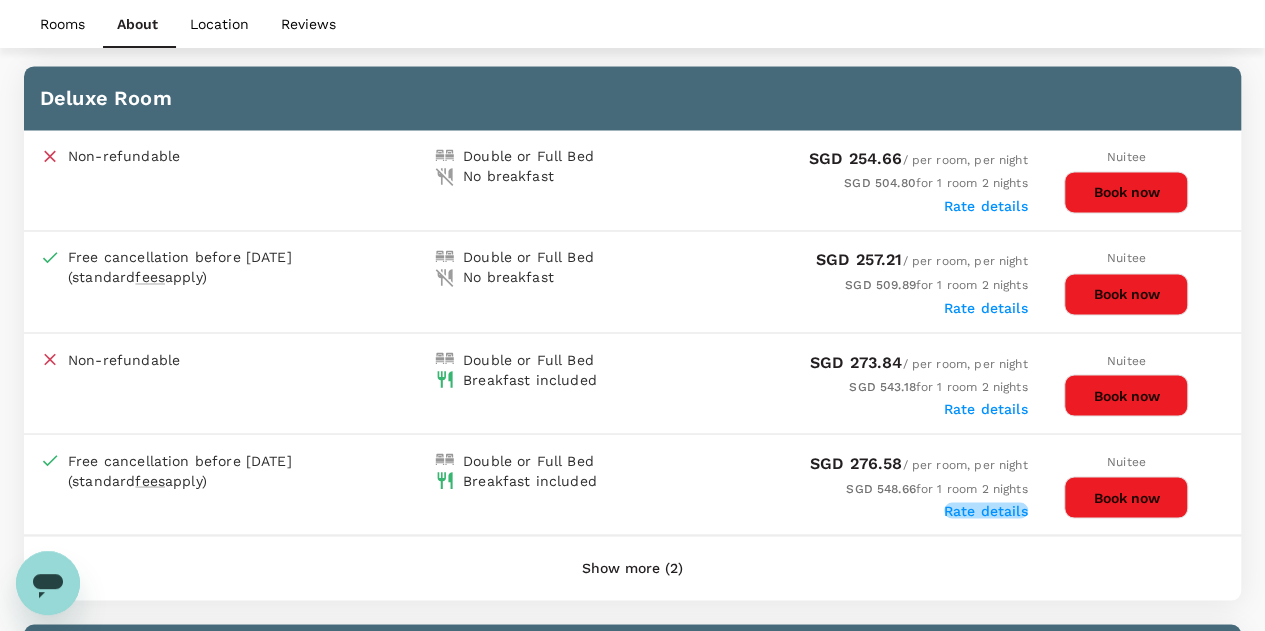 click on "Rate details" at bounding box center [986, 510] 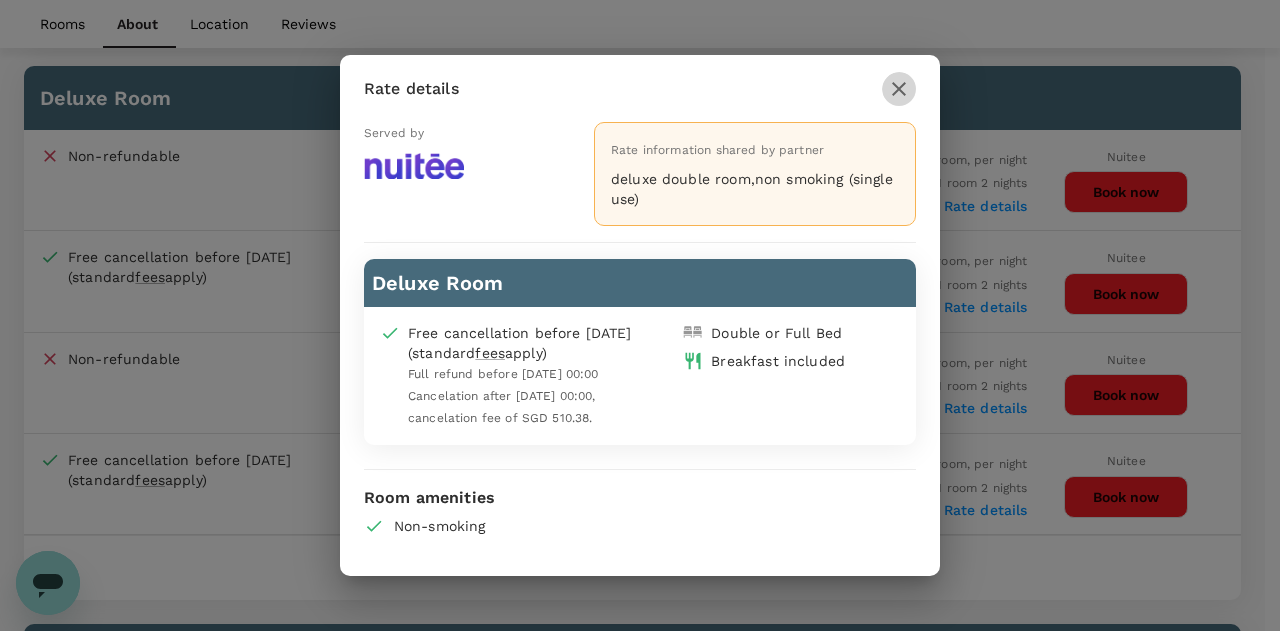 click 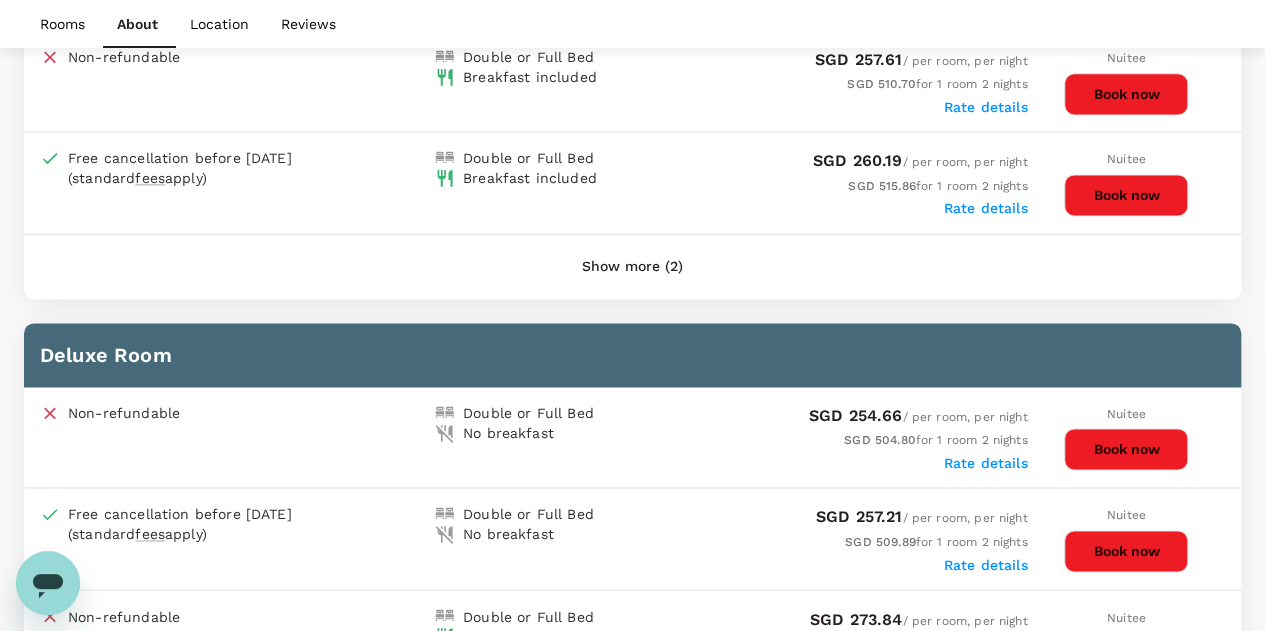 scroll, scrollTop: 1288, scrollLeft: 0, axis: vertical 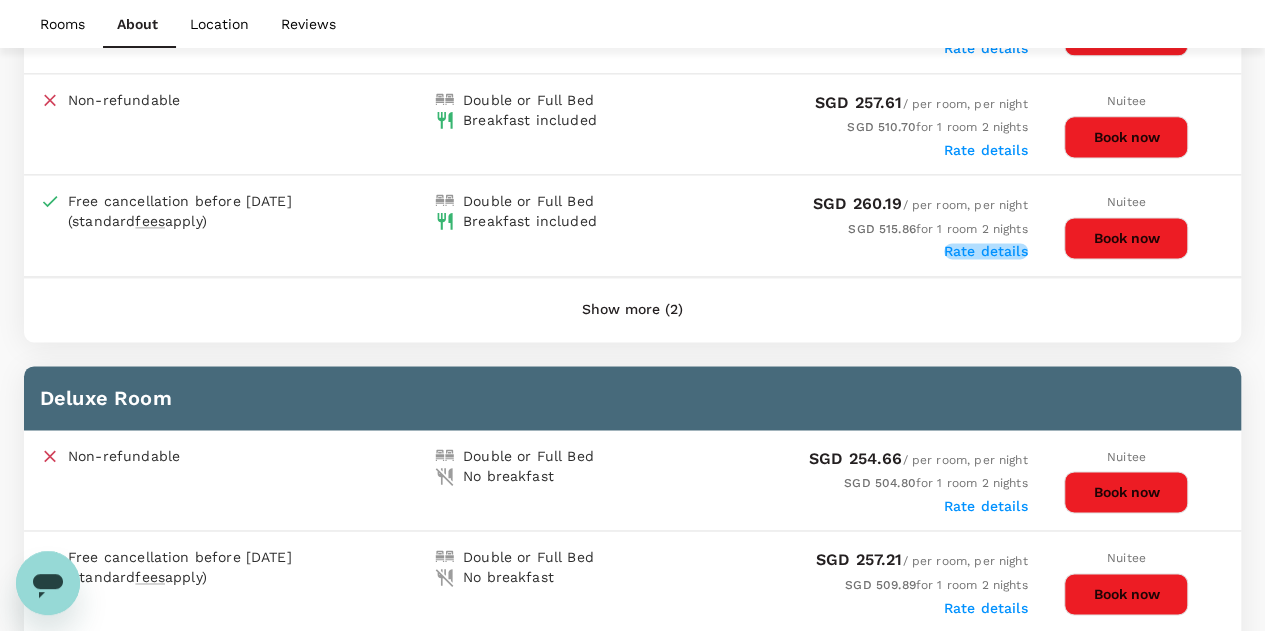 click on "Rate details" at bounding box center [986, 251] 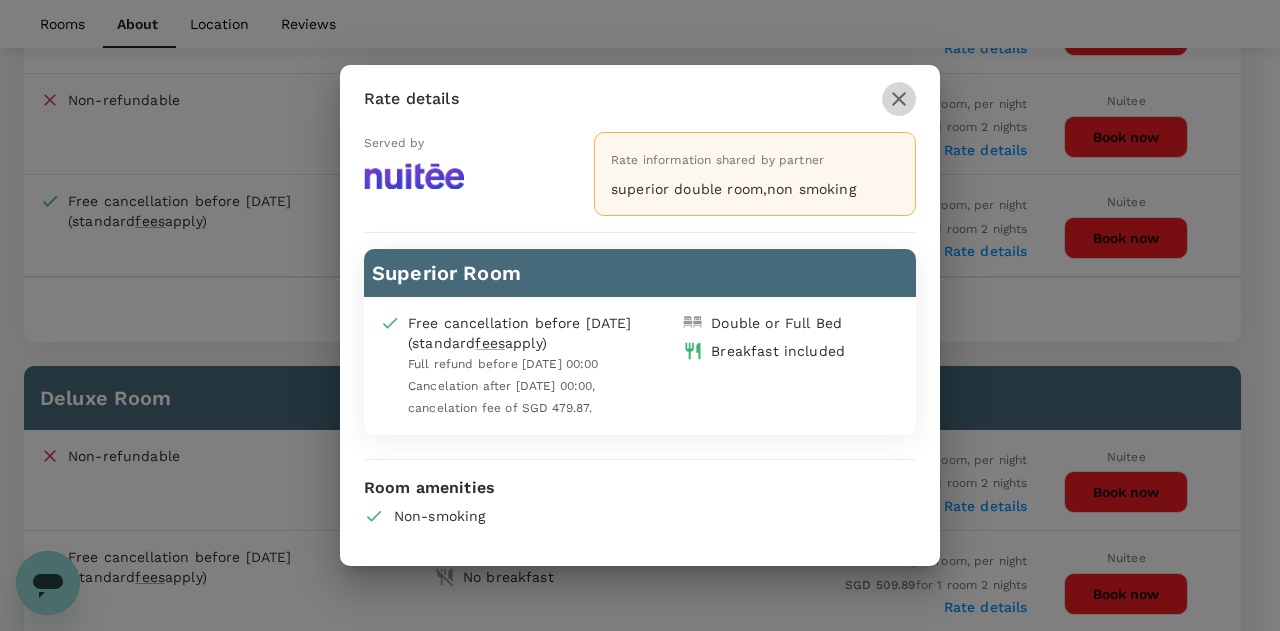 click 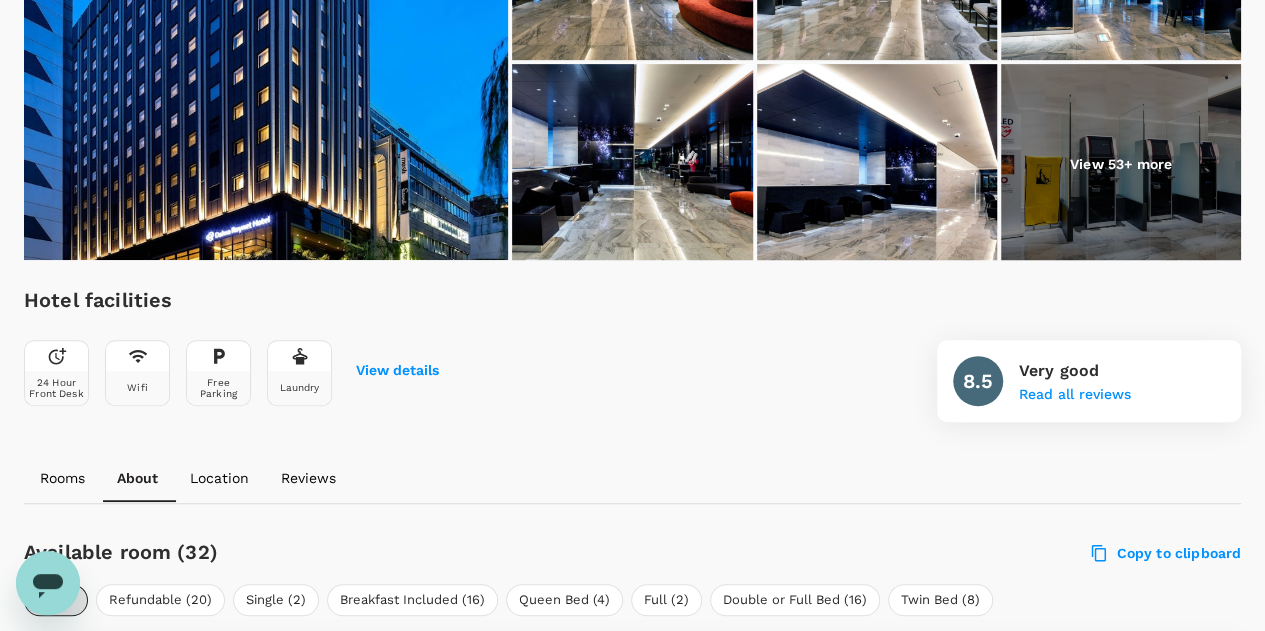 scroll, scrollTop: 388, scrollLeft: 0, axis: vertical 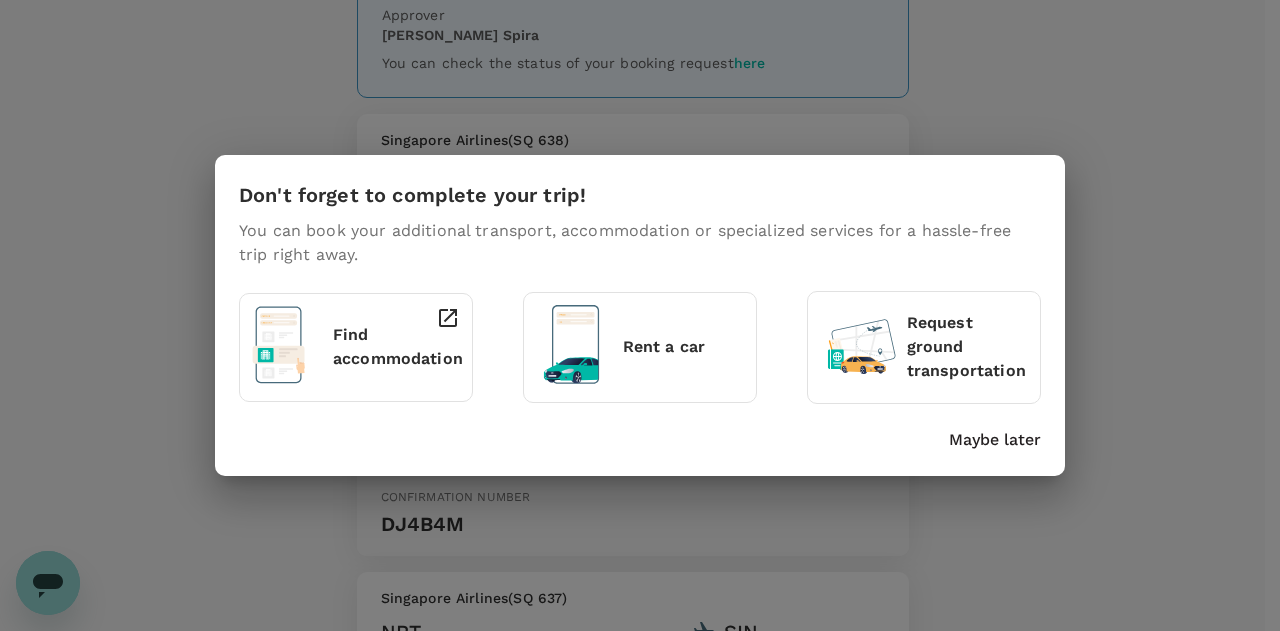 click on "Maybe later" at bounding box center [995, 440] 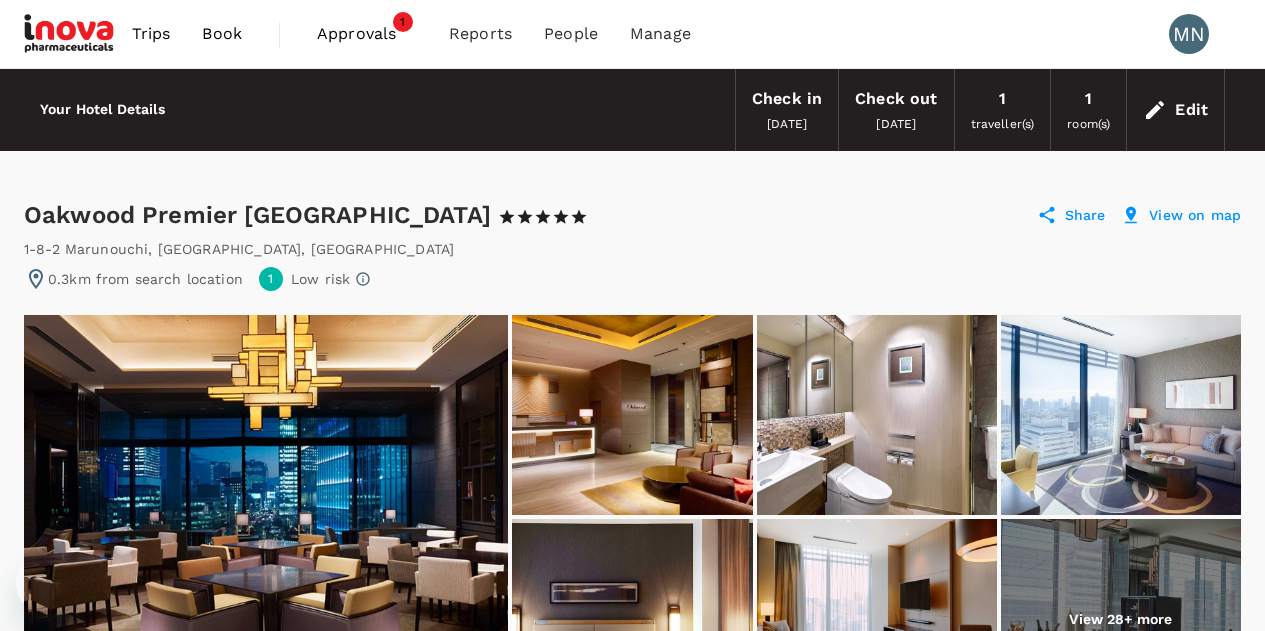 scroll, scrollTop: 594, scrollLeft: 0, axis: vertical 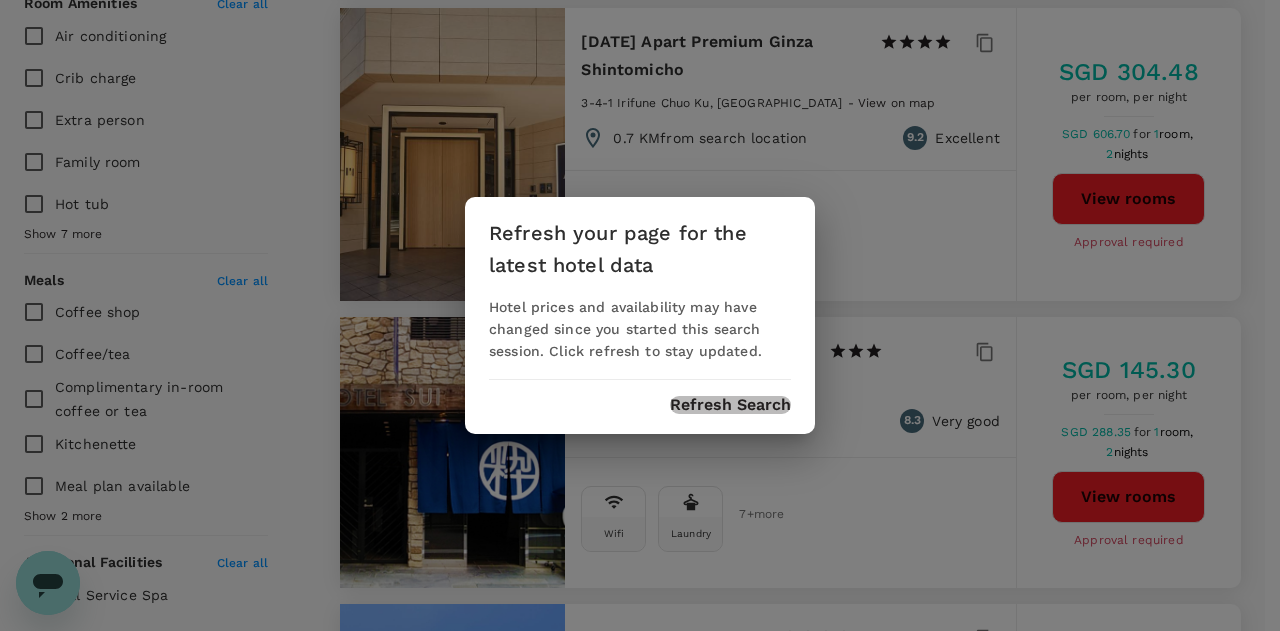 click on "Refresh Search" at bounding box center [730, 405] 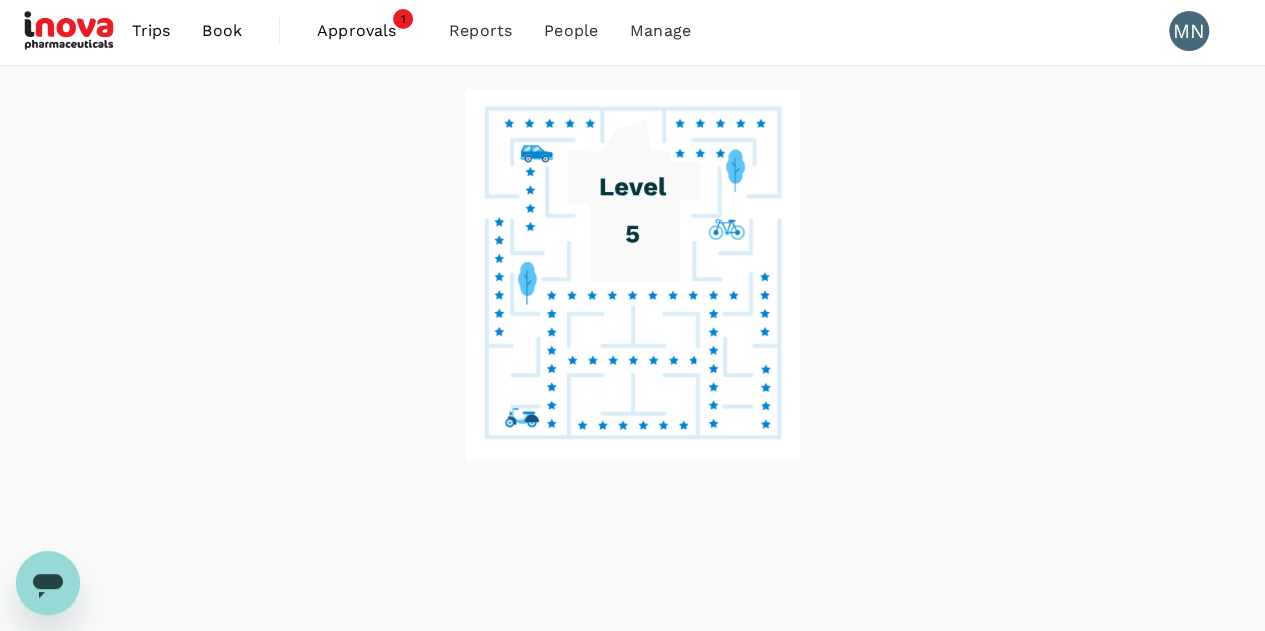 scroll, scrollTop: 0, scrollLeft: 0, axis: both 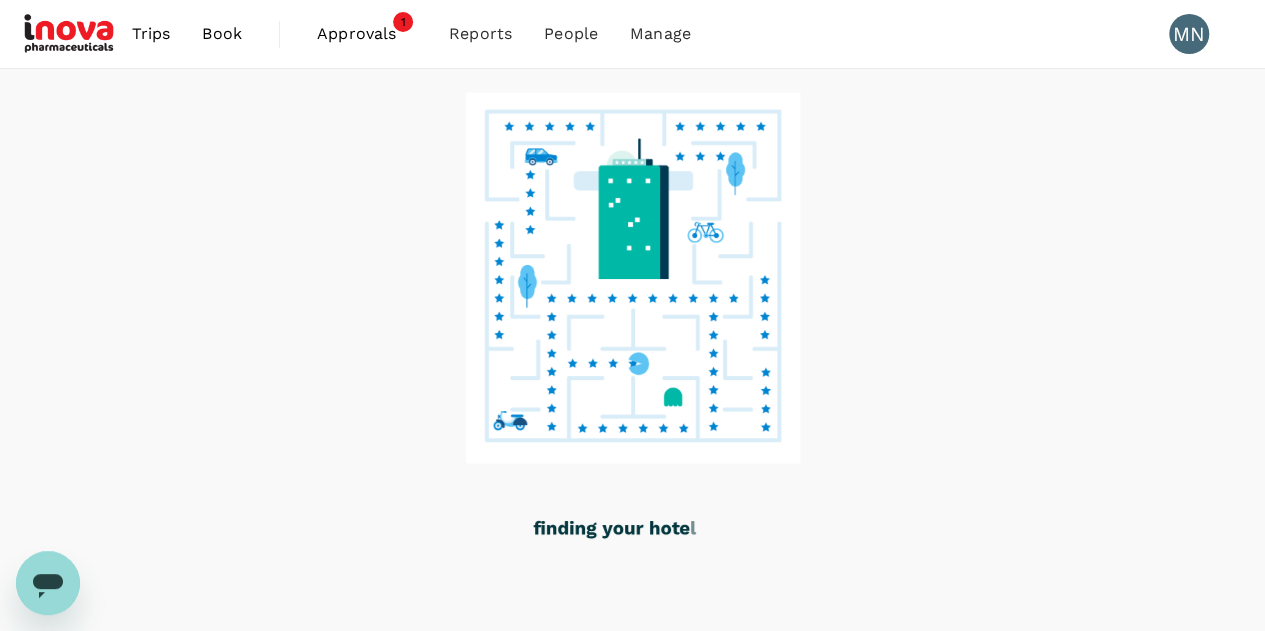 click 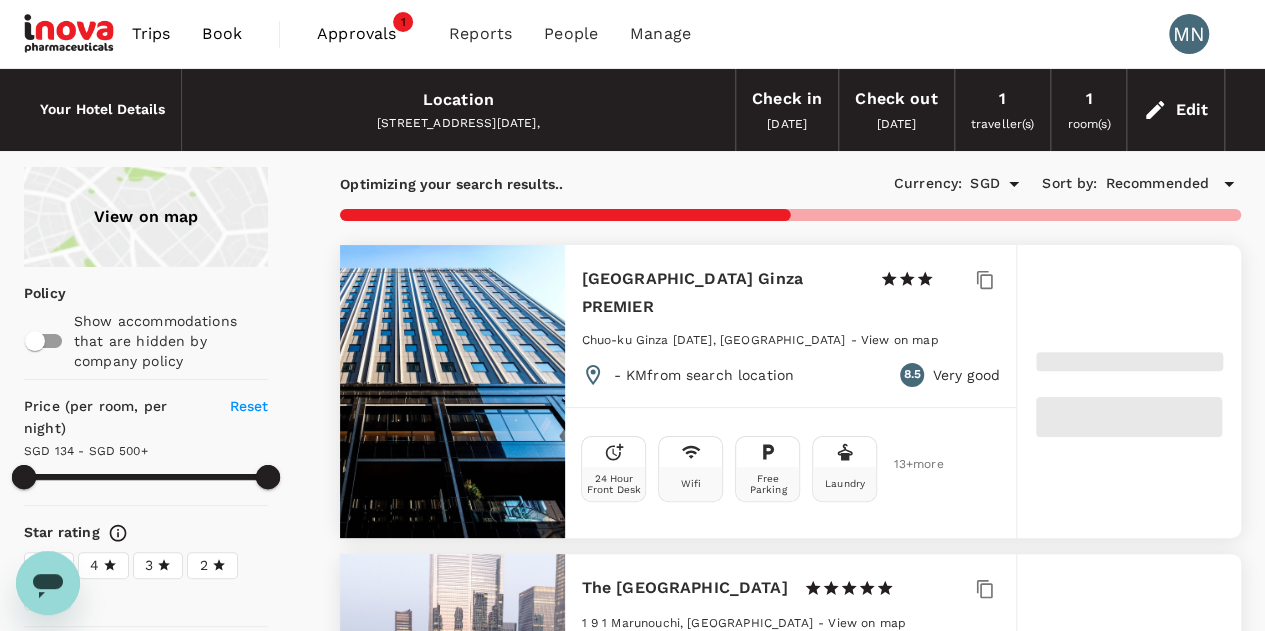type on "499.95" 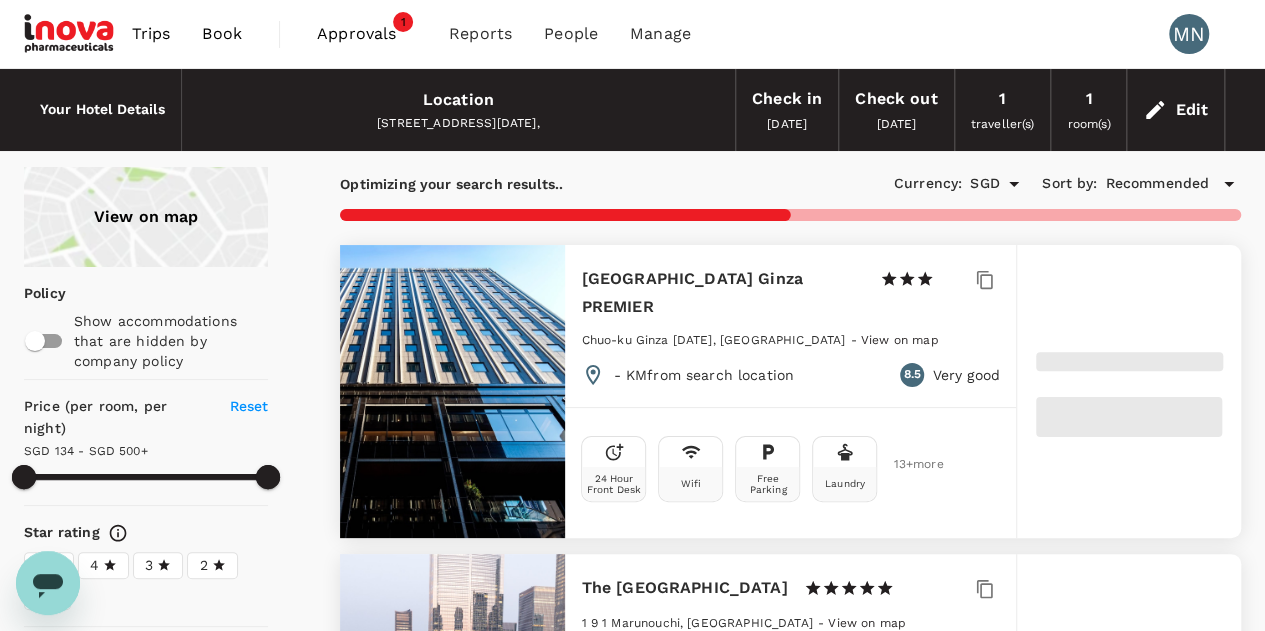 type on "134.4" 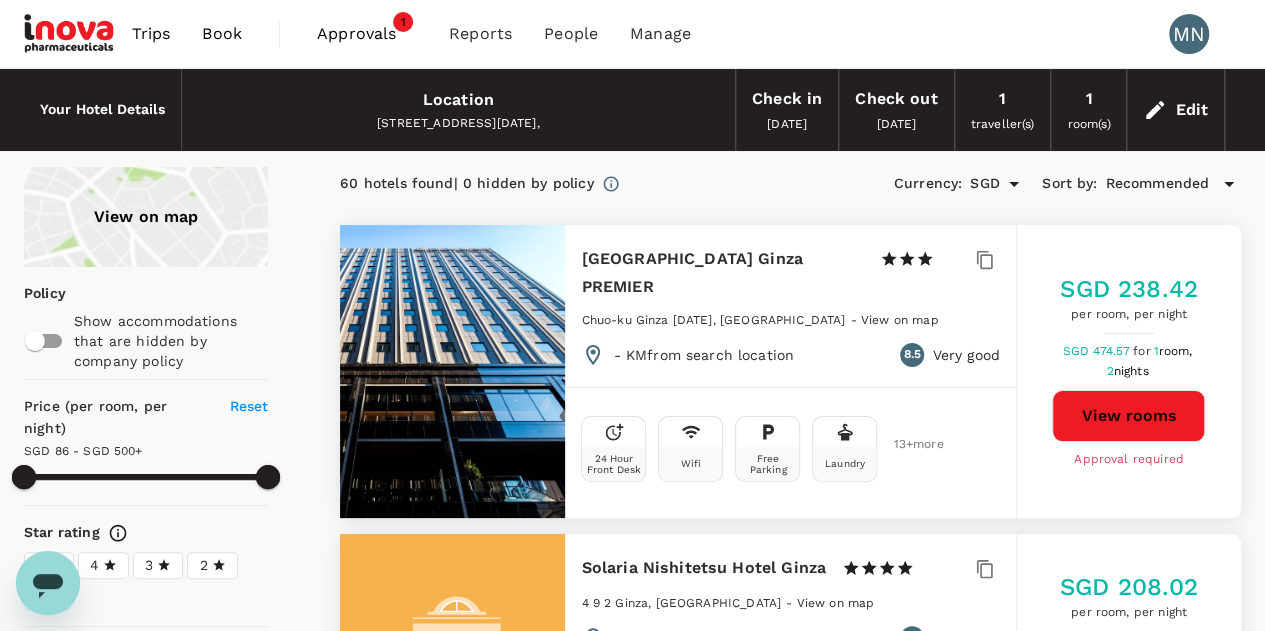 type on "86.4" 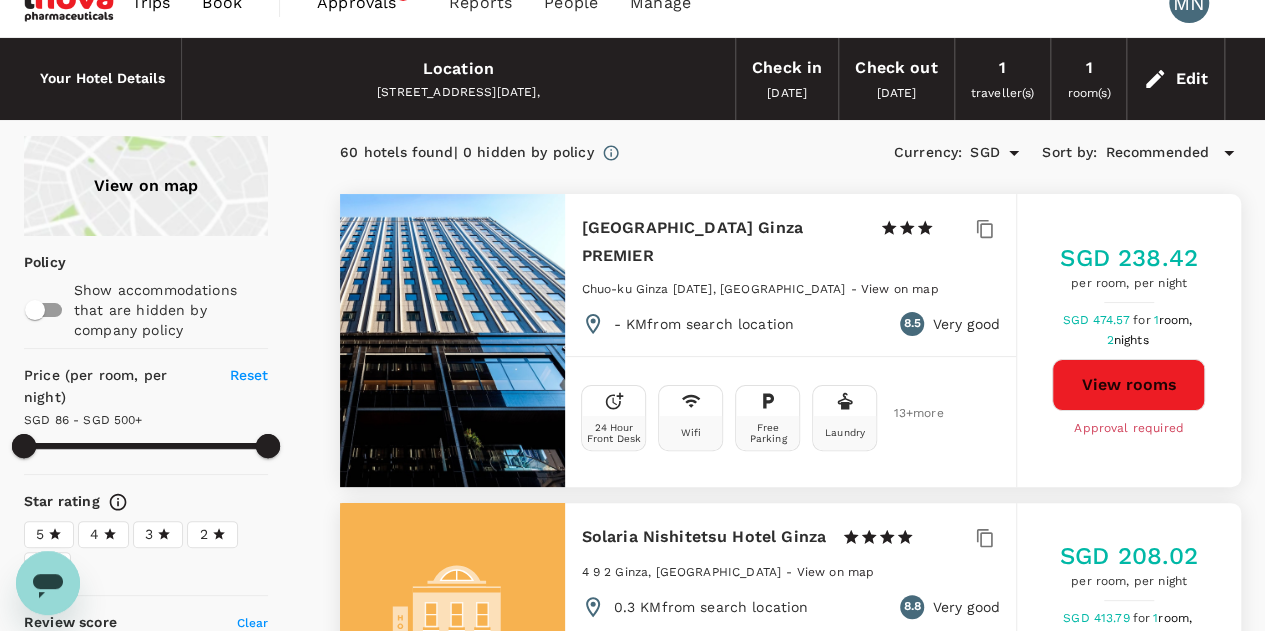 scroll, scrollTop: 0, scrollLeft: 0, axis: both 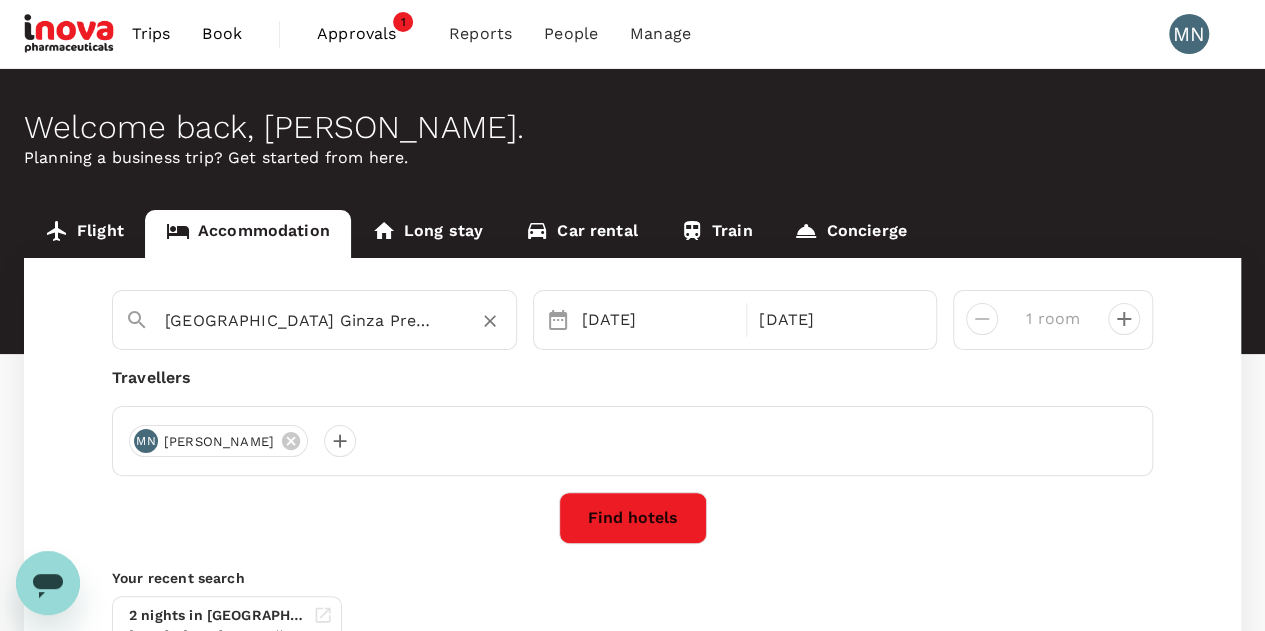 type on "Daiwa Roynet Hotel Ginza PREMIER" 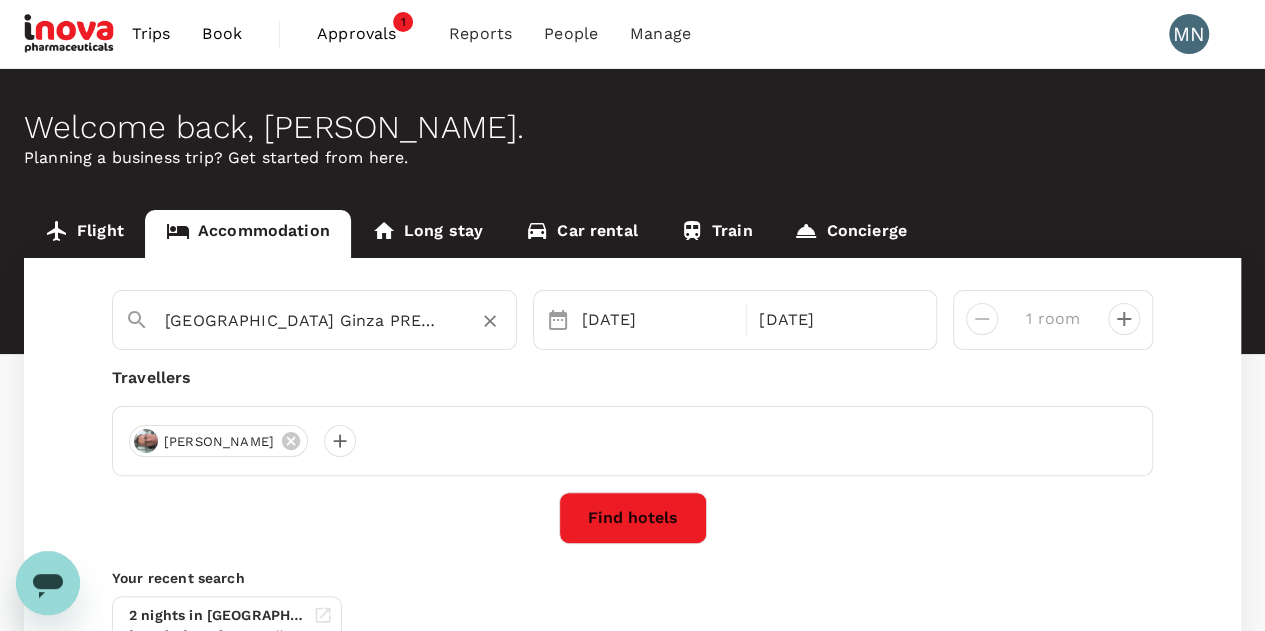 click on "Daiwa Roynet Hotel Ginza PREMIER" at bounding box center (306, 320) 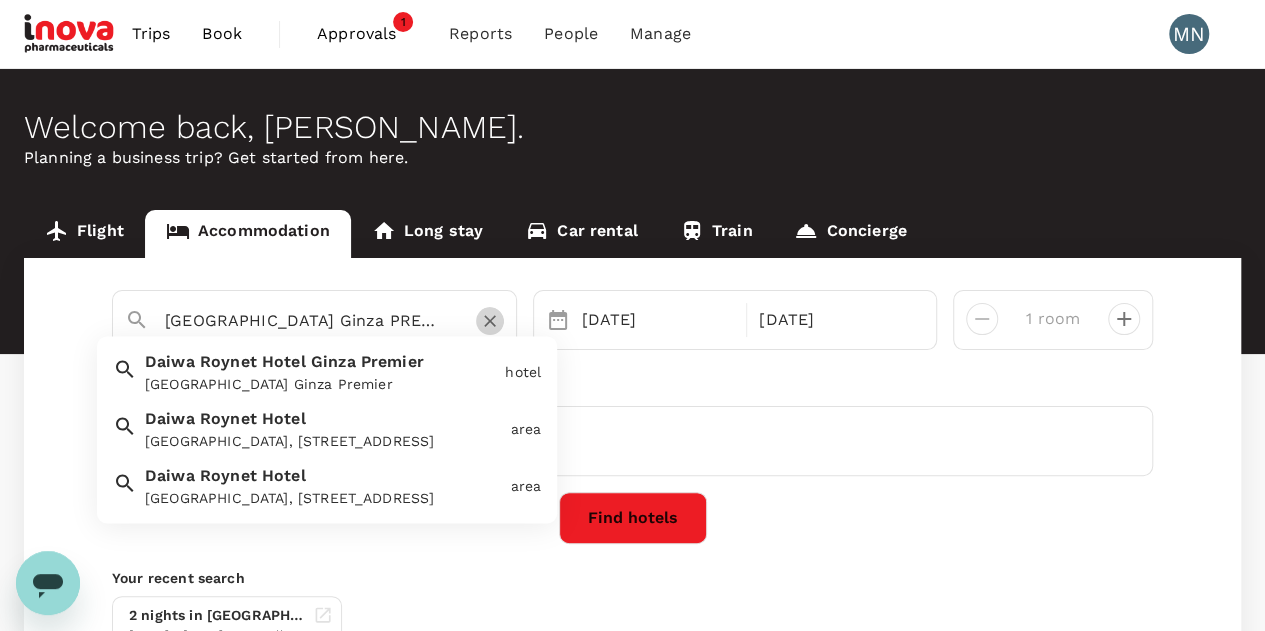 click 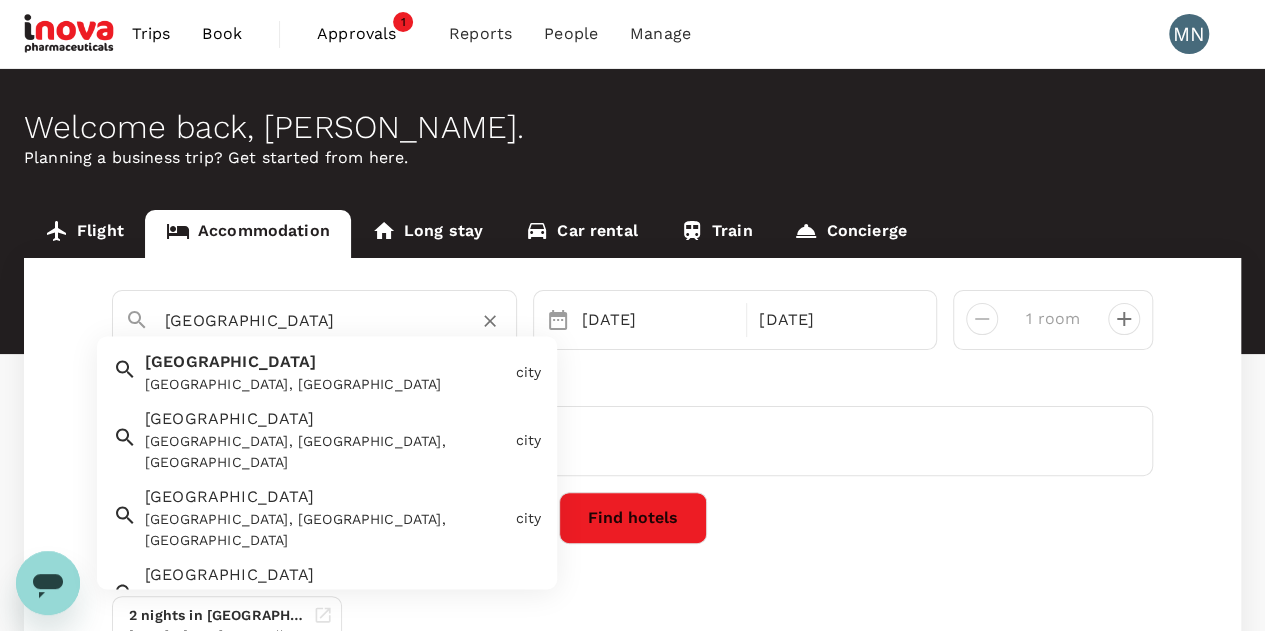click on "Tokyo Tokyo, Japan" at bounding box center (322, 369) 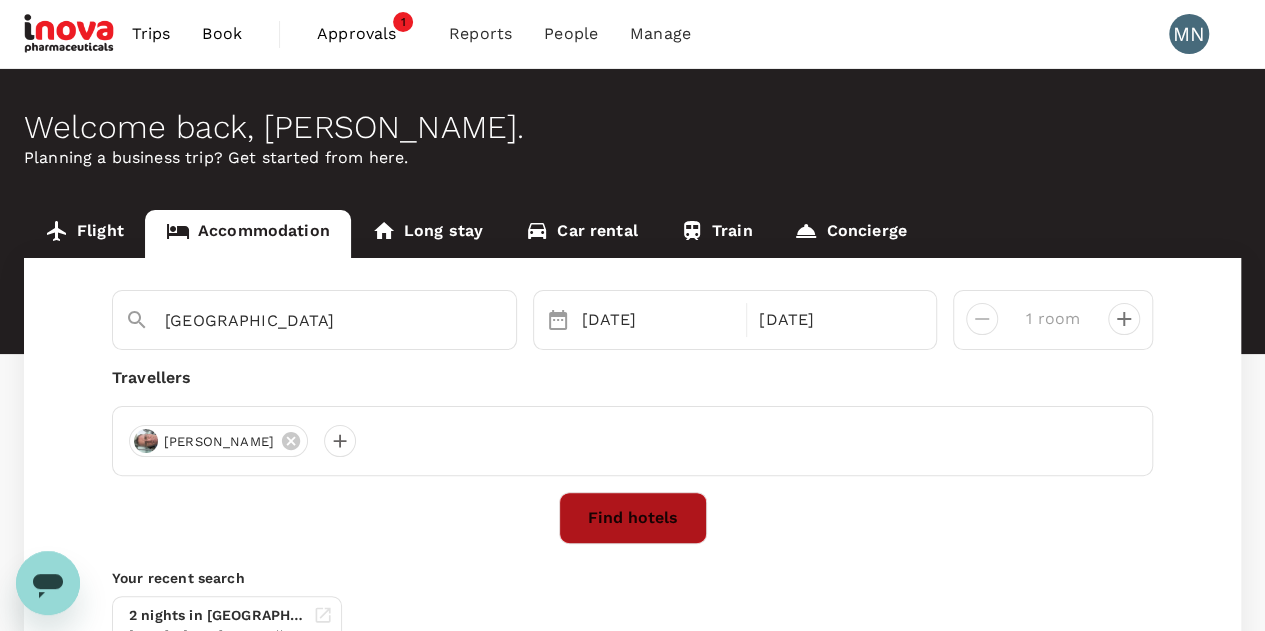 click on "Find hotels" at bounding box center [633, 518] 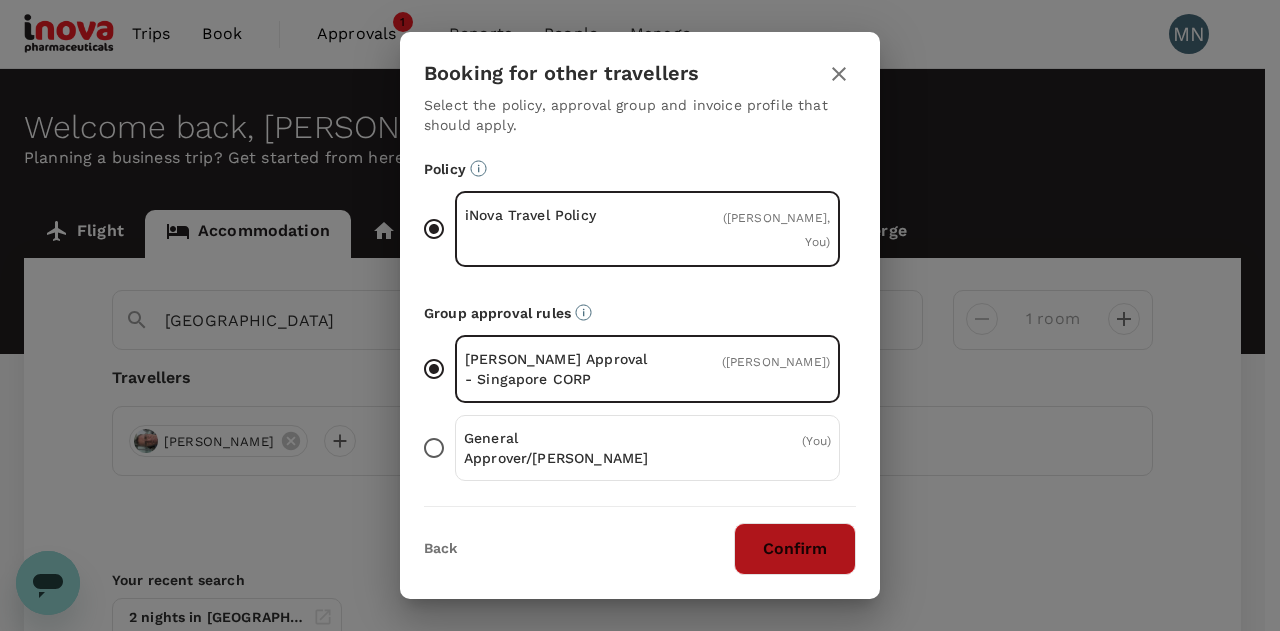 click on "Confirm" at bounding box center (795, 549) 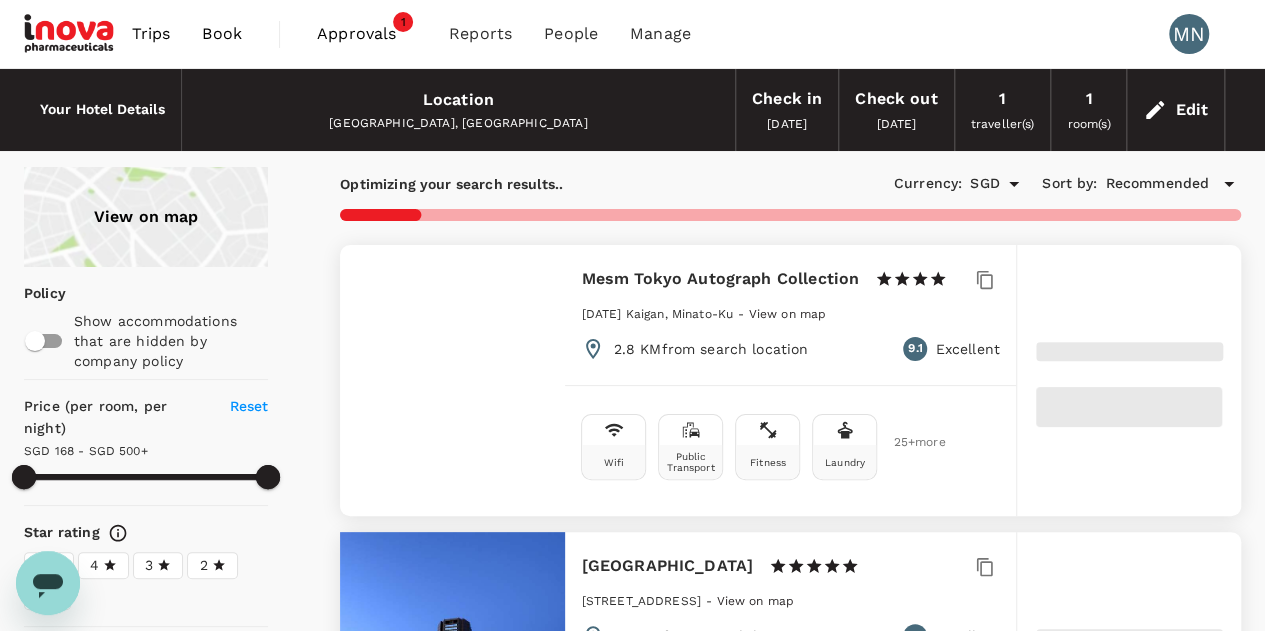 type on "499.26" 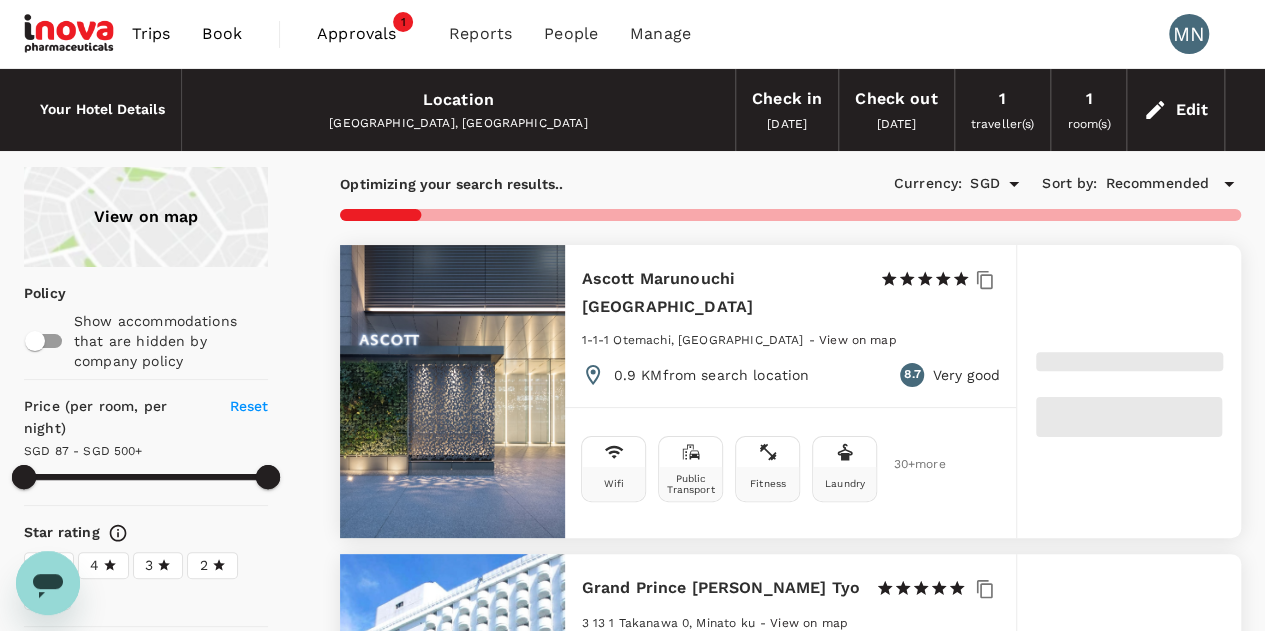 type on "87.26" 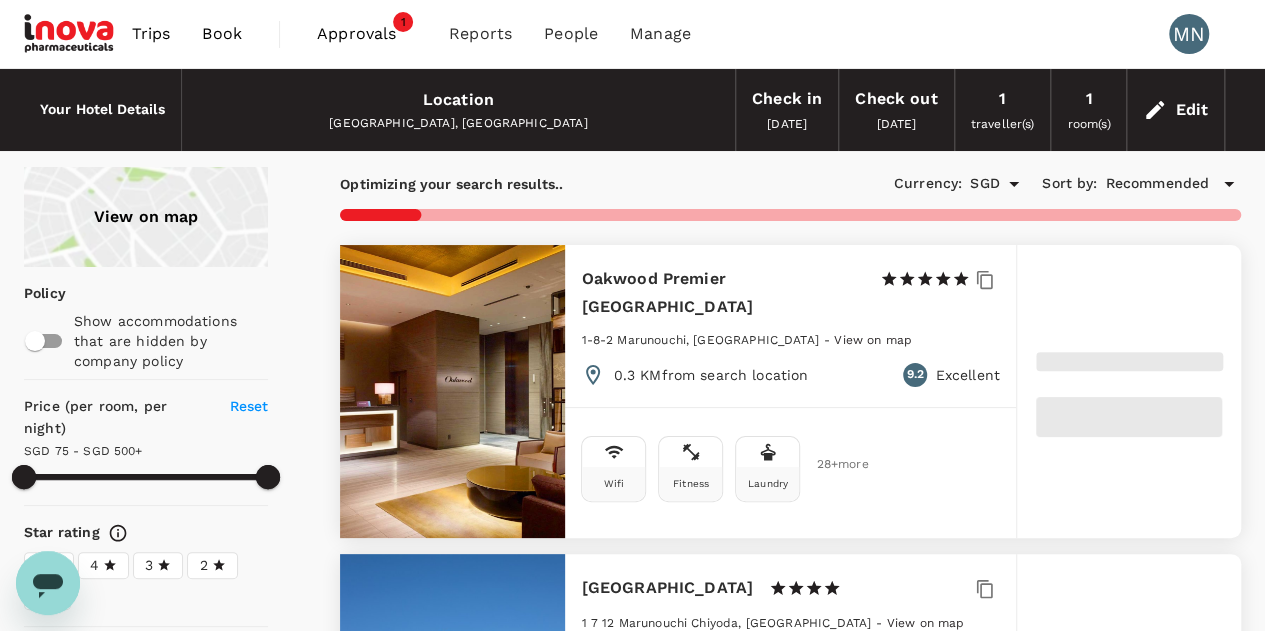 type on "74.78" 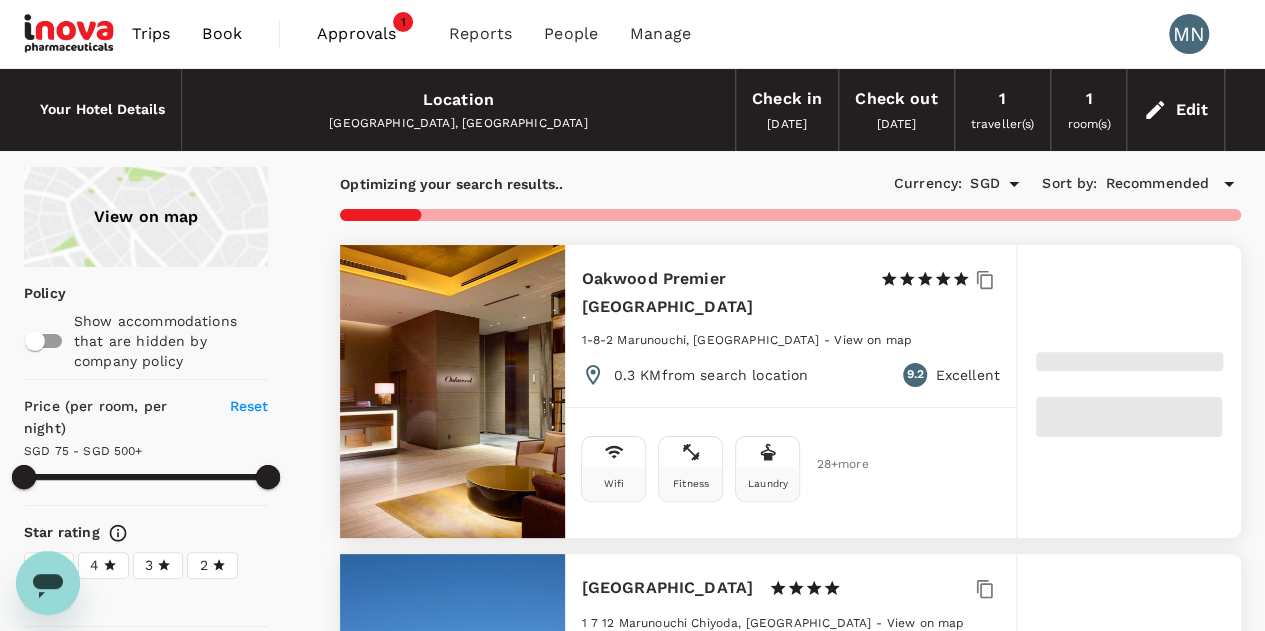 type on "499.63" 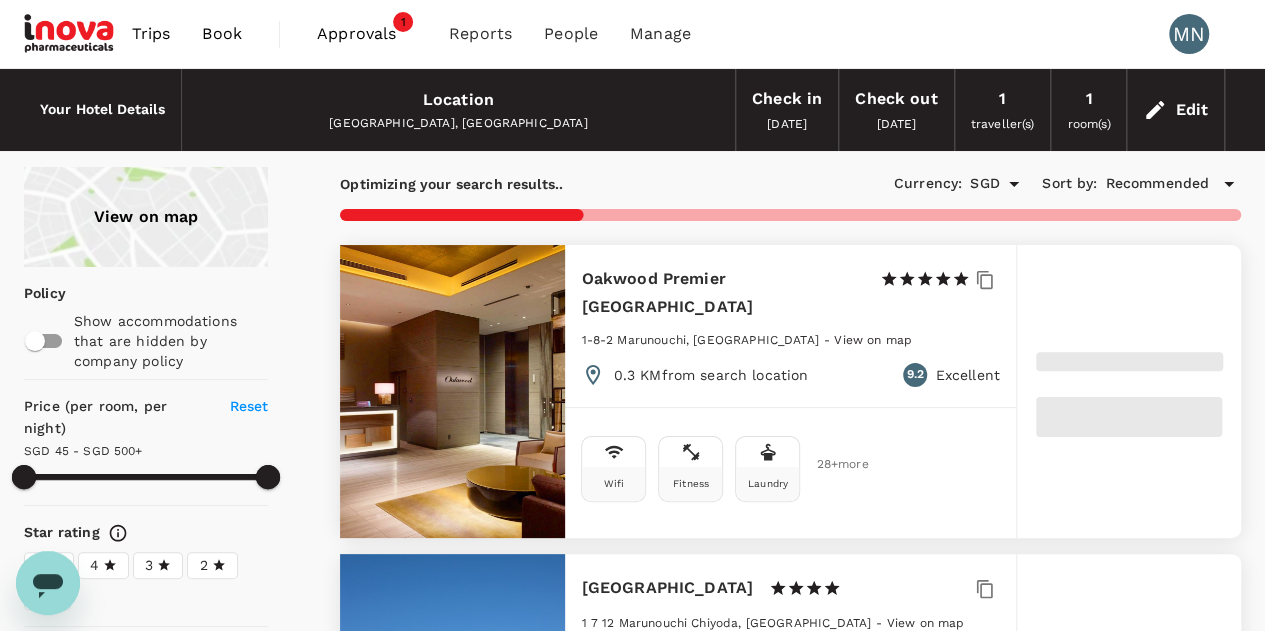 type on "44.63" 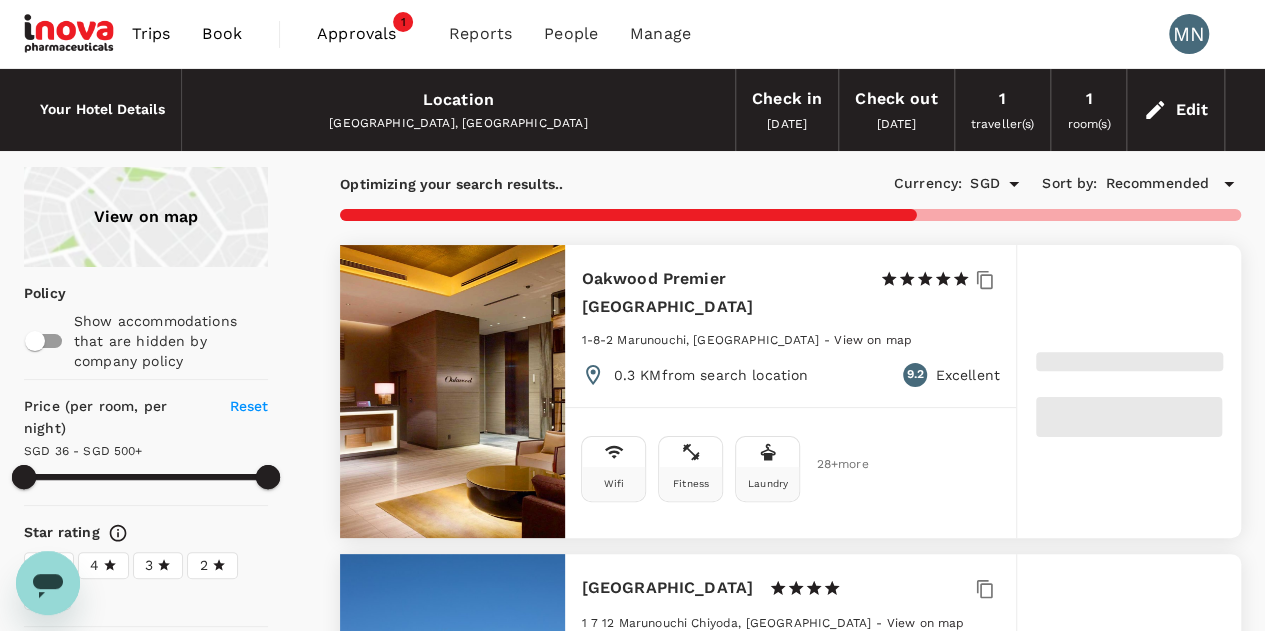 type on "35.5" 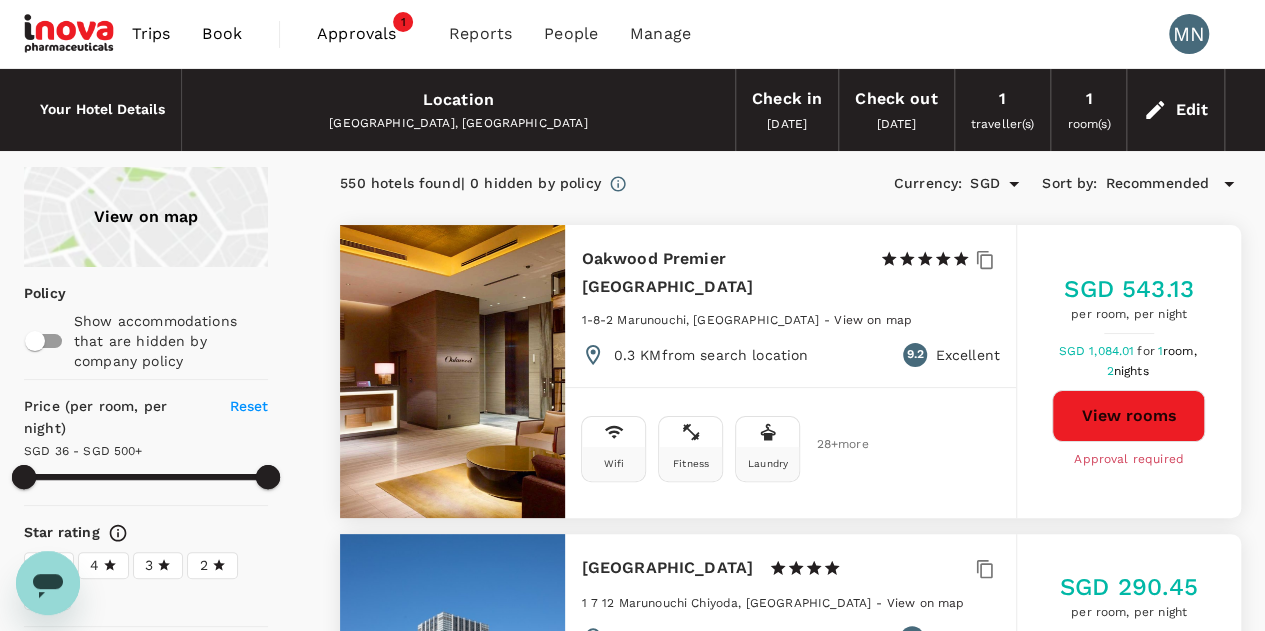 type on "499.5" 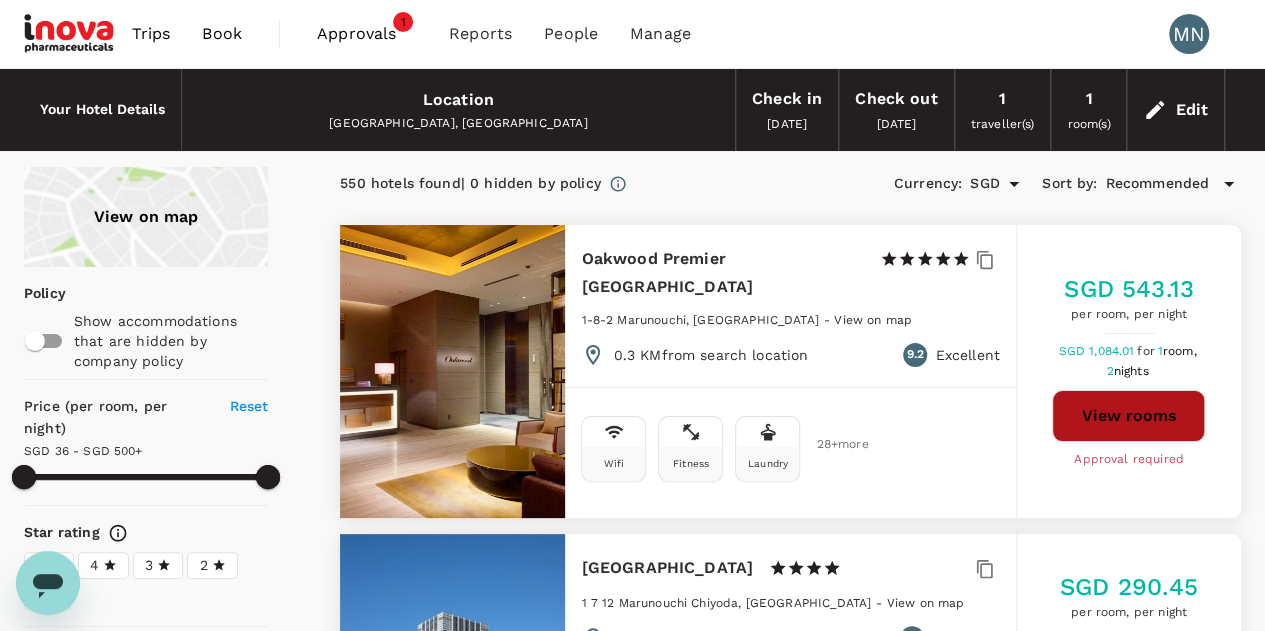 click on "View rooms" at bounding box center (1128, 416) 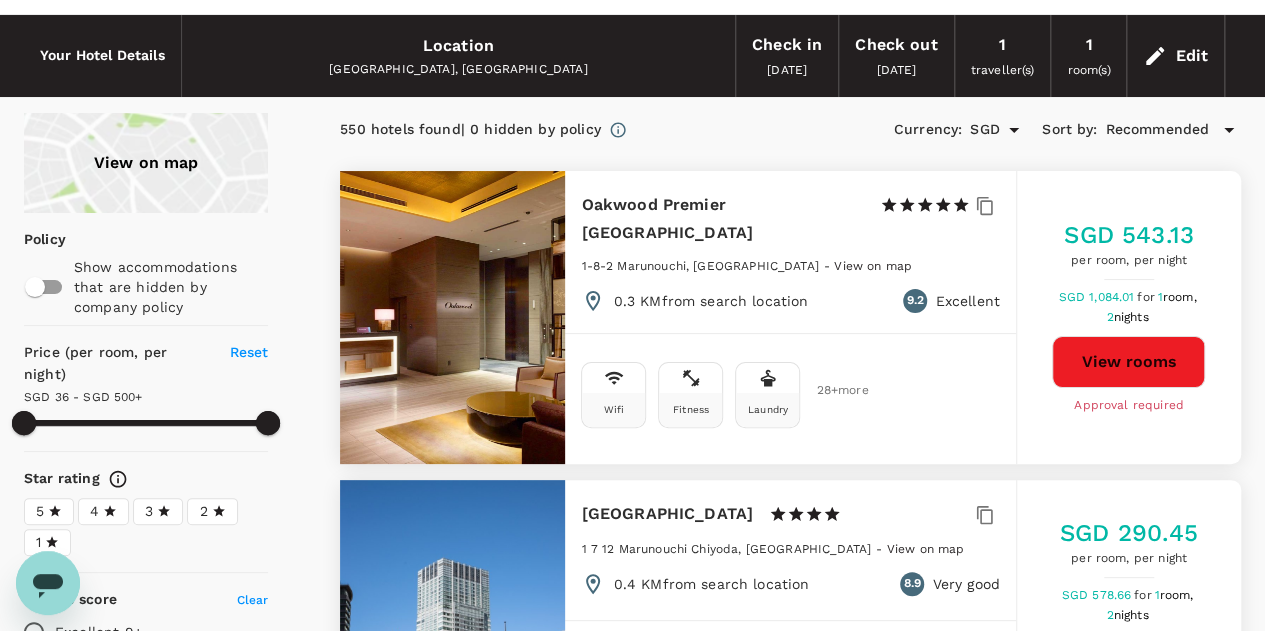 scroll, scrollTop: 100, scrollLeft: 0, axis: vertical 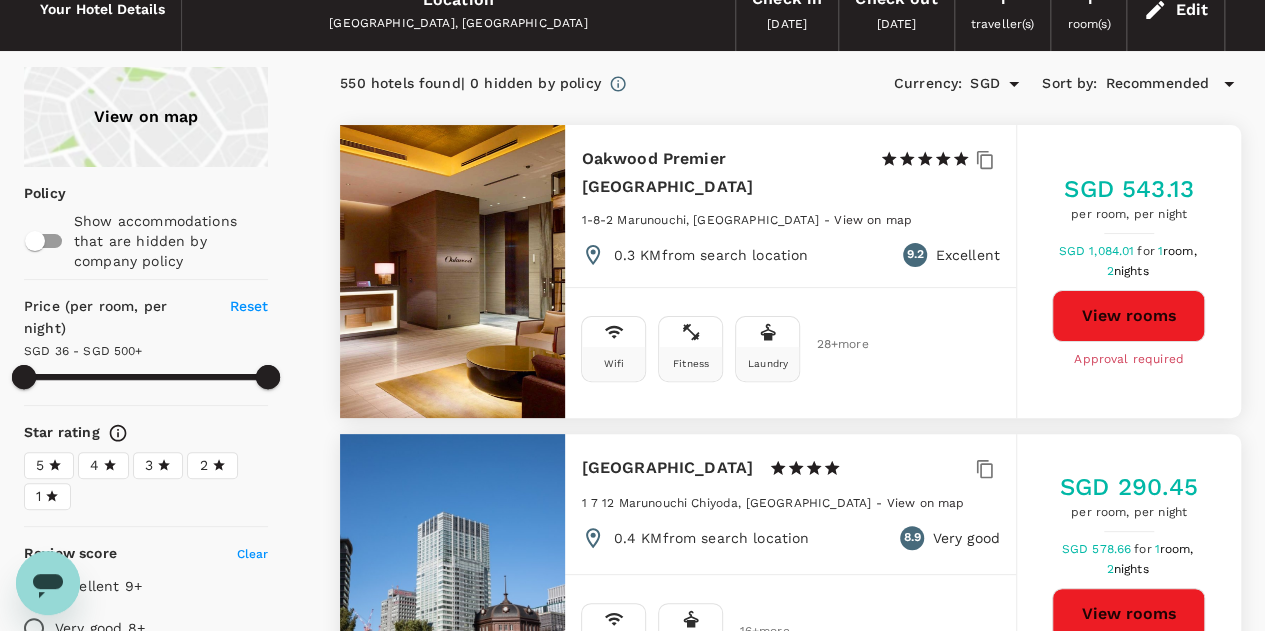click on "View rooms" at bounding box center [1128, 316] 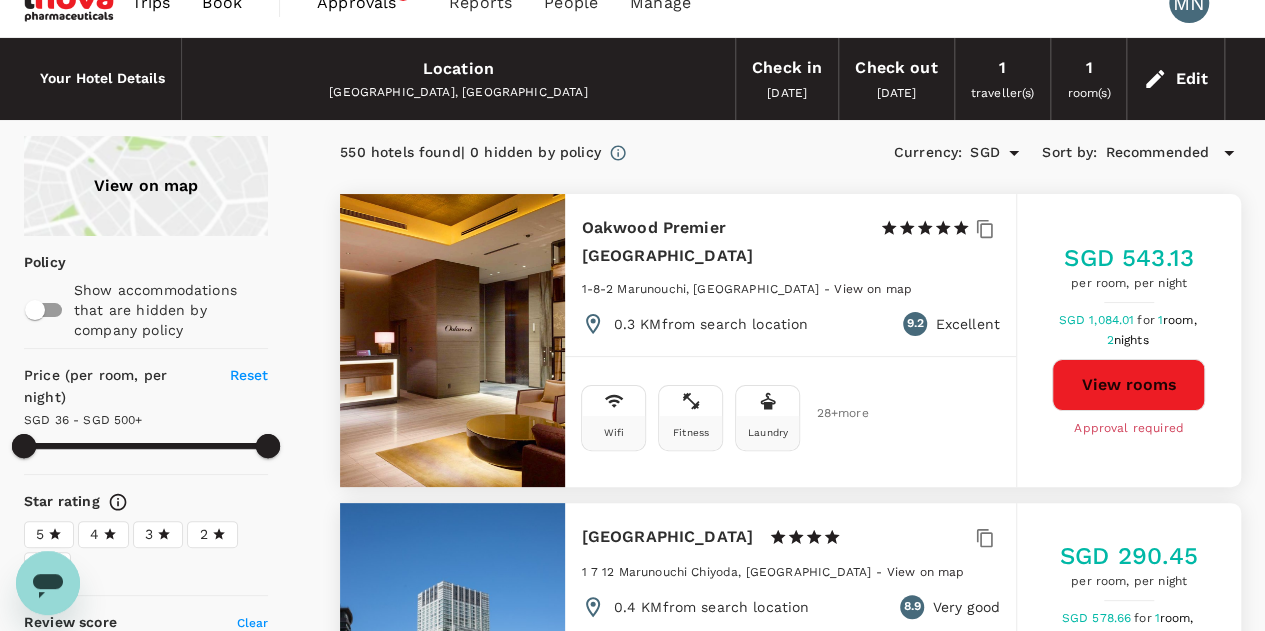 scroll, scrollTop: 0, scrollLeft: 0, axis: both 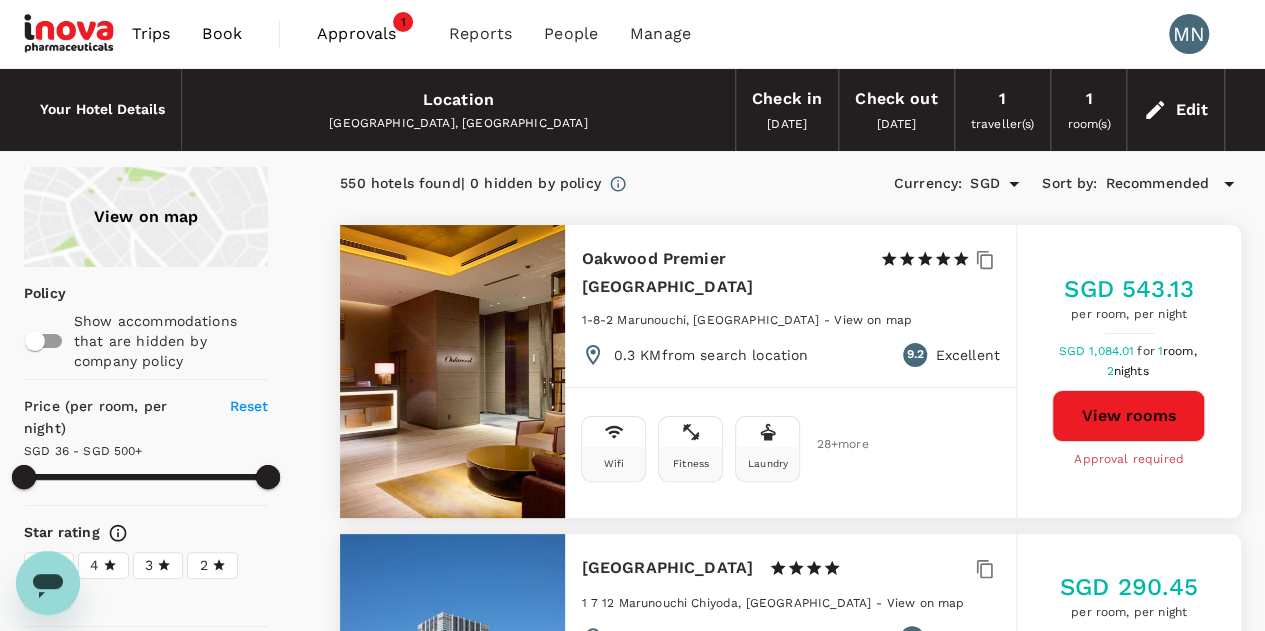 click on "Location" at bounding box center [458, 100] 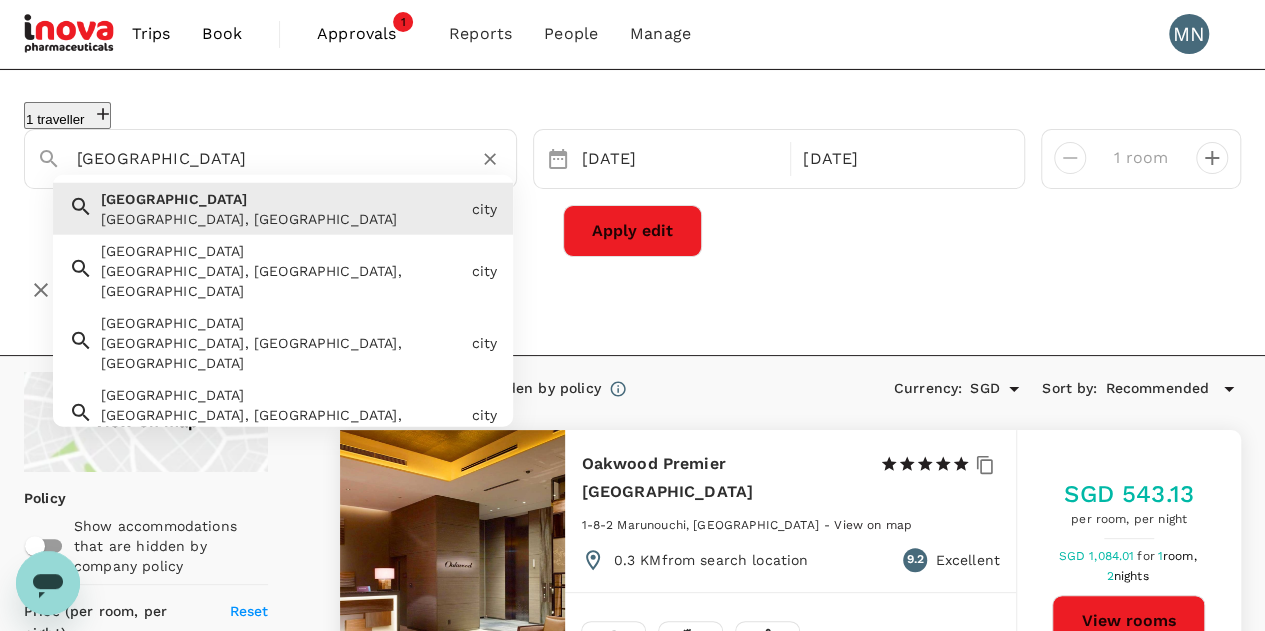 drag, startPoint x: 143, startPoint y: 153, endPoint x: 0, endPoint y: 155, distance: 143.01399 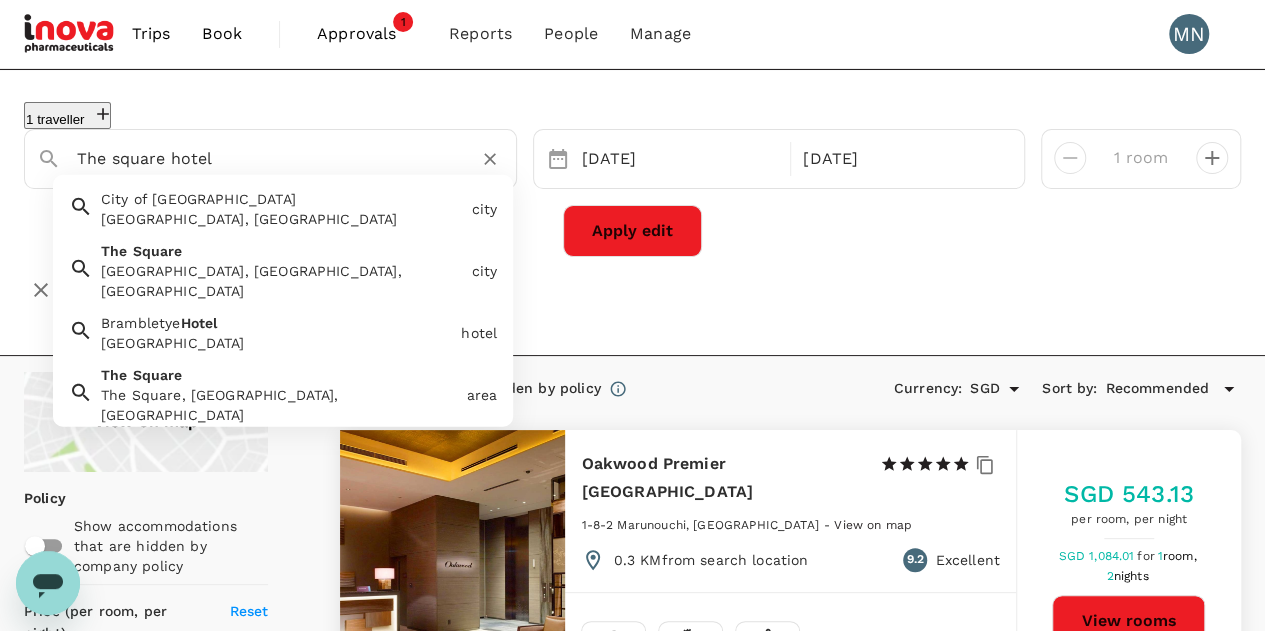 type on "City of London" 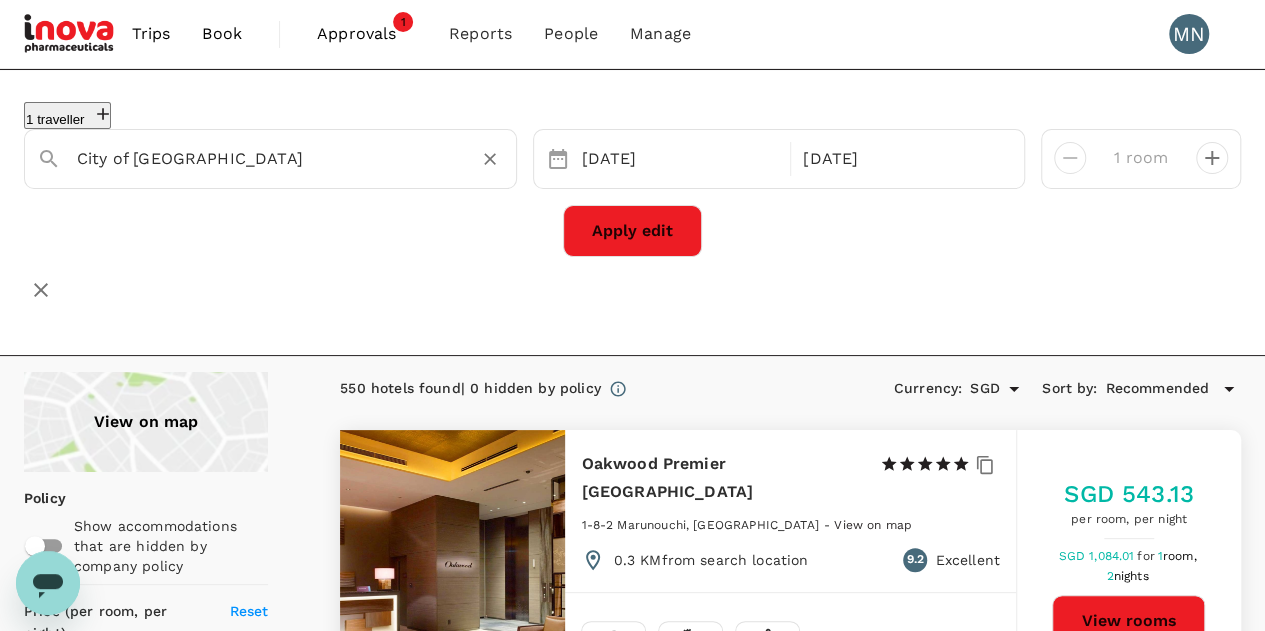 drag, startPoint x: 474, startPoint y: 159, endPoint x: 411, endPoint y: 154, distance: 63.1981 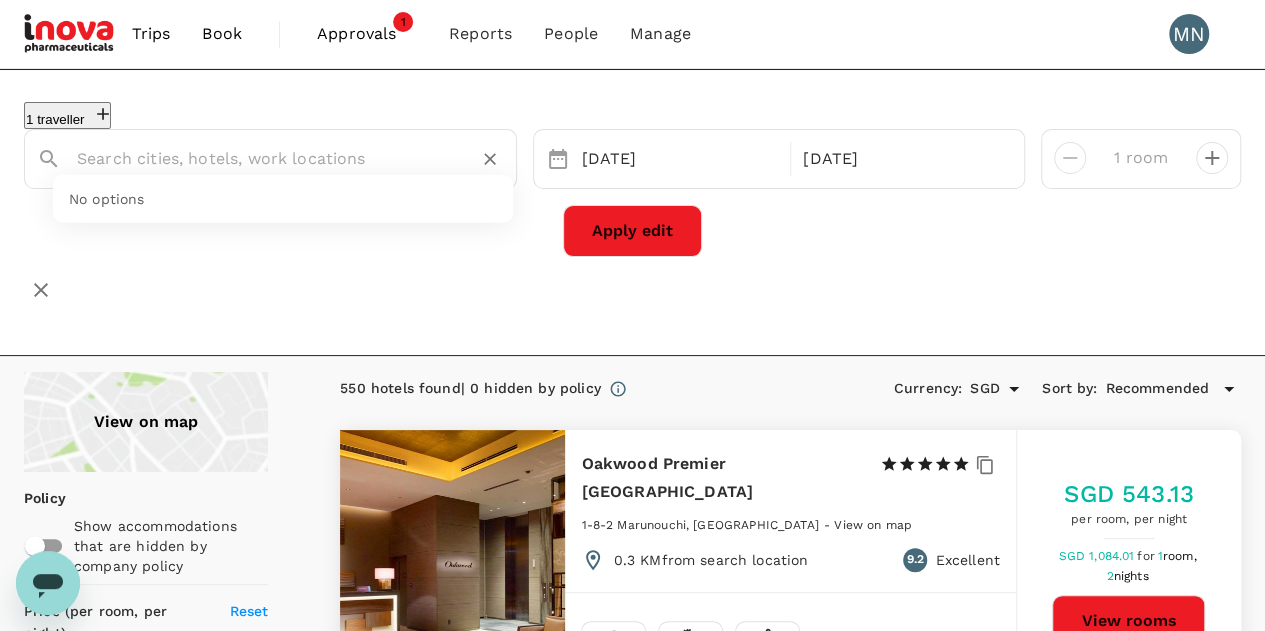 click at bounding box center (262, 158) 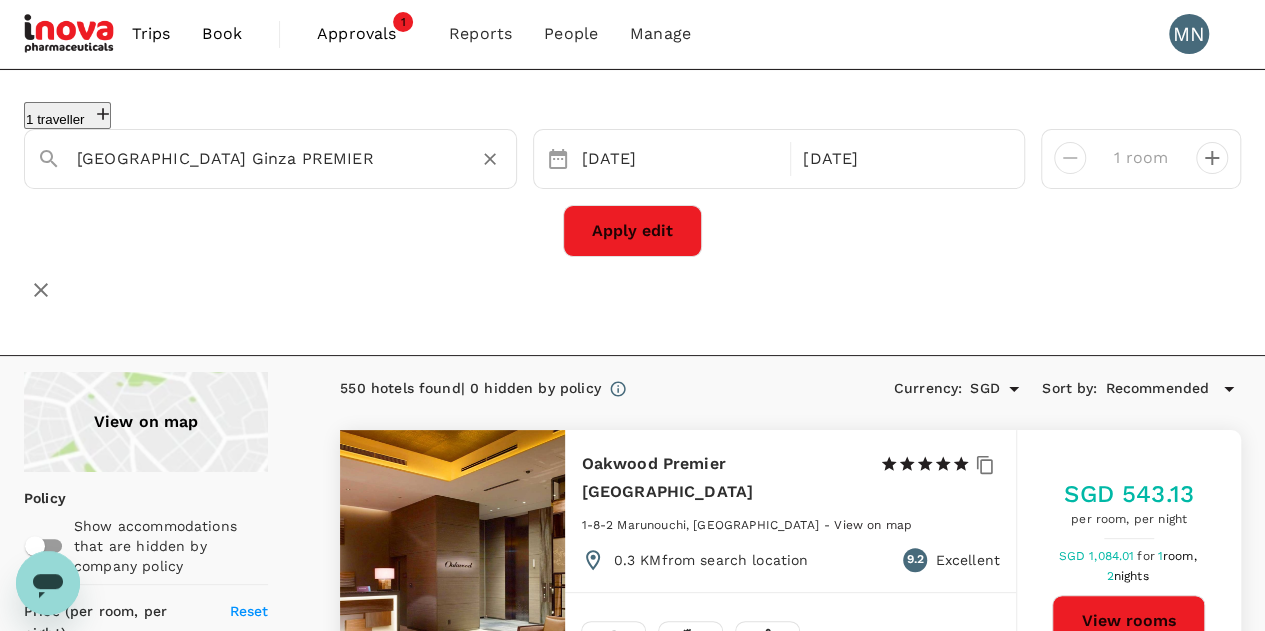 type on "Daiwa Roynet Hotel Ginza PREMIER" 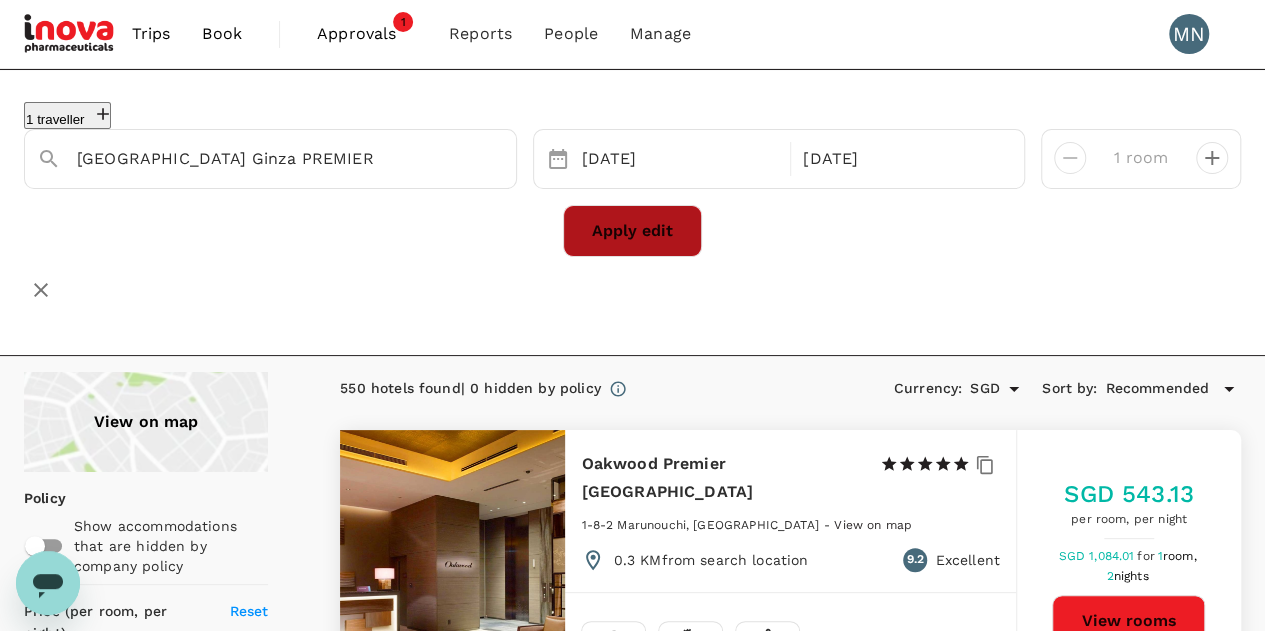 click on "Apply edit" at bounding box center (632, 231) 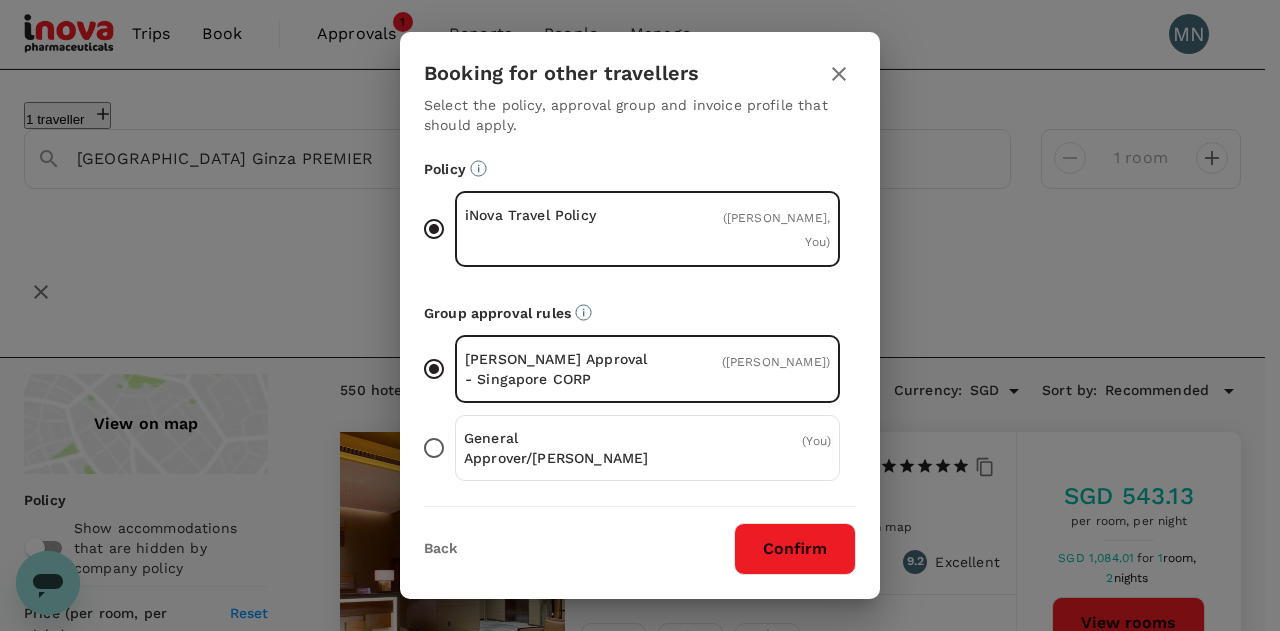 click on "Confirm" at bounding box center (795, 549) 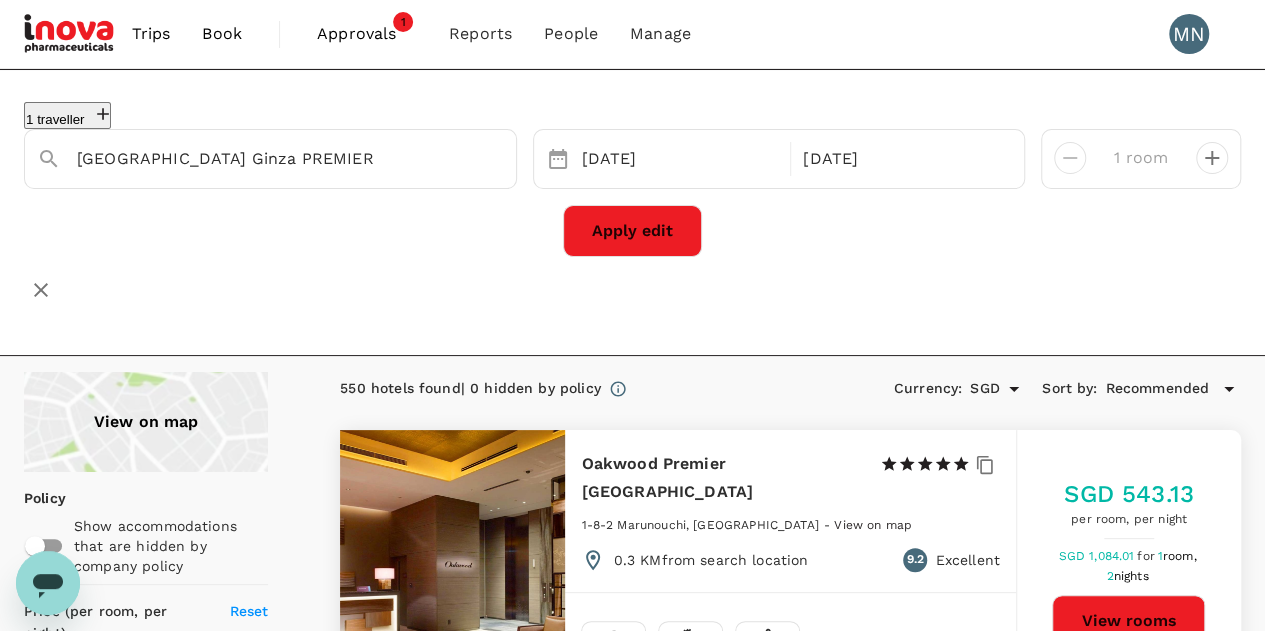 scroll, scrollTop: 54, scrollLeft: 0, axis: vertical 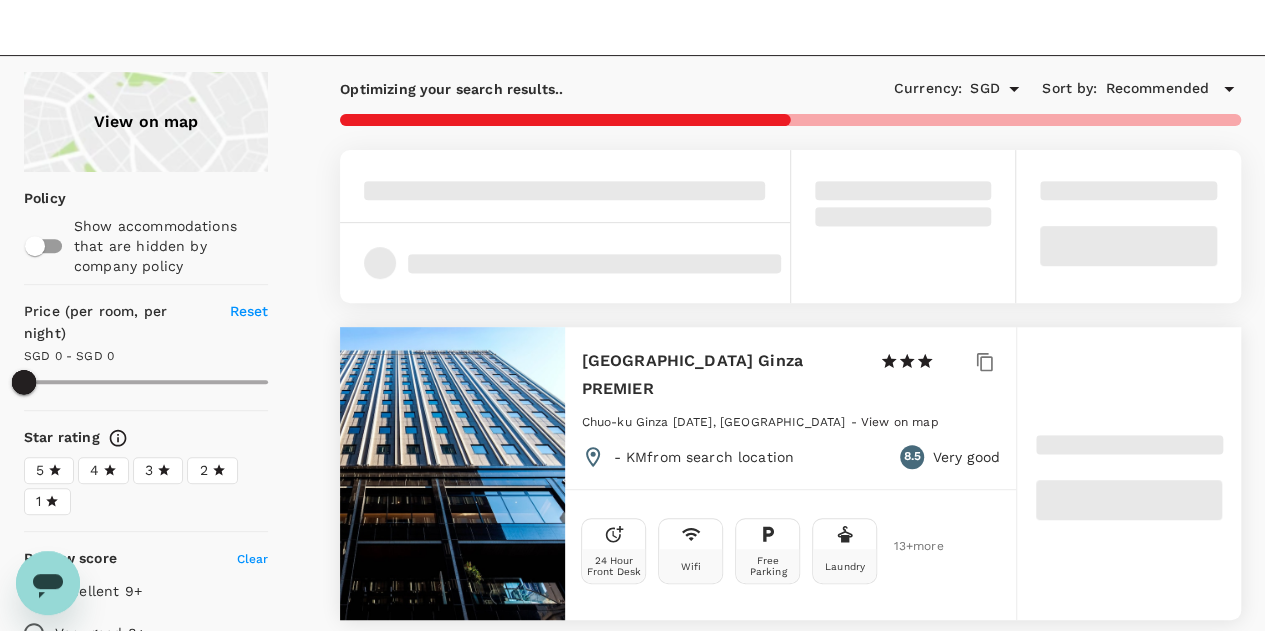 click on "Daiwa Roynet Hotel Ginza PREMIER" at bounding box center (722, 375) 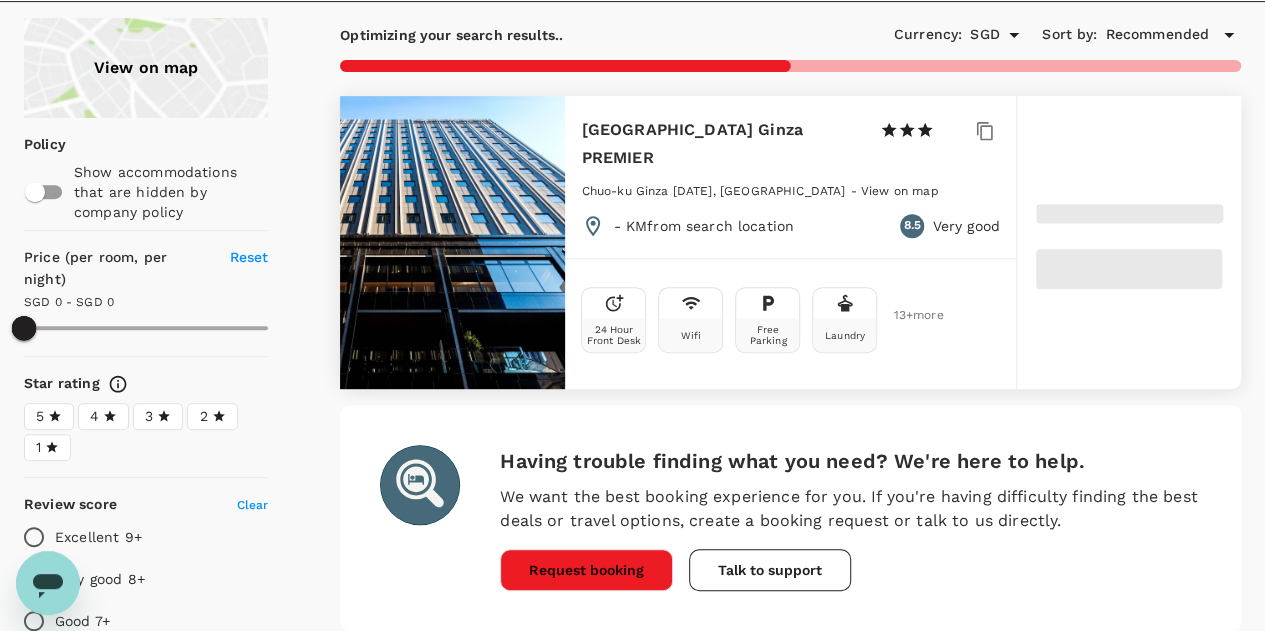 scroll, scrollTop: 400, scrollLeft: 0, axis: vertical 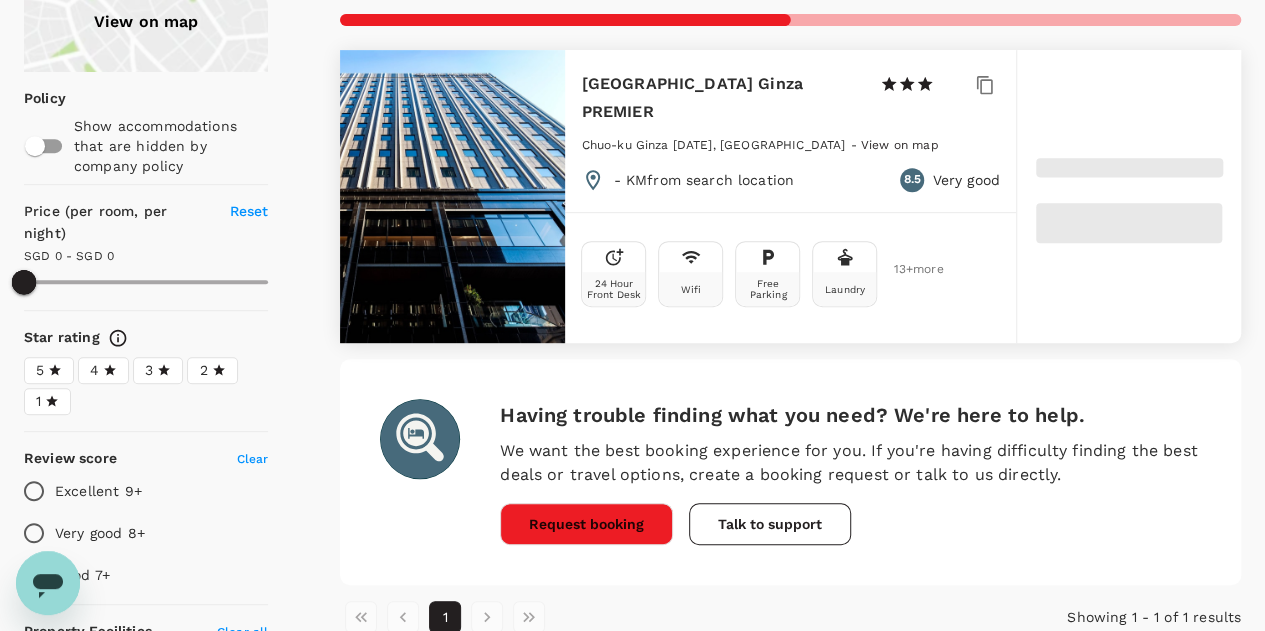 click on "Daiwa Roynet Hotel Ginza PREMIER" at bounding box center (722, 98) 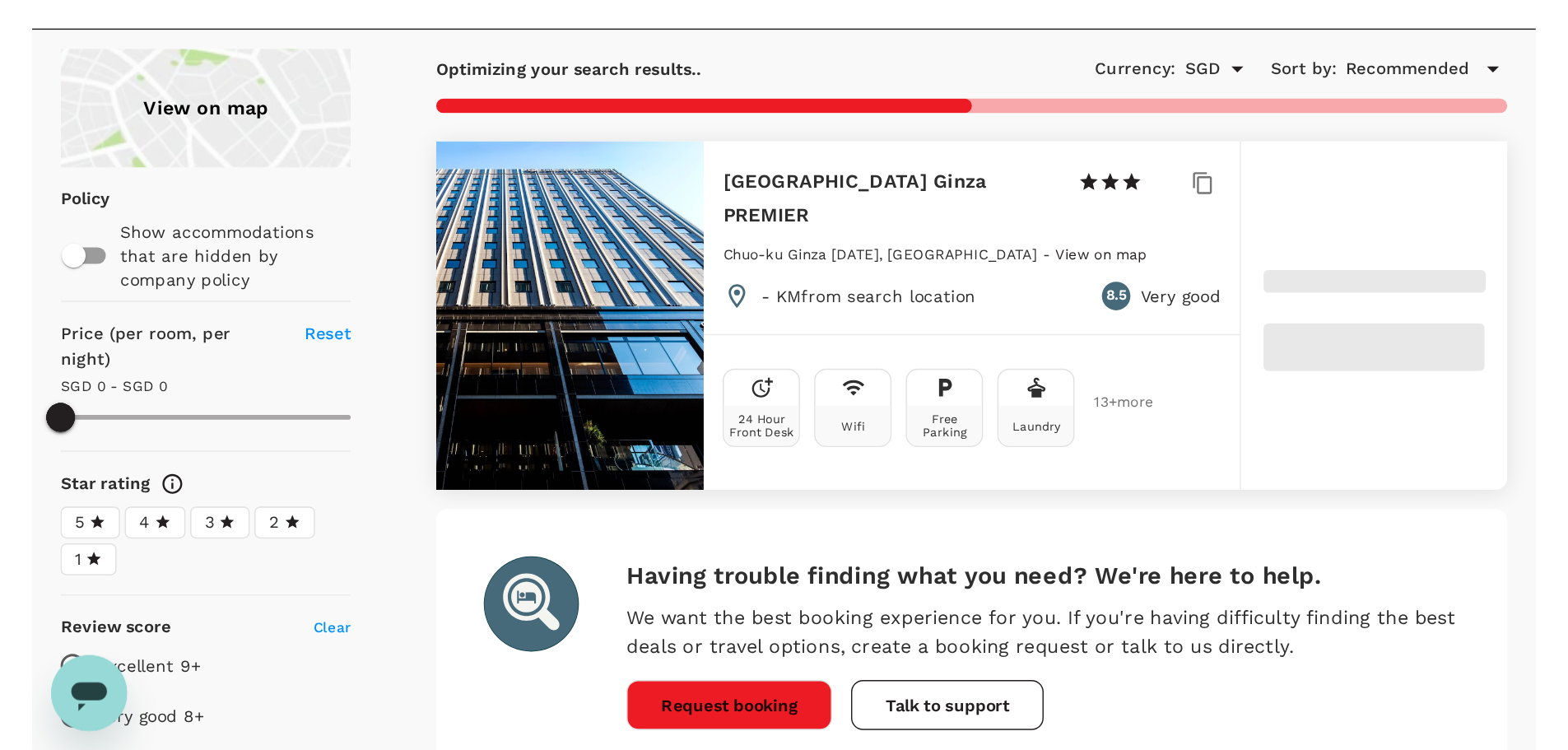 scroll, scrollTop: 247, scrollLeft: 0, axis: vertical 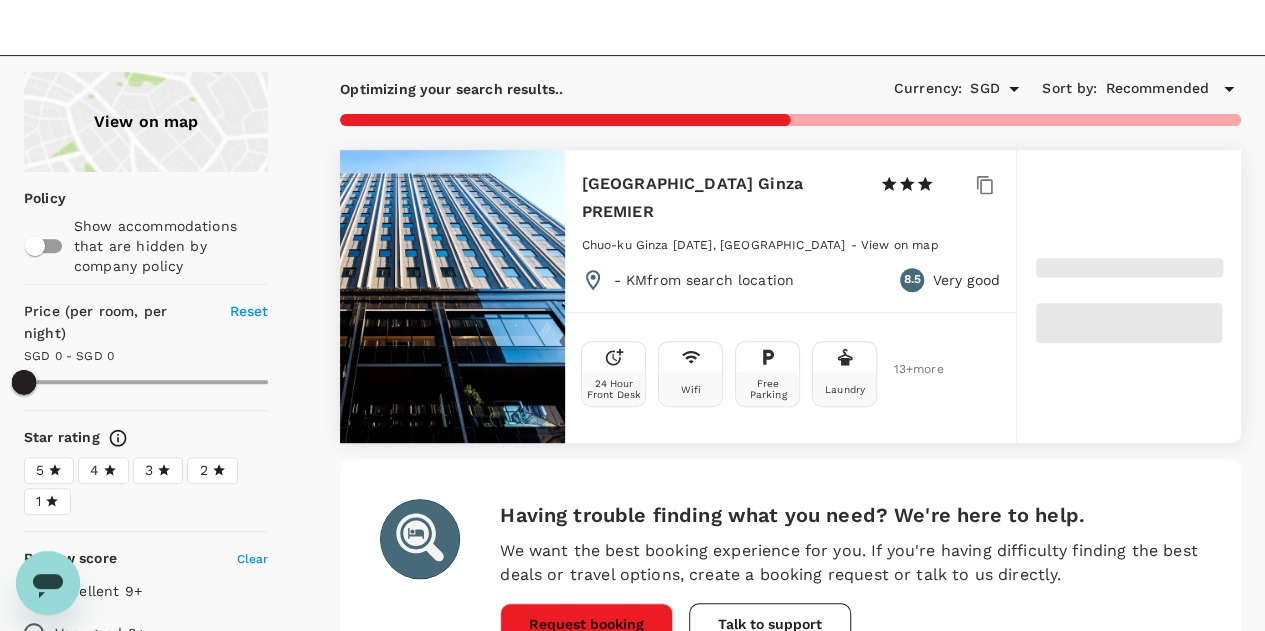 click at bounding box center [1129, 323] 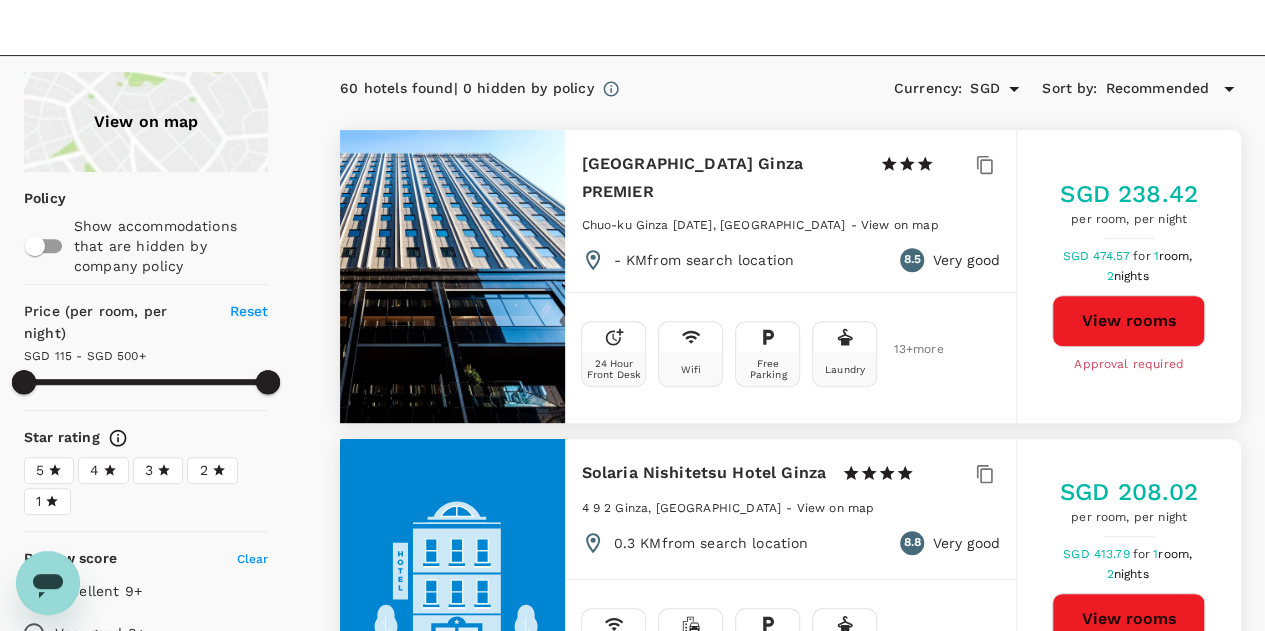 type on "499.95" 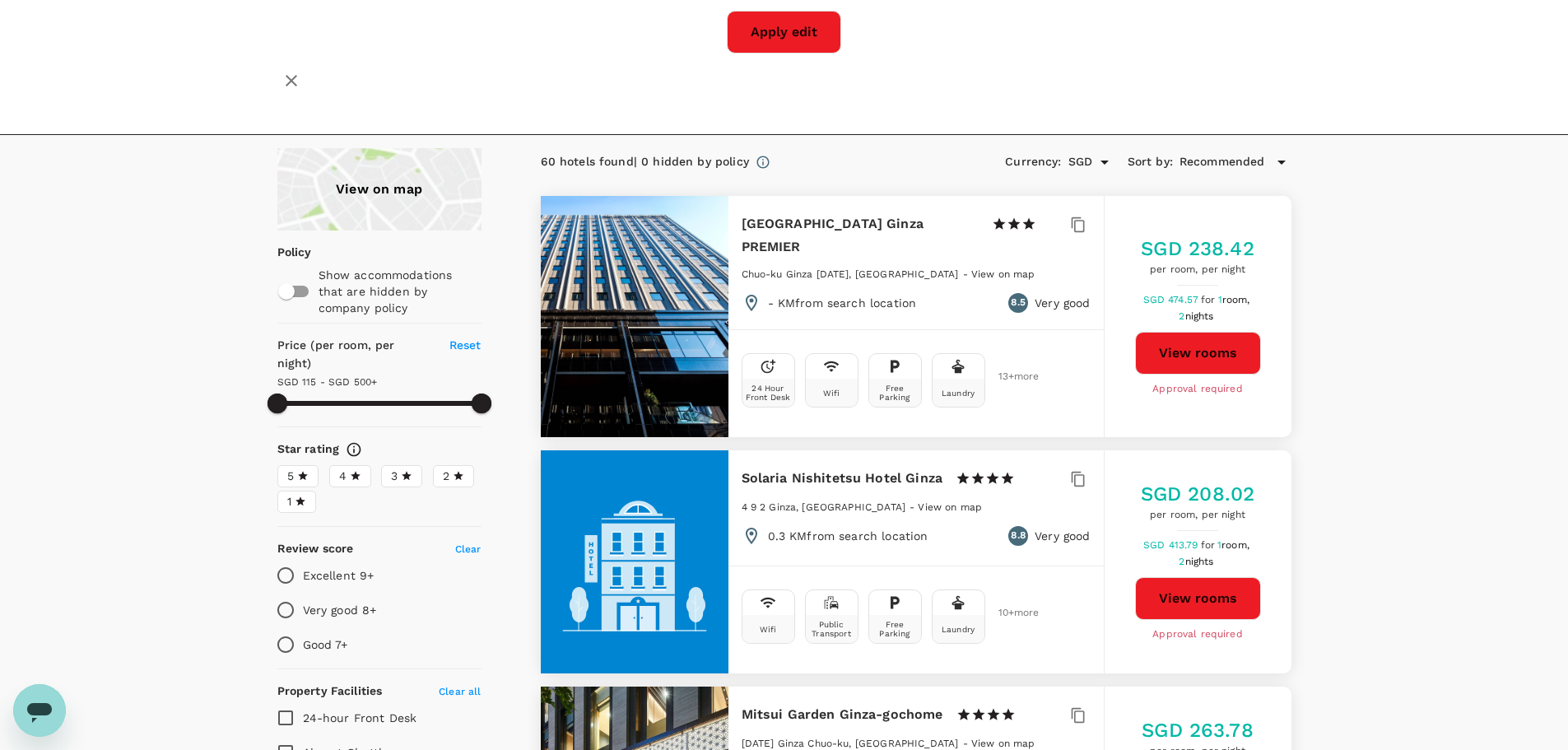 scroll, scrollTop: 0, scrollLeft: 0, axis: both 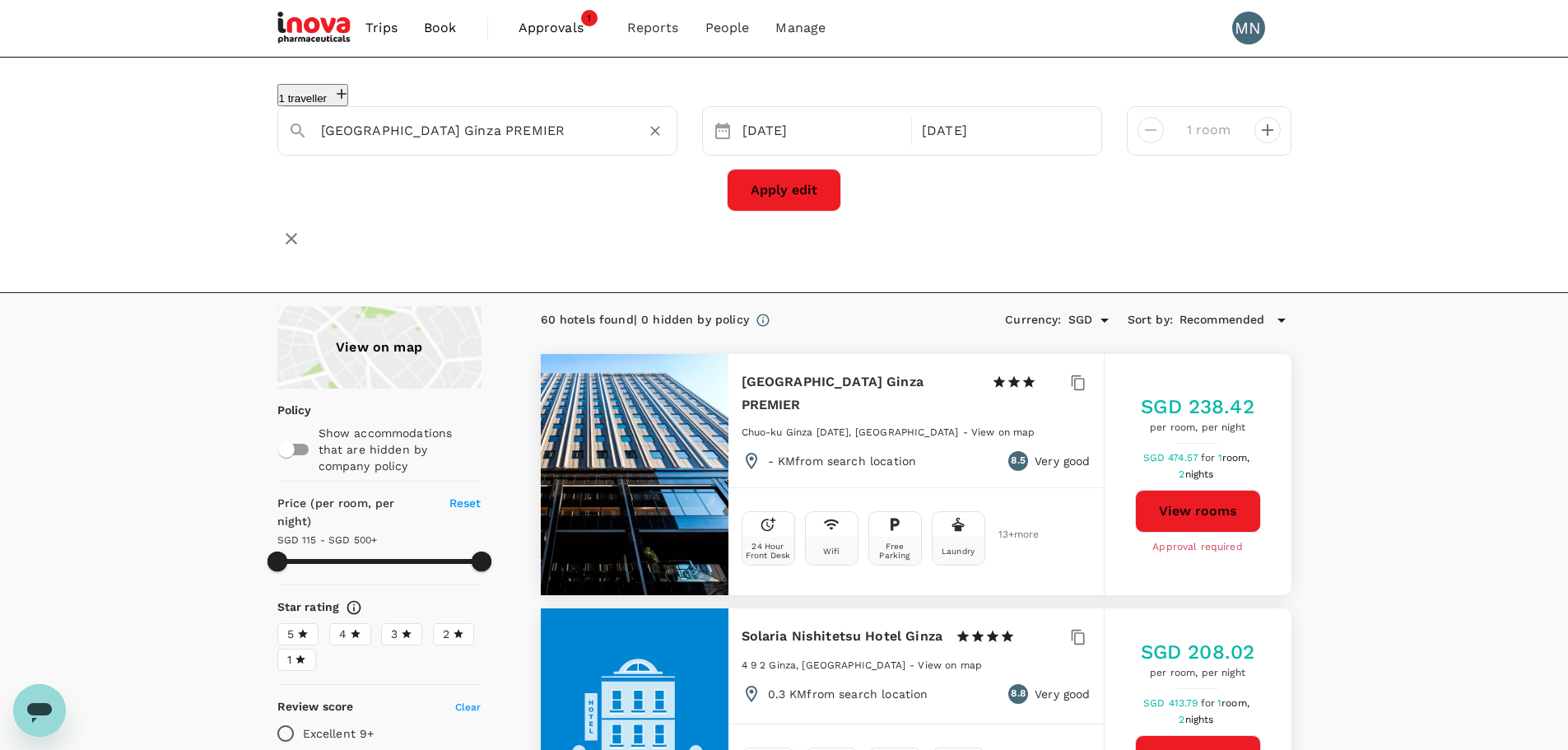click on "Daiwa Roynet Hotel Ginza PREMIER" at bounding box center (471, 130) 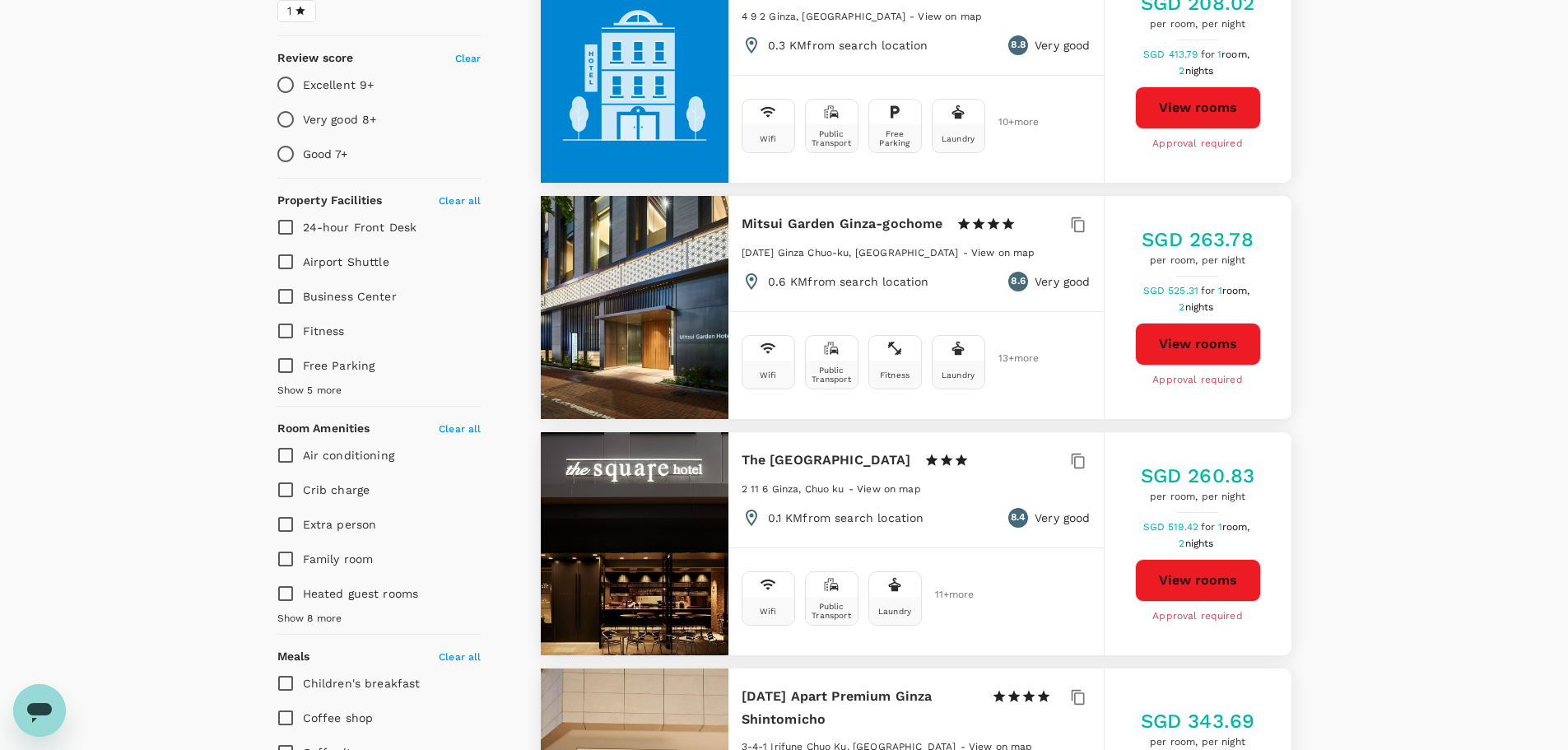 scroll, scrollTop: 659, scrollLeft: 0, axis: vertical 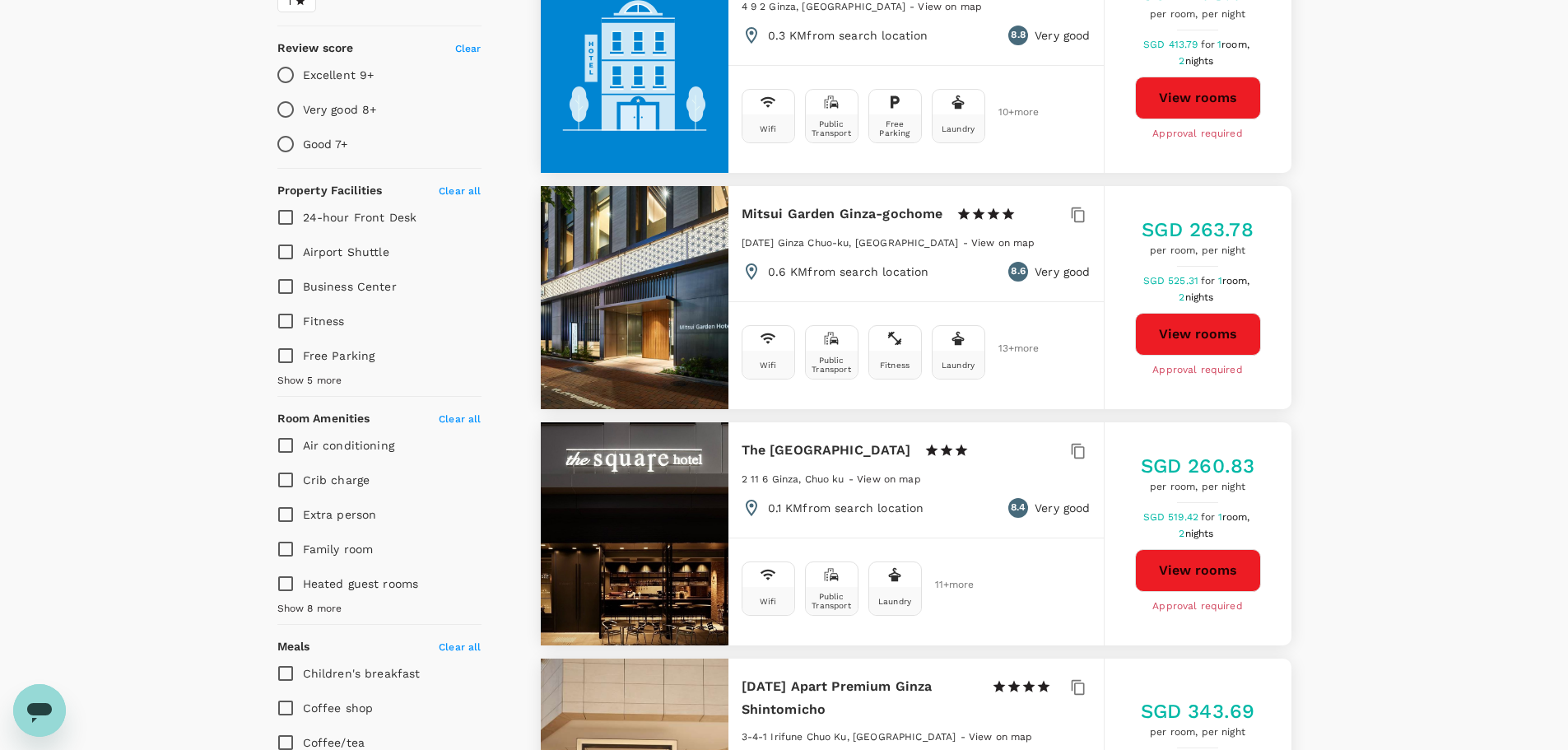 click on "View rooms" at bounding box center [1198, 571] 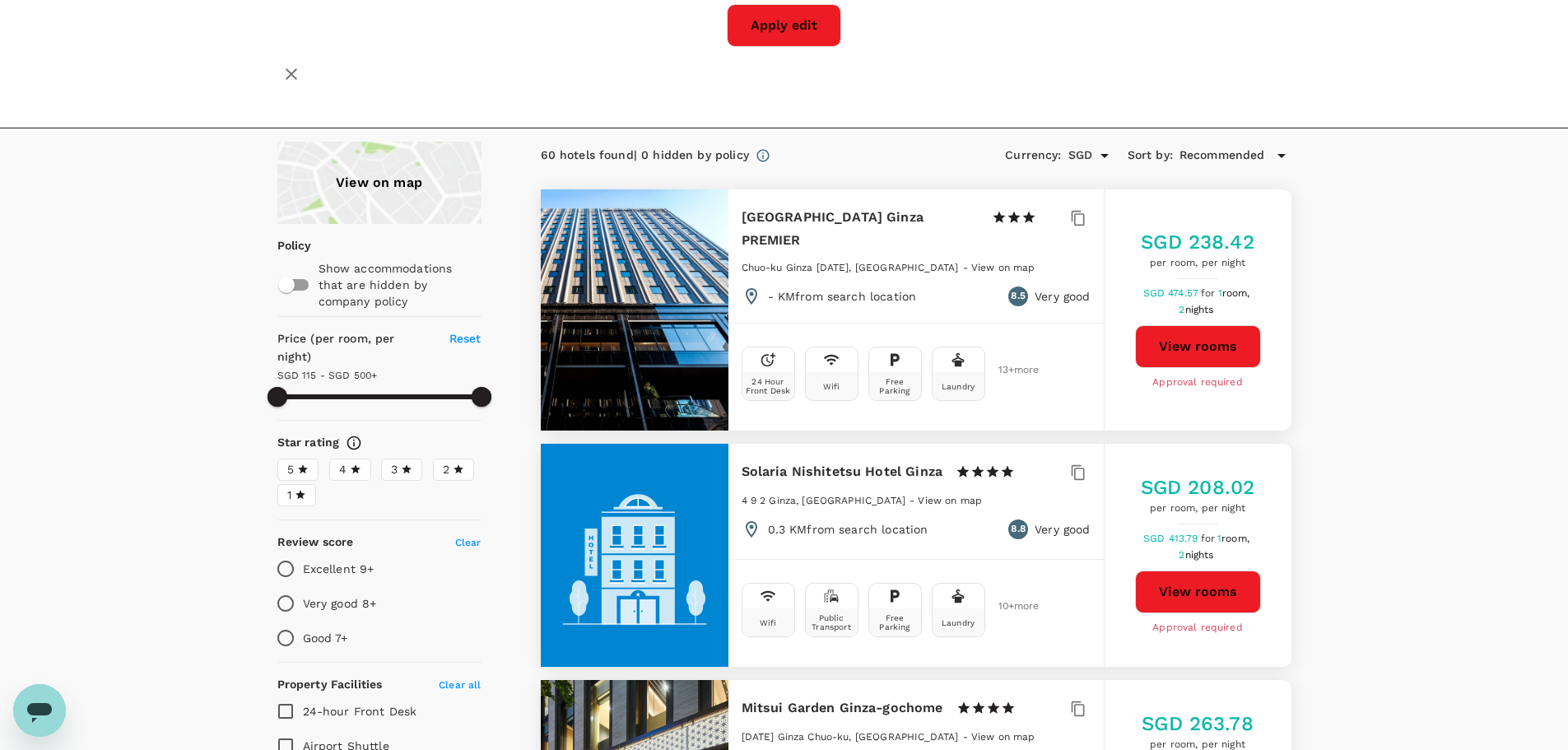 scroll, scrollTop: 0, scrollLeft: 0, axis: both 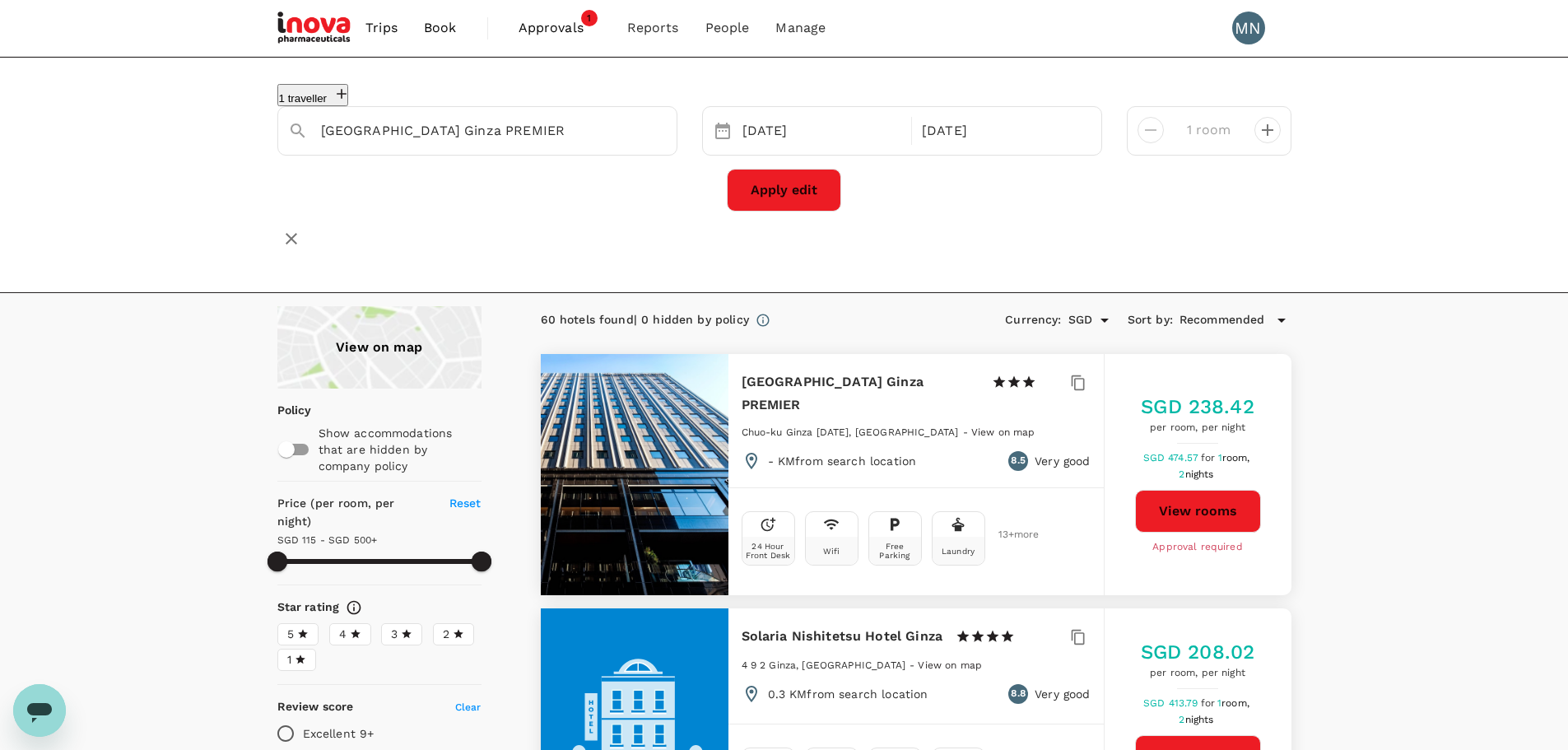 click on "Daiwa Roynet Hotel Ginza PREMIER" at bounding box center (477, 131) 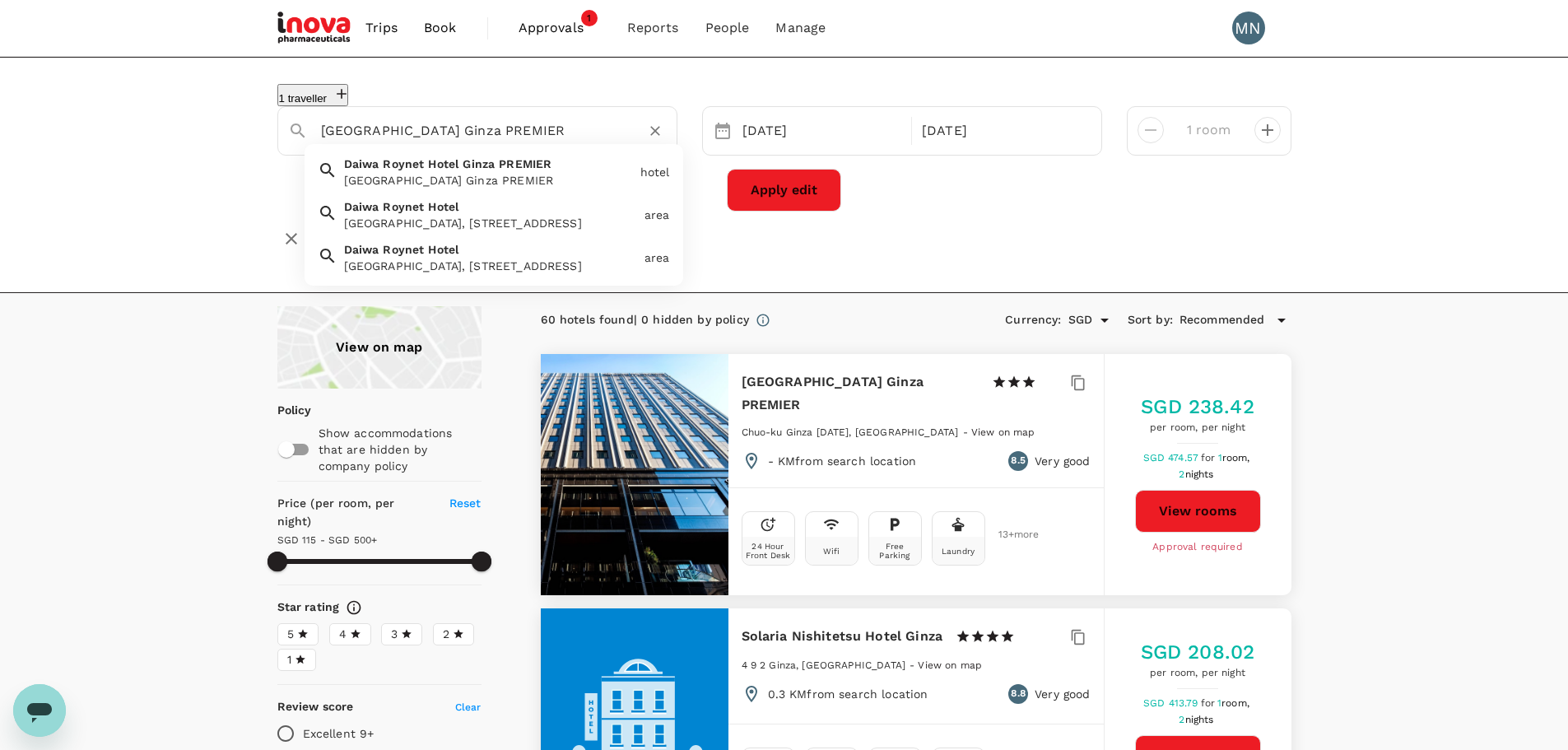 drag, startPoint x: 580, startPoint y: 129, endPoint x: 232, endPoint y: 135, distance: 348.05172 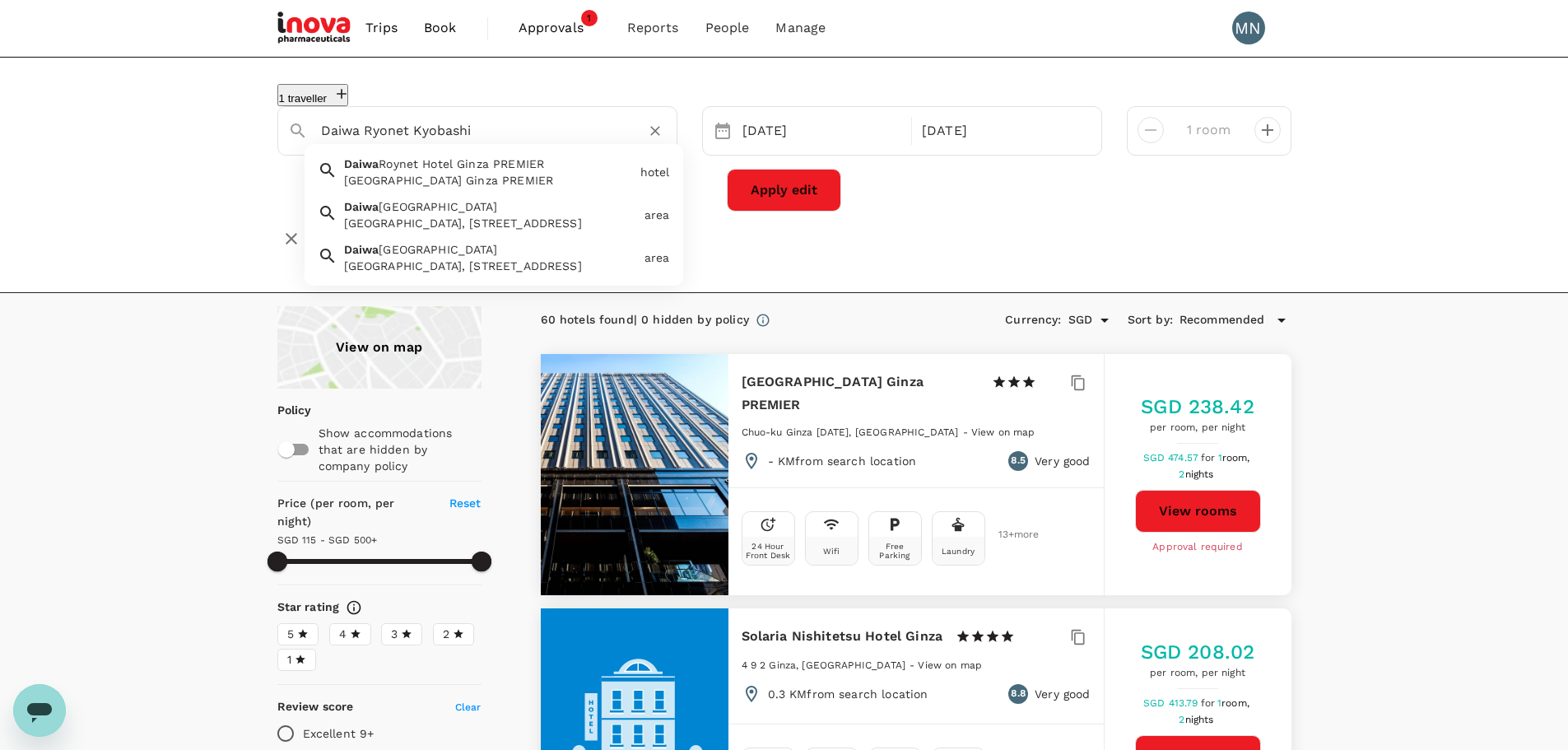 type on "Daiwa Roynet Hotel Ginza PREMIER" 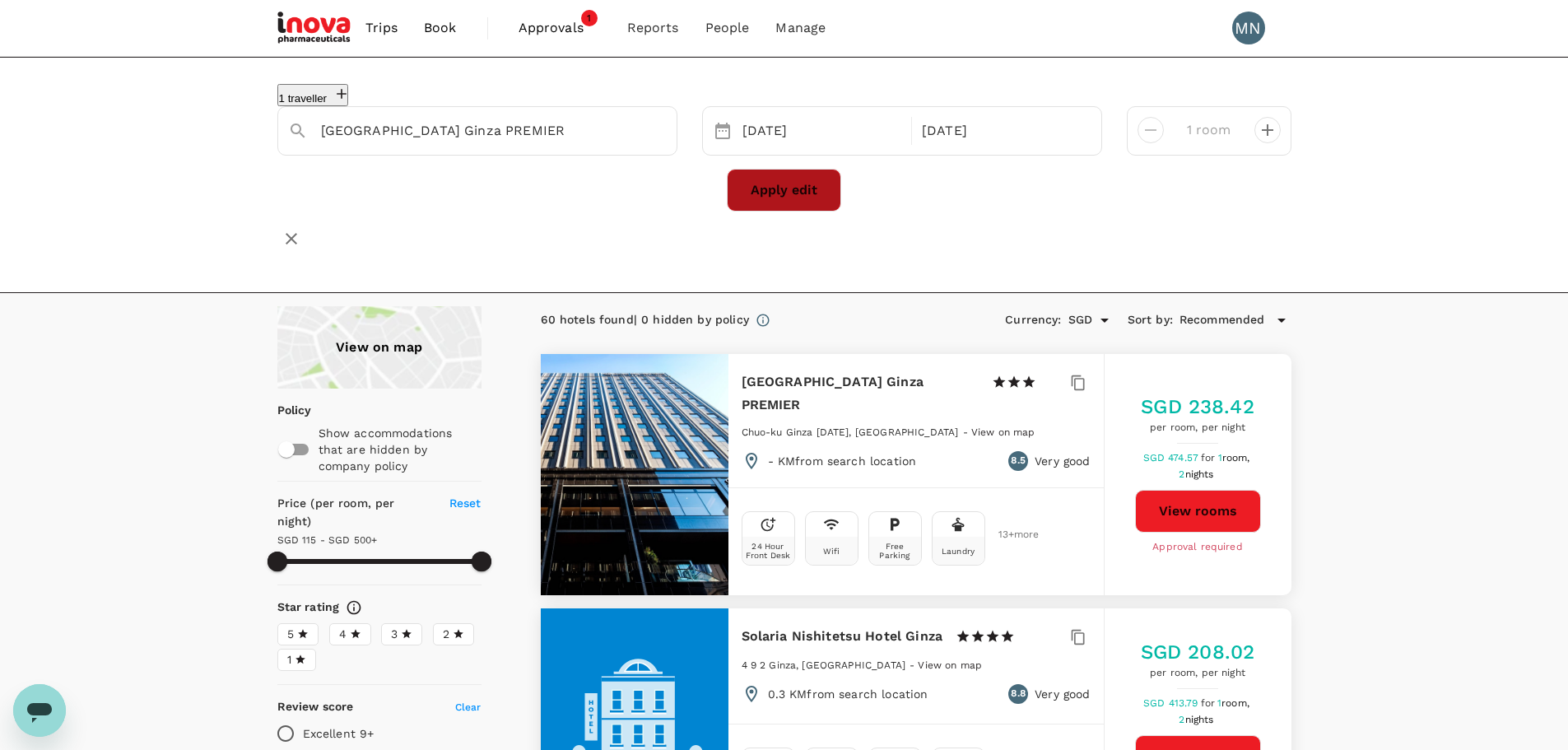 click on "Apply edit" at bounding box center (784, 190) 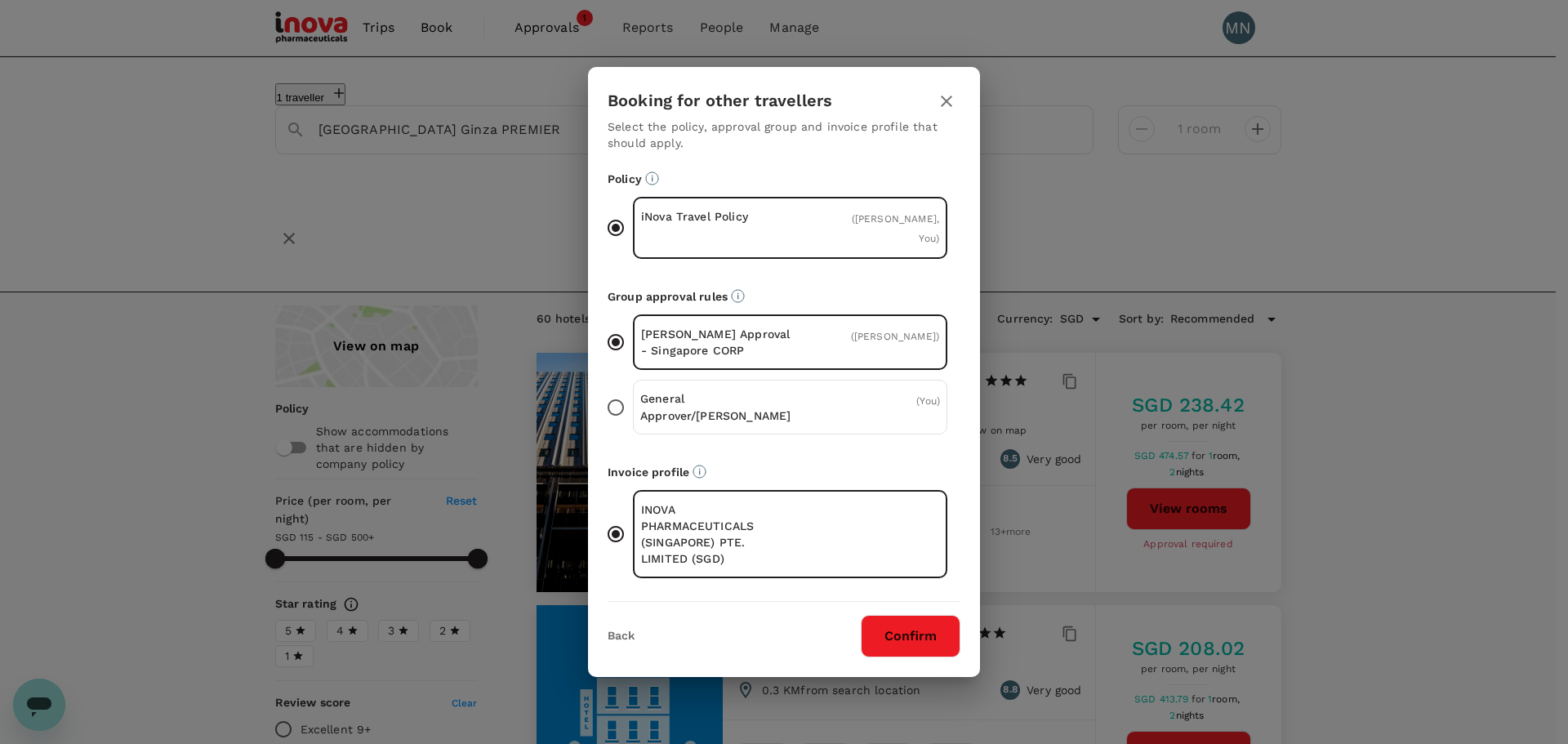 click on "Booking for other travellers Select the policy, approval group and invoice profile that should apply. Policy   iNova Travel Policy ( Paul Smith, You ) Group approval rules   Dan Approval - Singapore CORP ( Paul Smith ) General Approver/Booker ( You ) Invoice profile   INOVA PHARMACEUTICALS (SINGAPORE) PTE. LIMITED (SGD) Back Confirm" at bounding box center (784, 372) 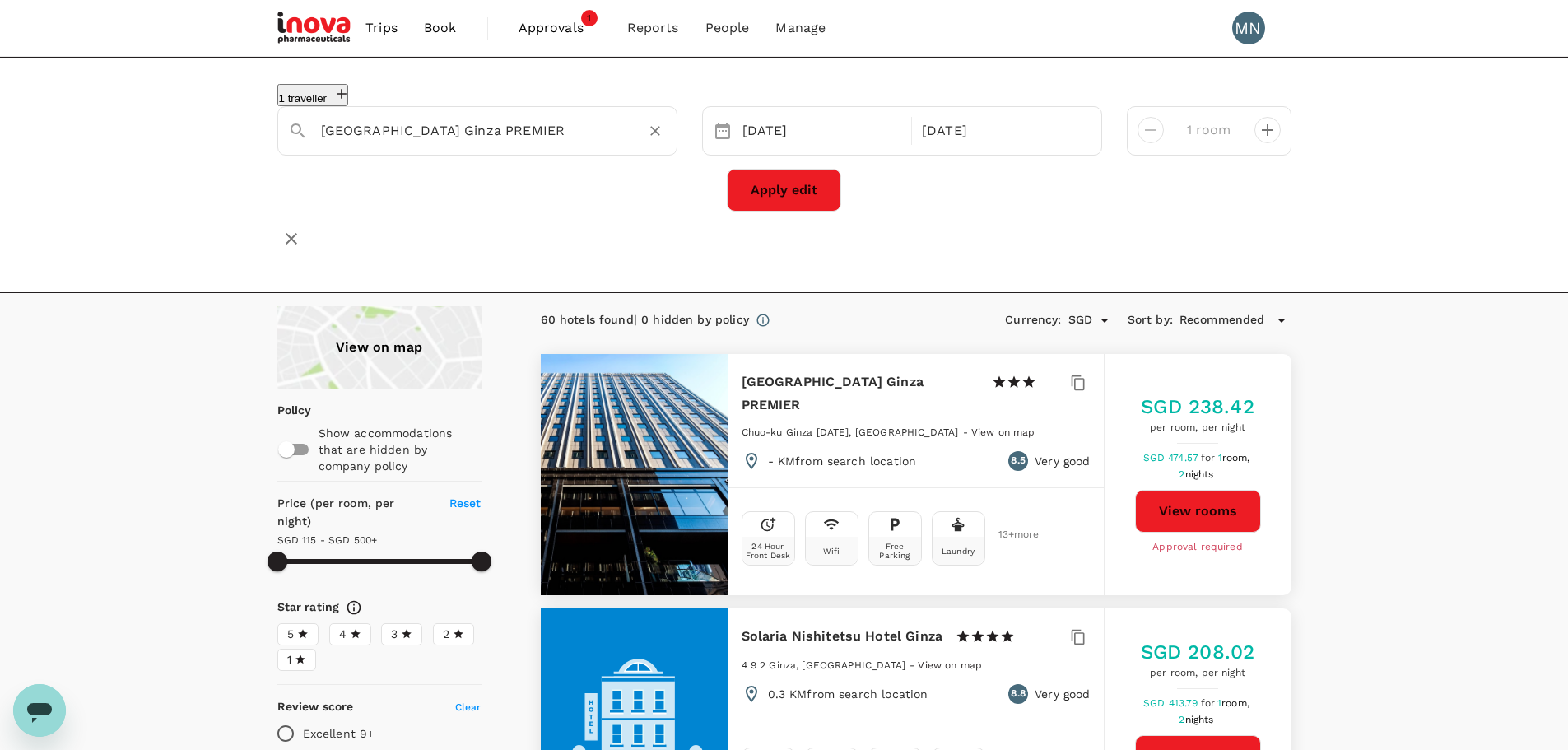 click 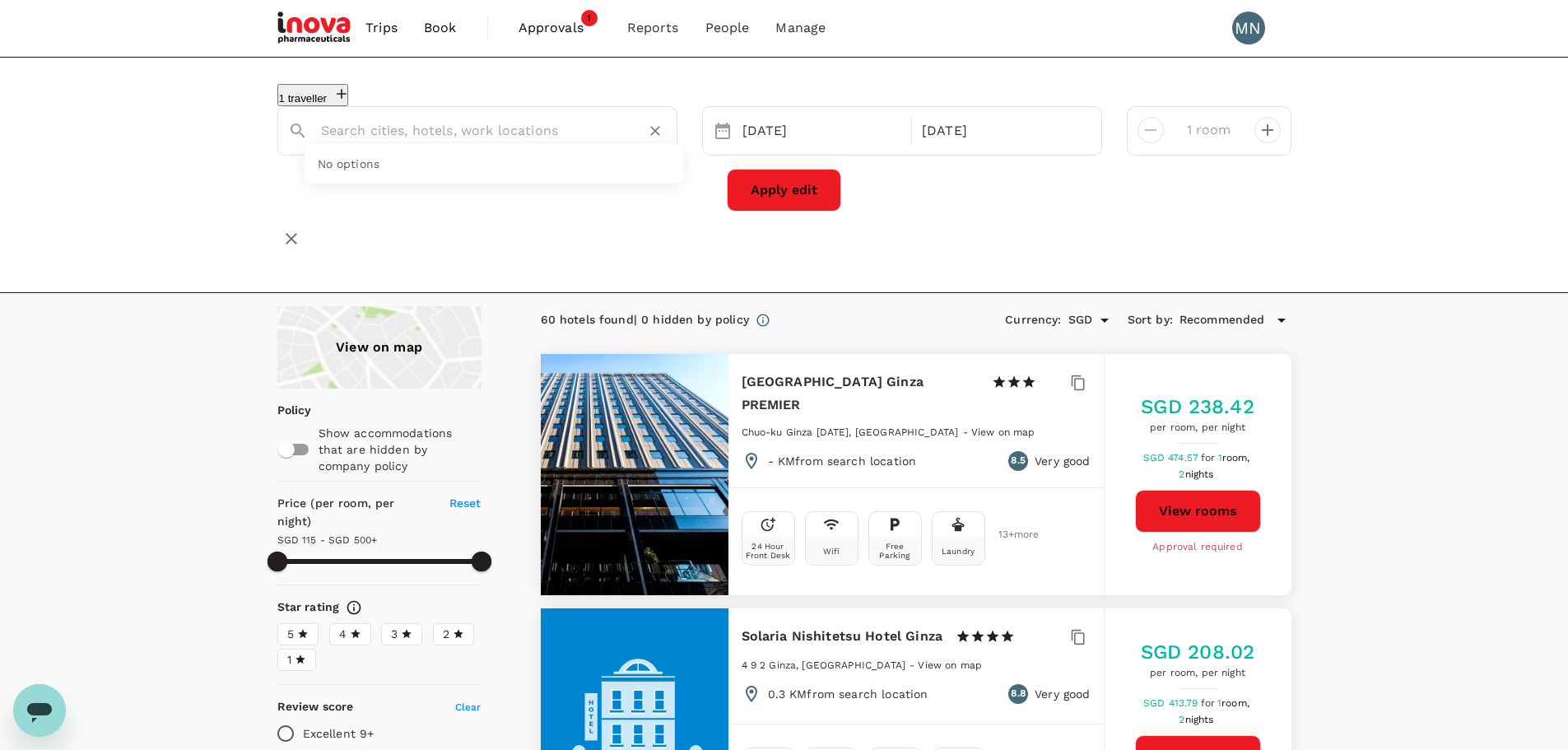 click at bounding box center [471, 130] 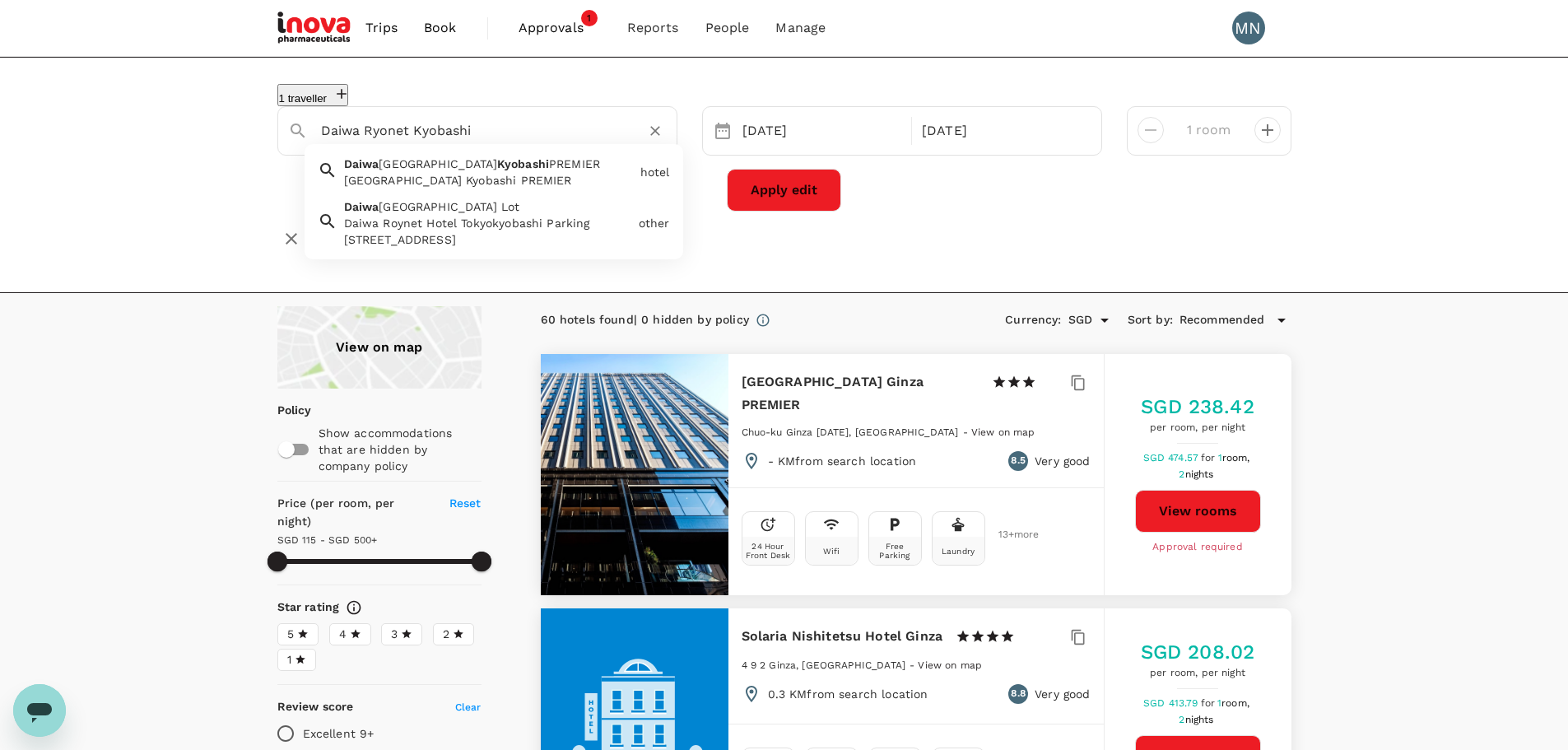 click on "Daiwa Roynet Hotel Tokyo Kyobashi PREMIER" at bounding box center [489, 180] 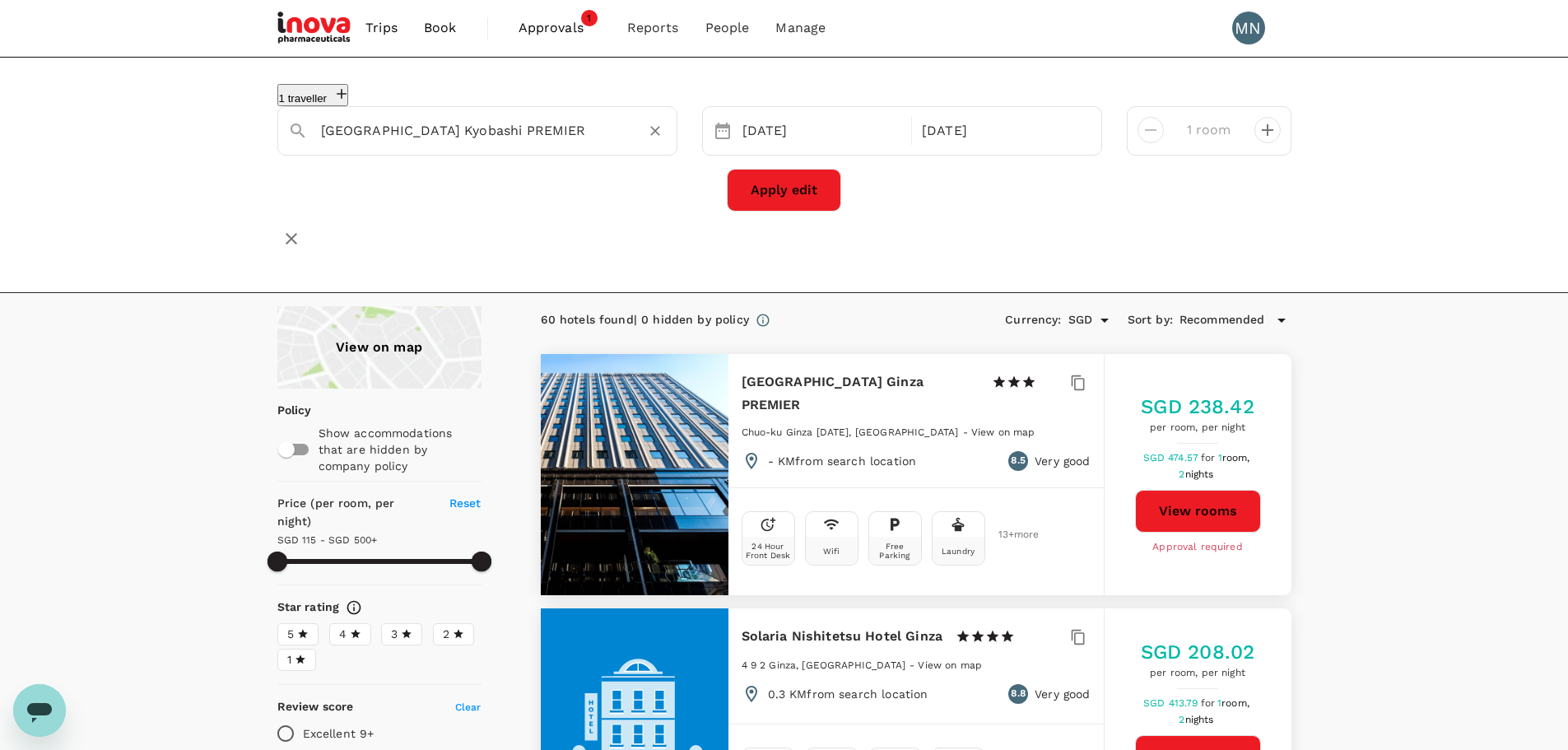 type on "Daiwa Roynet Hotel Tokyo Kyobashi PREMIER" 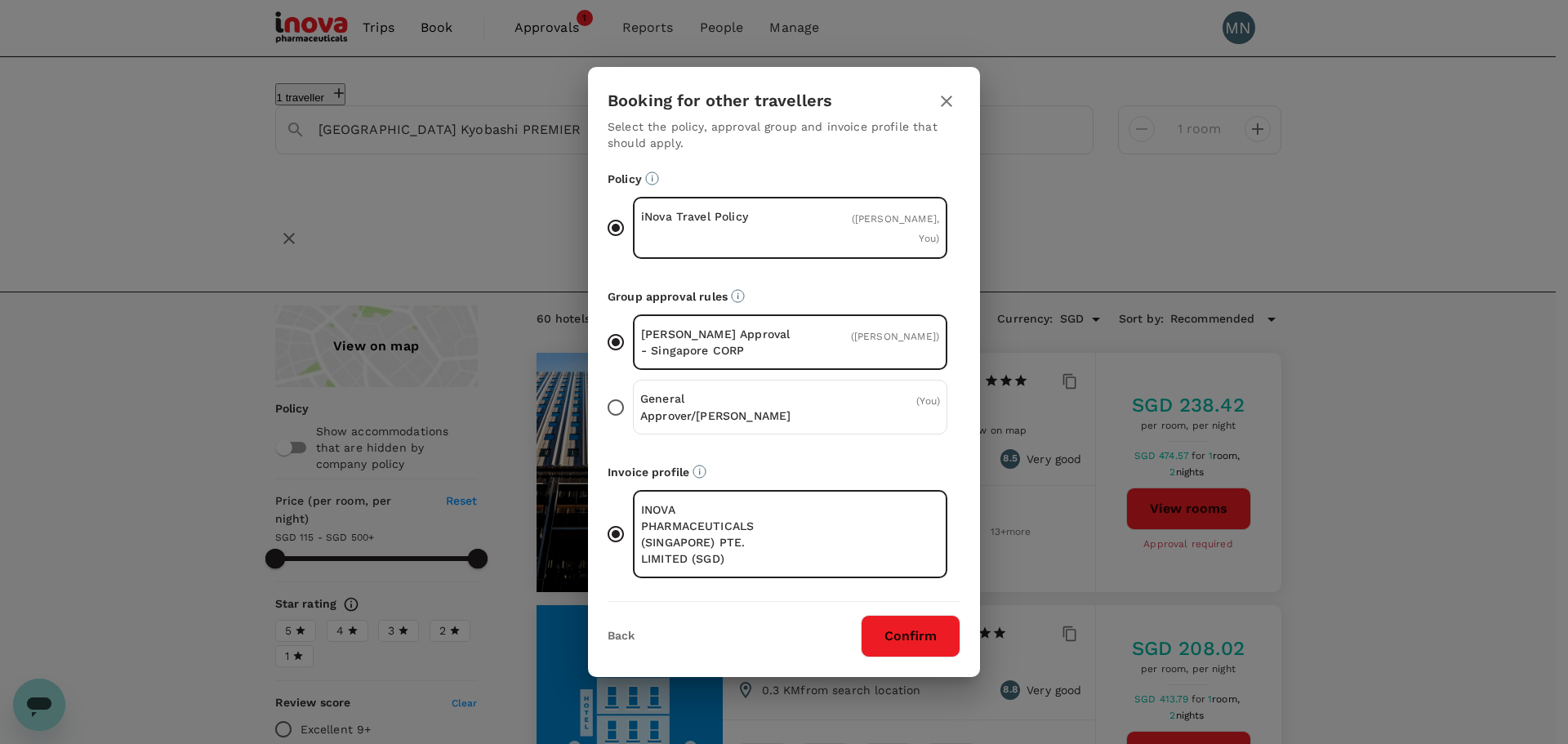 click on "Confirm" at bounding box center (911, 636) 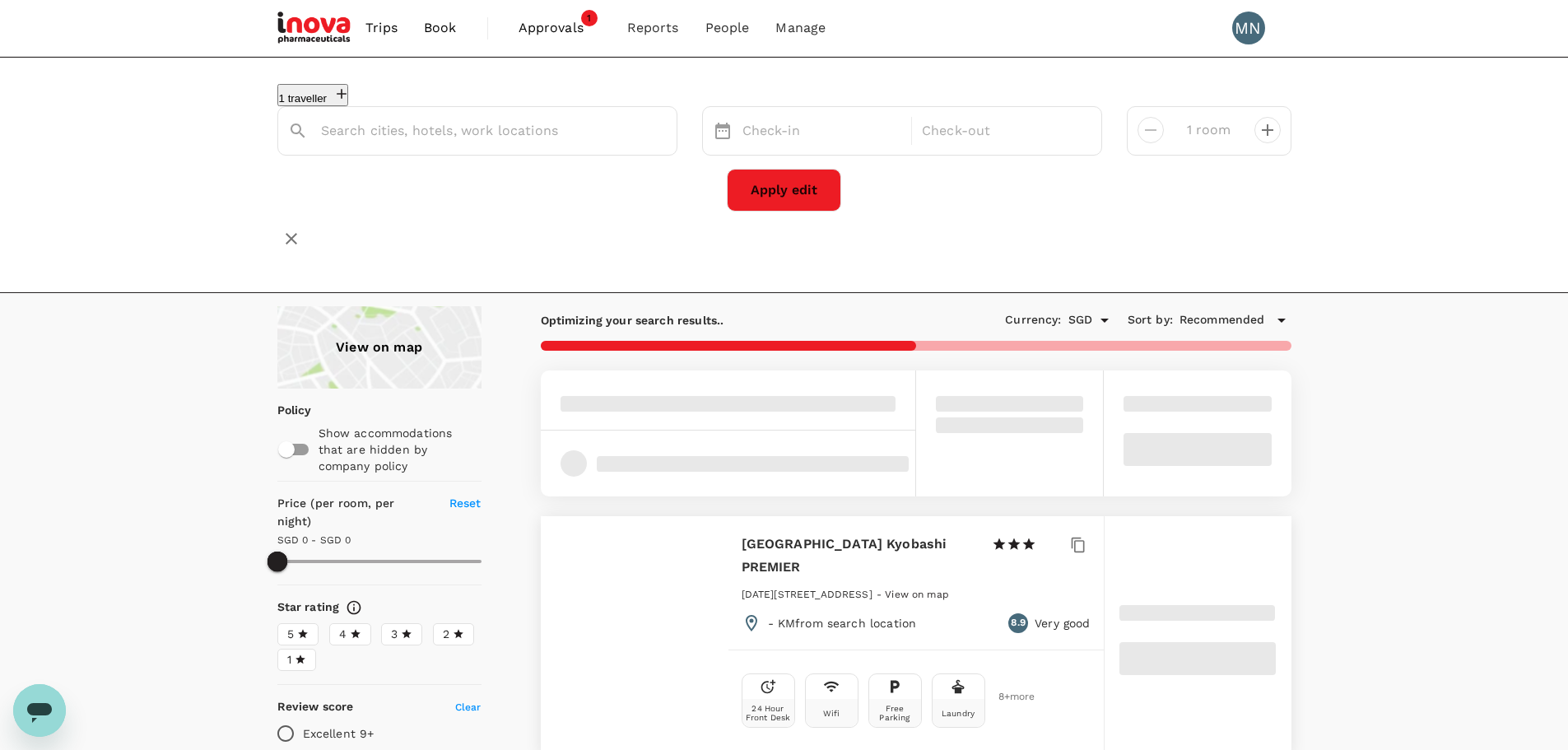 type on "Daiwa Roynet Hotel Tokyo Kyobashi PREMIER" 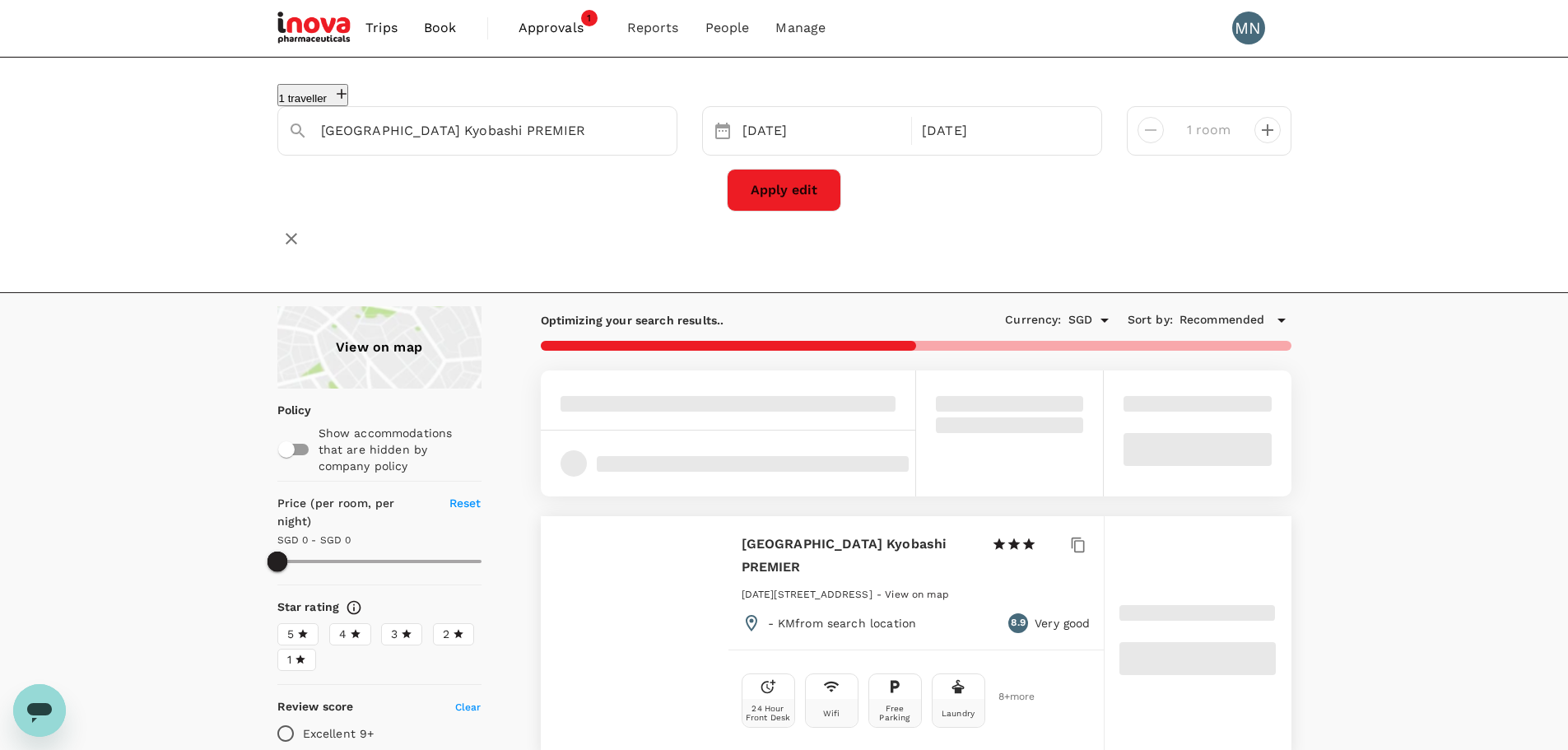 scroll, scrollTop: 82, scrollLeft: 0, axis: vertical 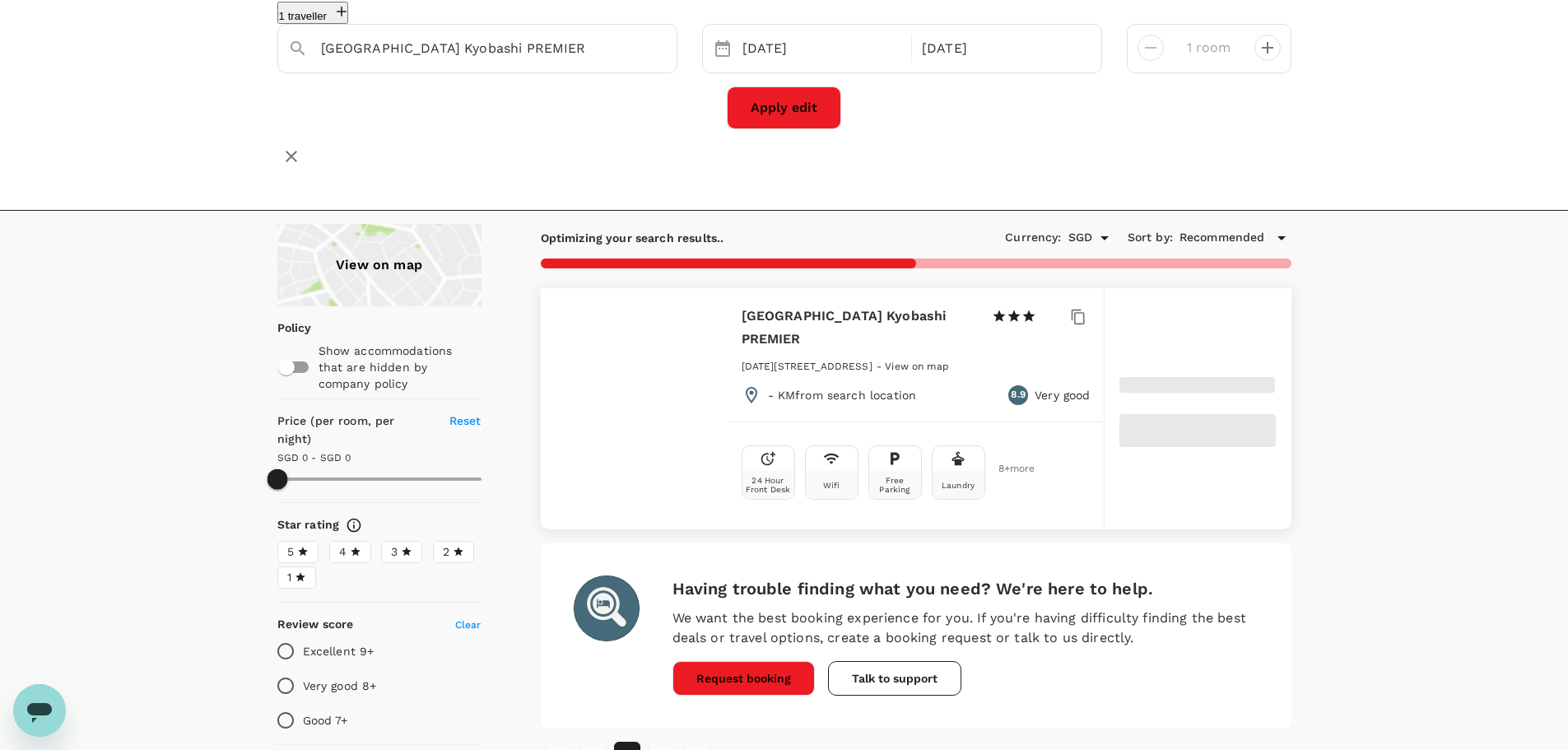 click at bounding box center (1197, 409) 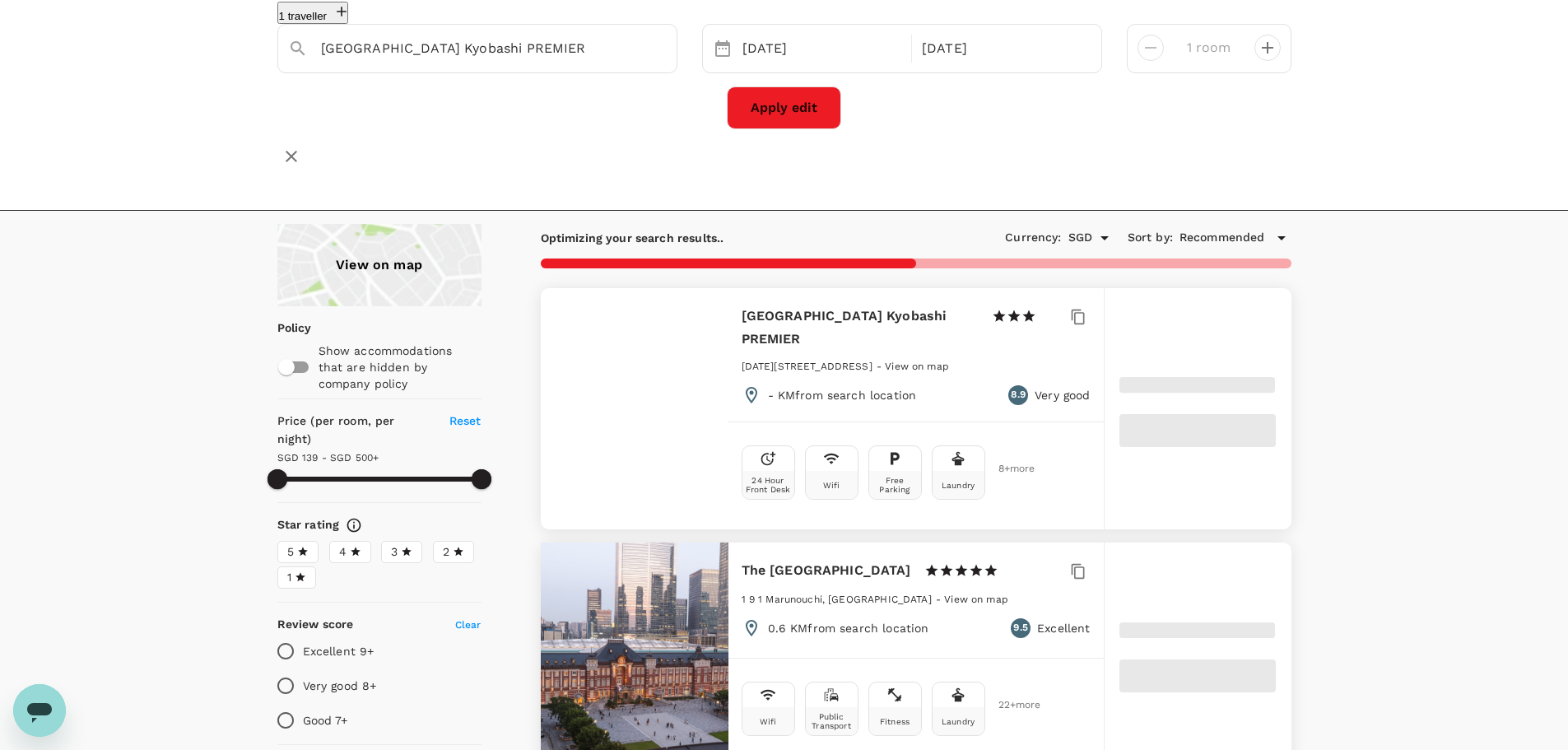 type on "499.06" 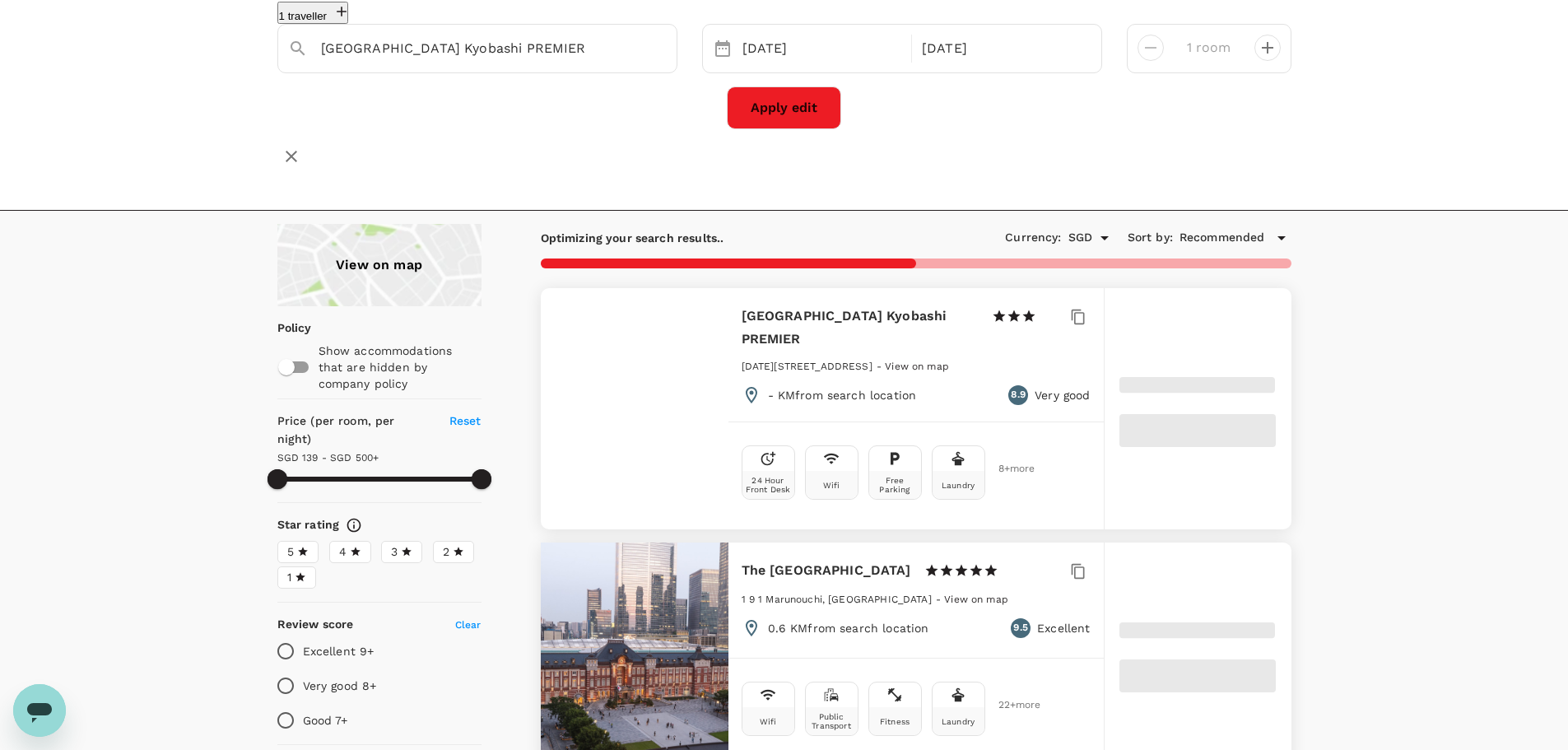 type on "139.36" 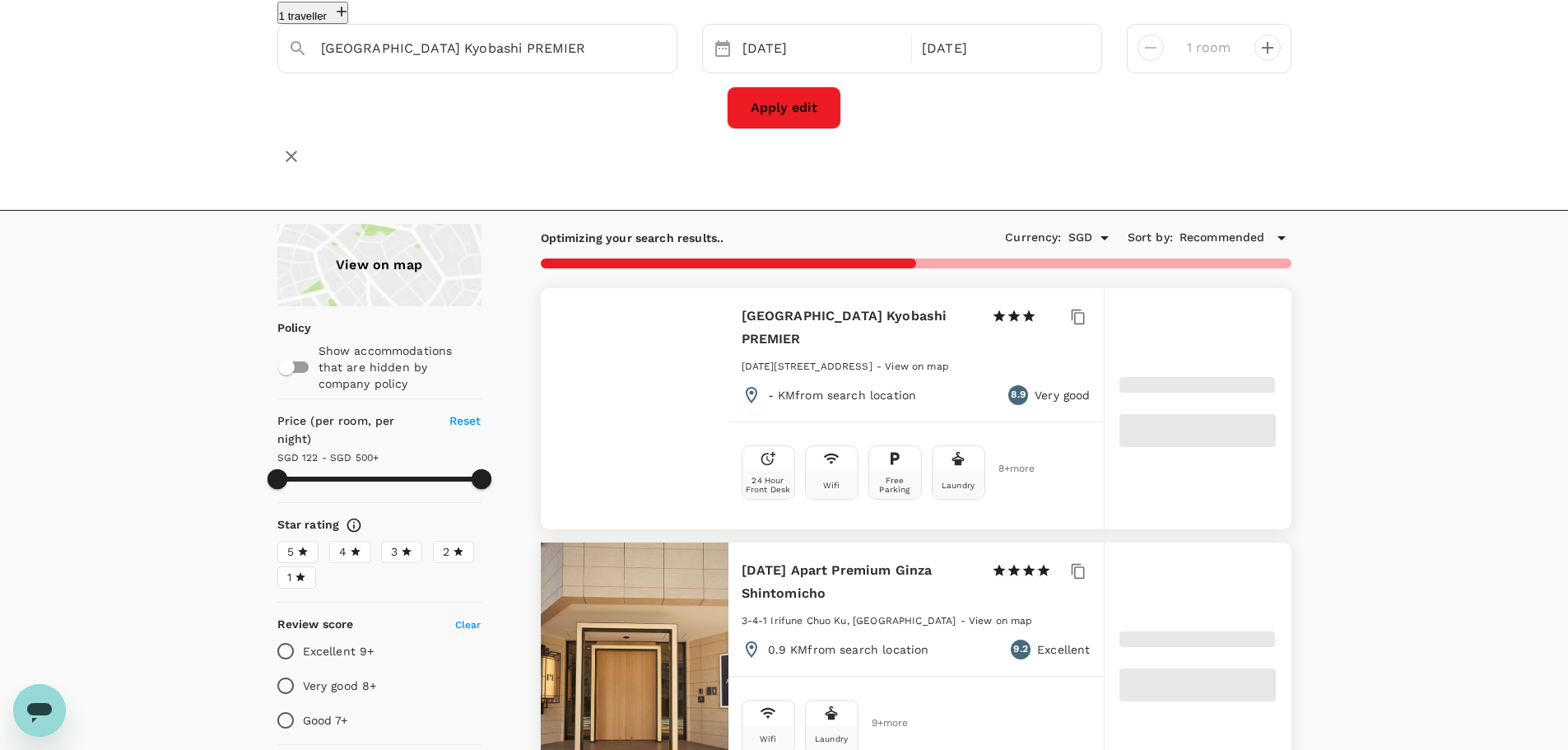type on "122.36" 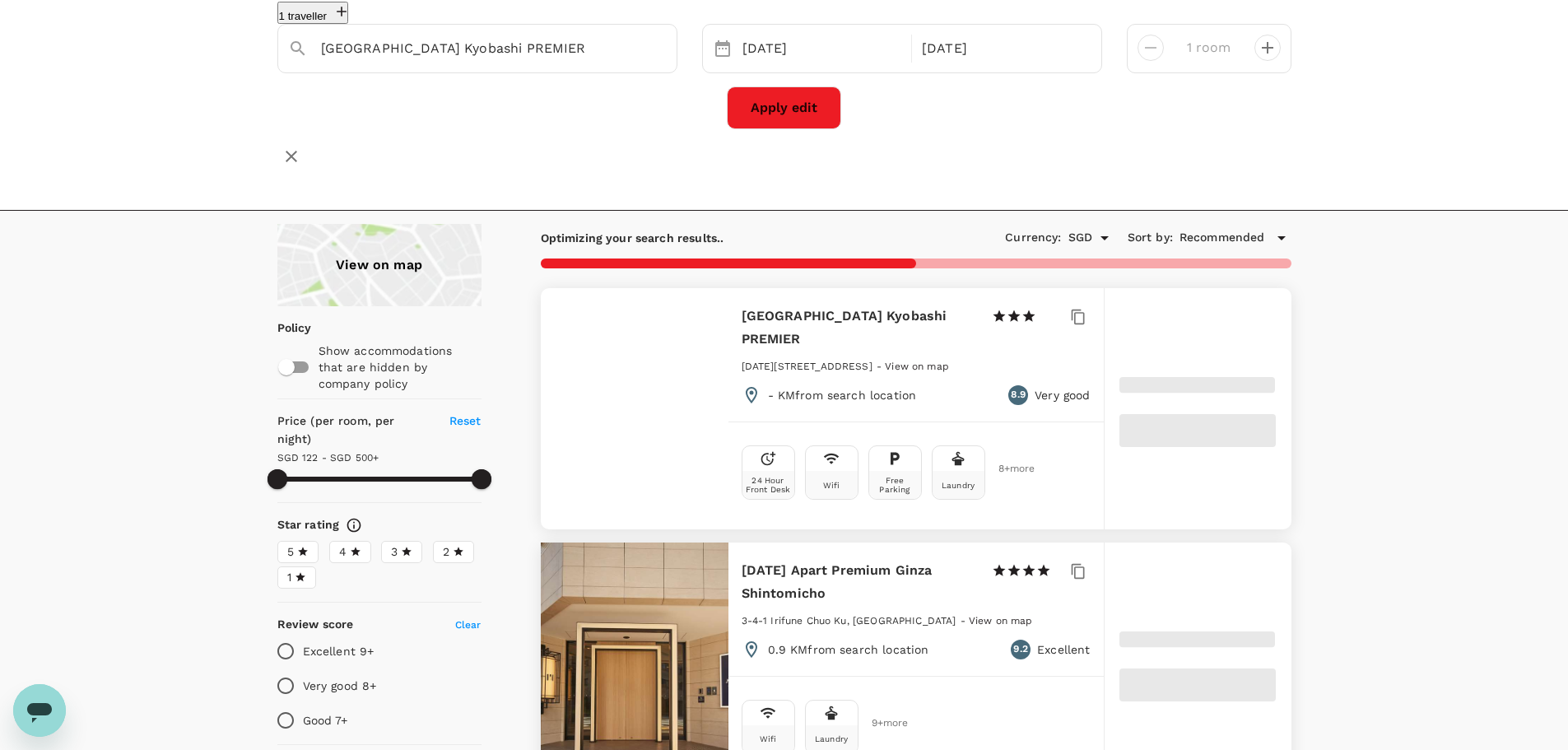type on "499.4" 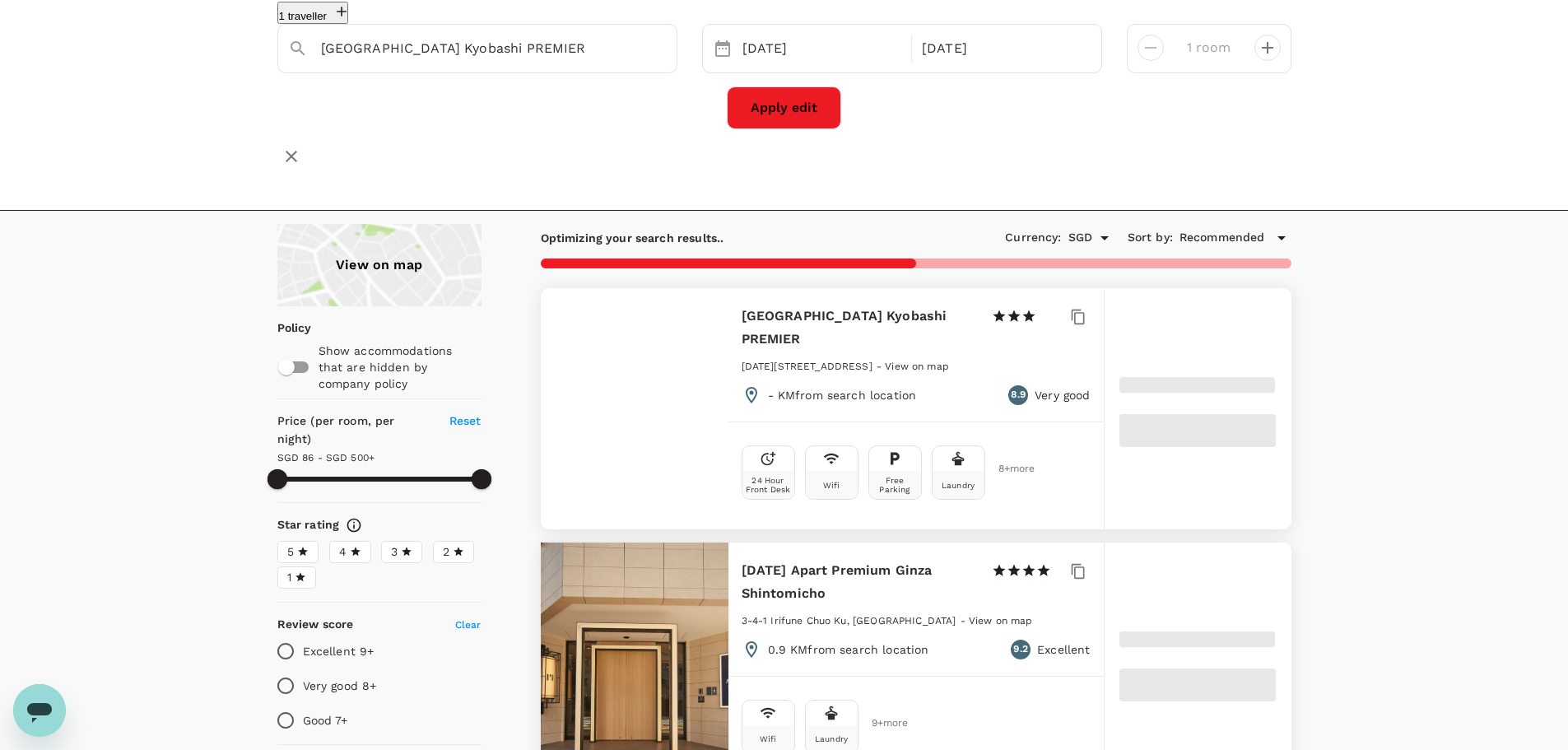 type on "499.07" 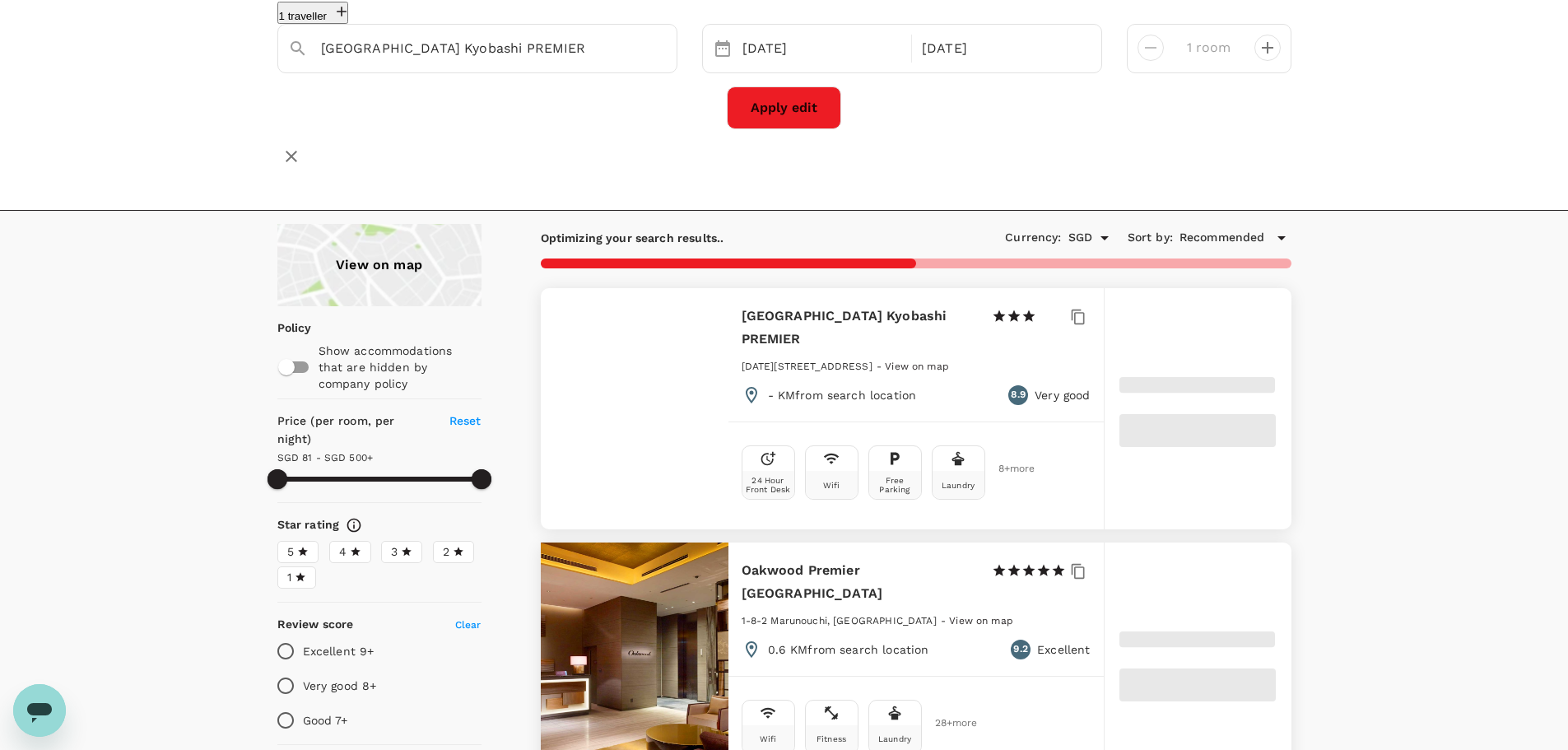 type on "81.07" 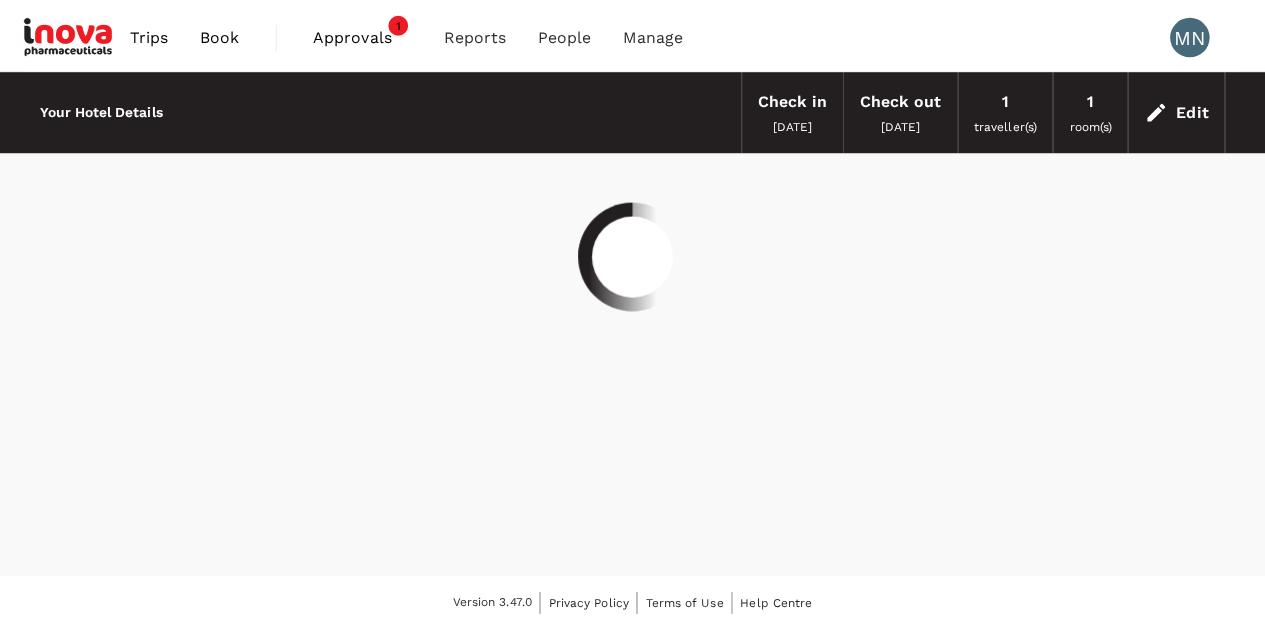 scroll, scrollTop: 0, scrollLeft: 0, axis: both 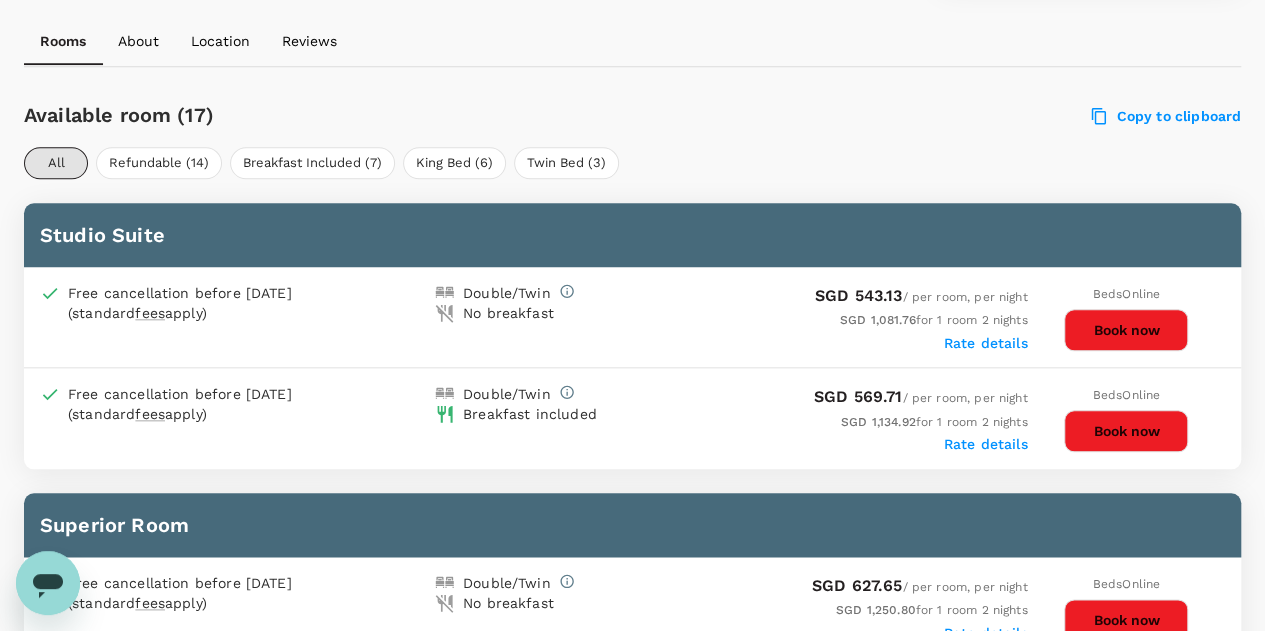 click on "Rate details" at bounding box center (986, 444) 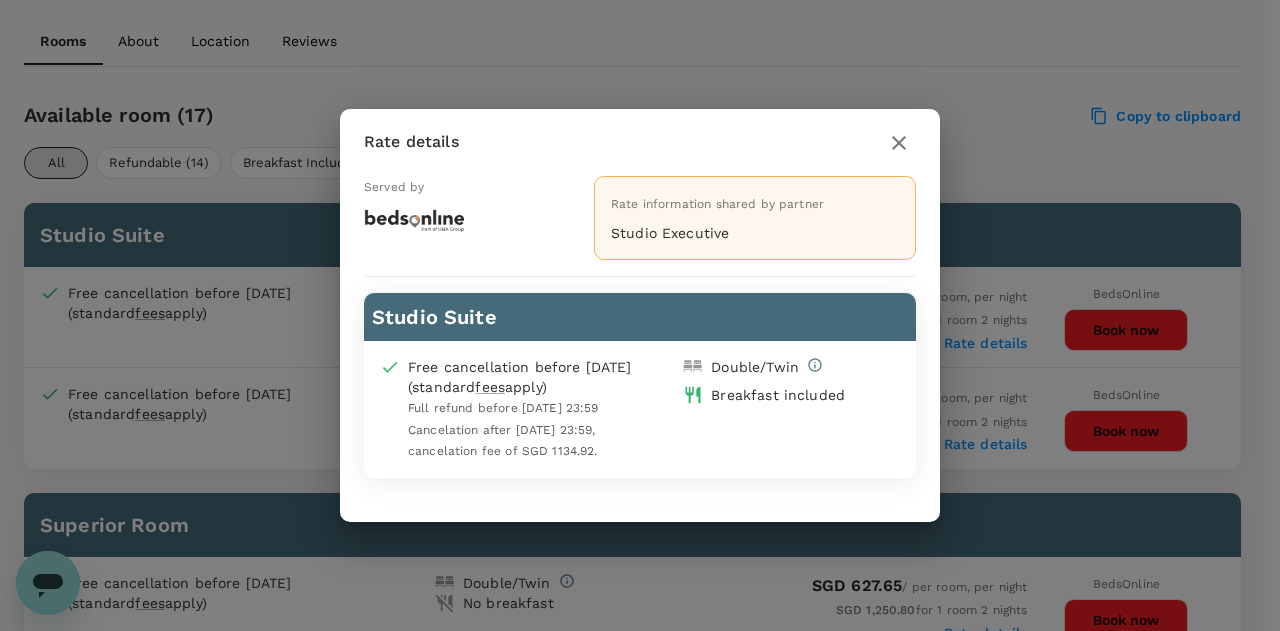 click 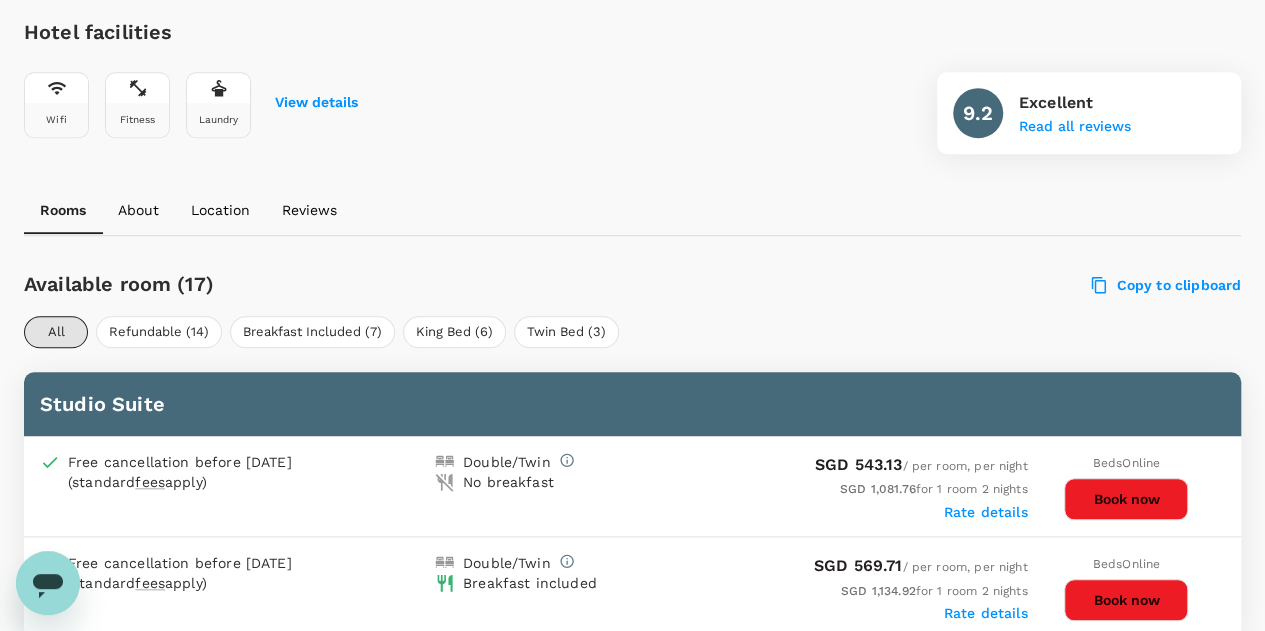 scroll, scrollTop: 692, scrollLeft: 0, axis: vertical 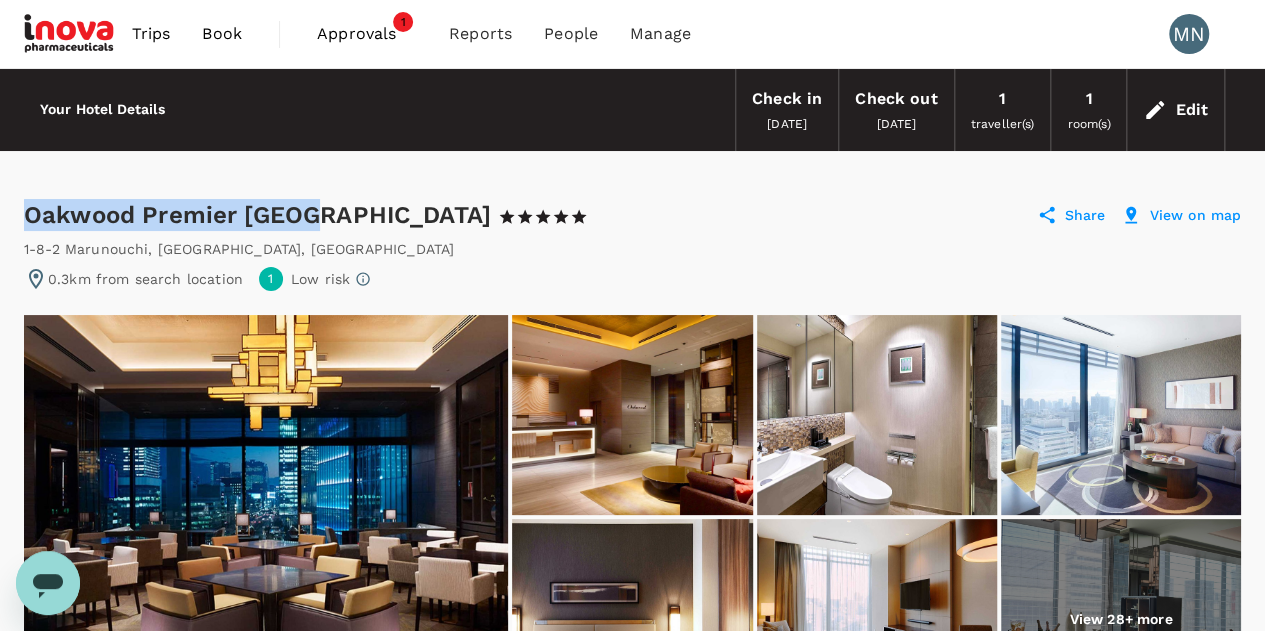 drag, startPoint x: 300, startPoint y: 206, endPoint x: 12, endPoint y: 209, distance: 288.01562 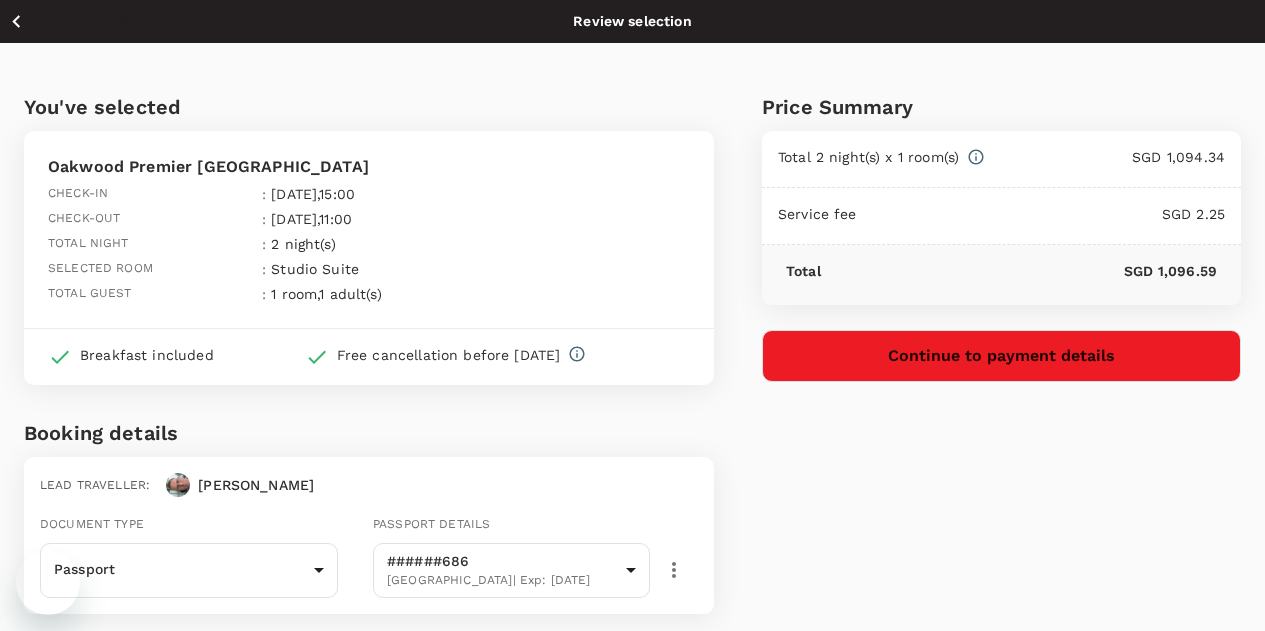 scroll, scrollTop: 0, scrollLeft: 0, axis: both 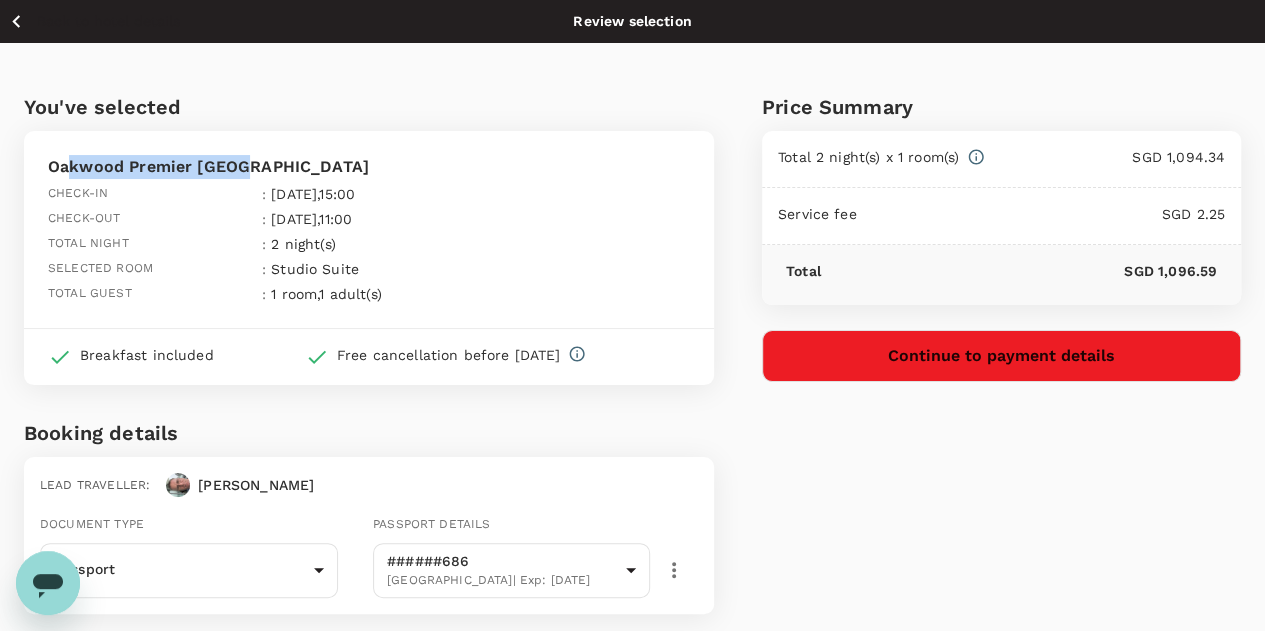 drag, startPoint x: 242, startPoint y: 165, endPoint x: 66, endPoint y: 159, distance: 176.10225 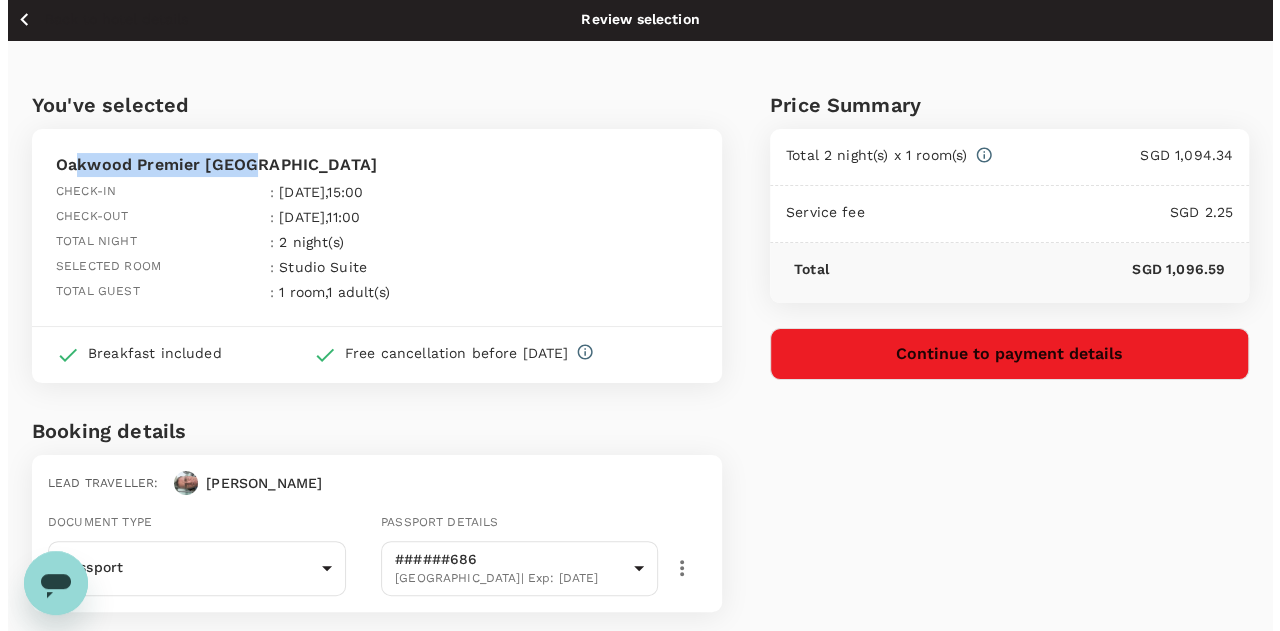 scroll, scrollTop: 0, scrollLeft: 0, axis: both 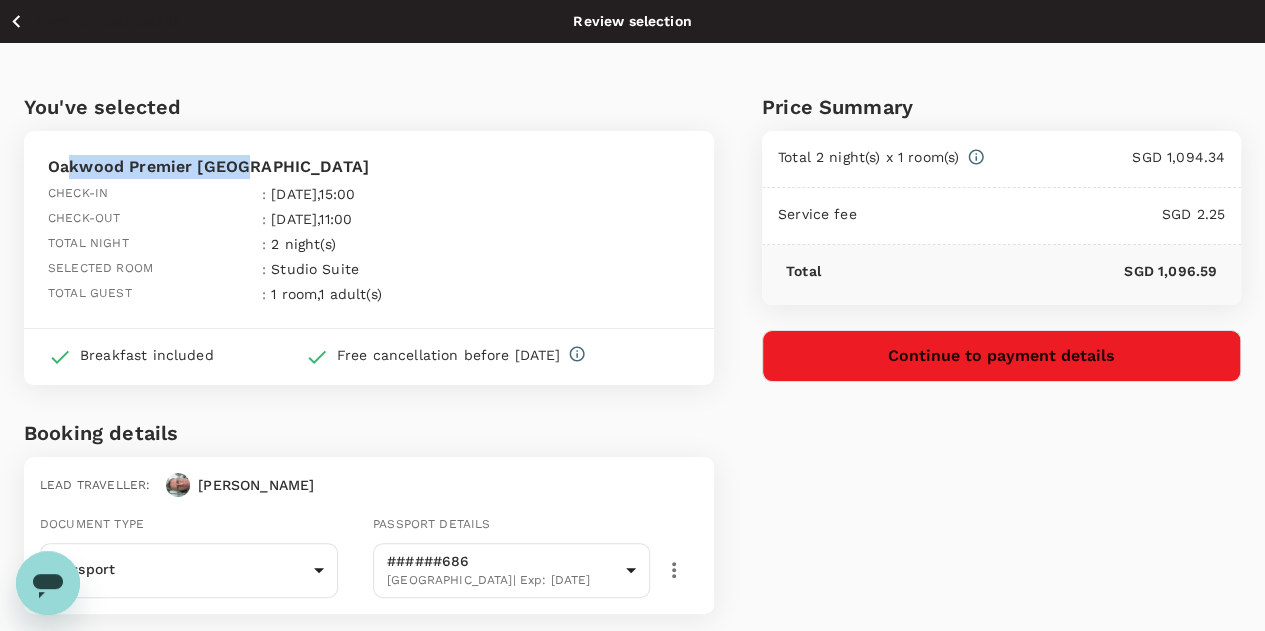 click on "Continue to payment details" at bounding box center (1001, 356) 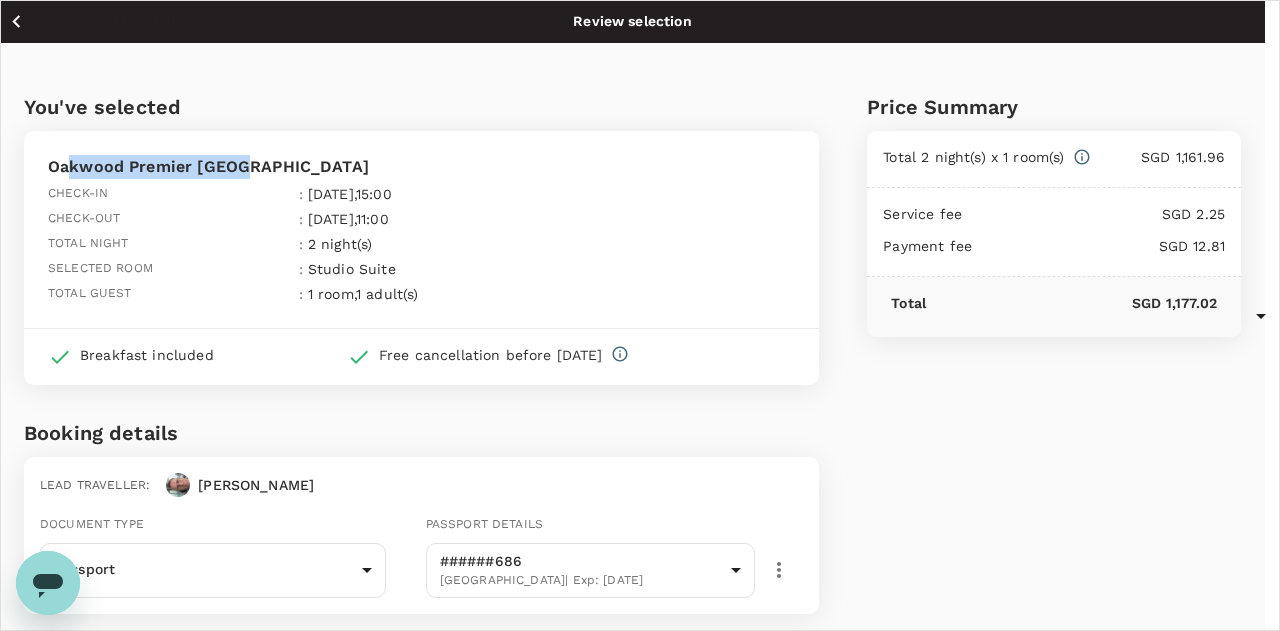 scroll, scrollTop: 0, scrollLeft: 0, axis: both 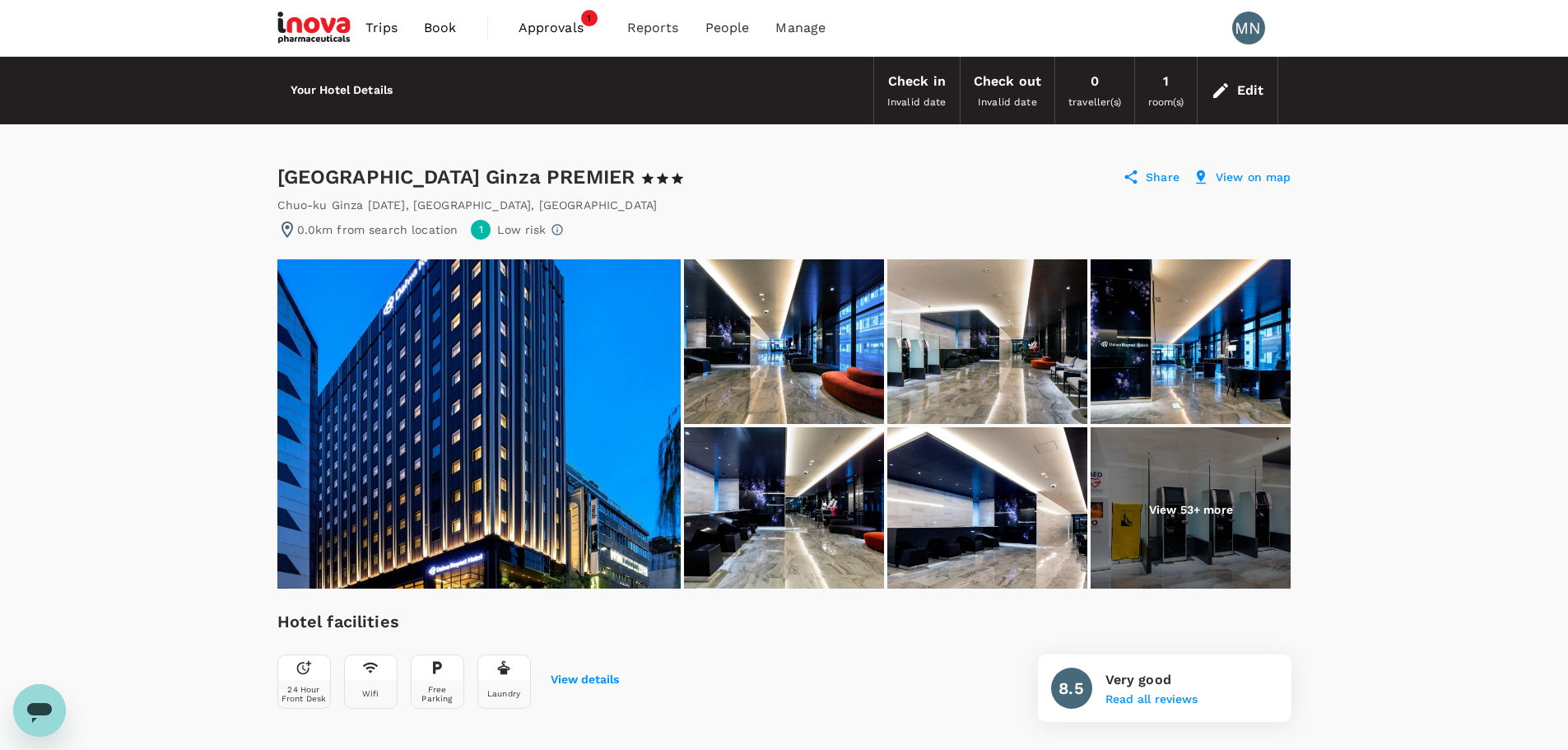 drag, startPoint x: 280, startPoint y: 174, endPoint x: 624, endPoint y: 180, distance: 344.05232 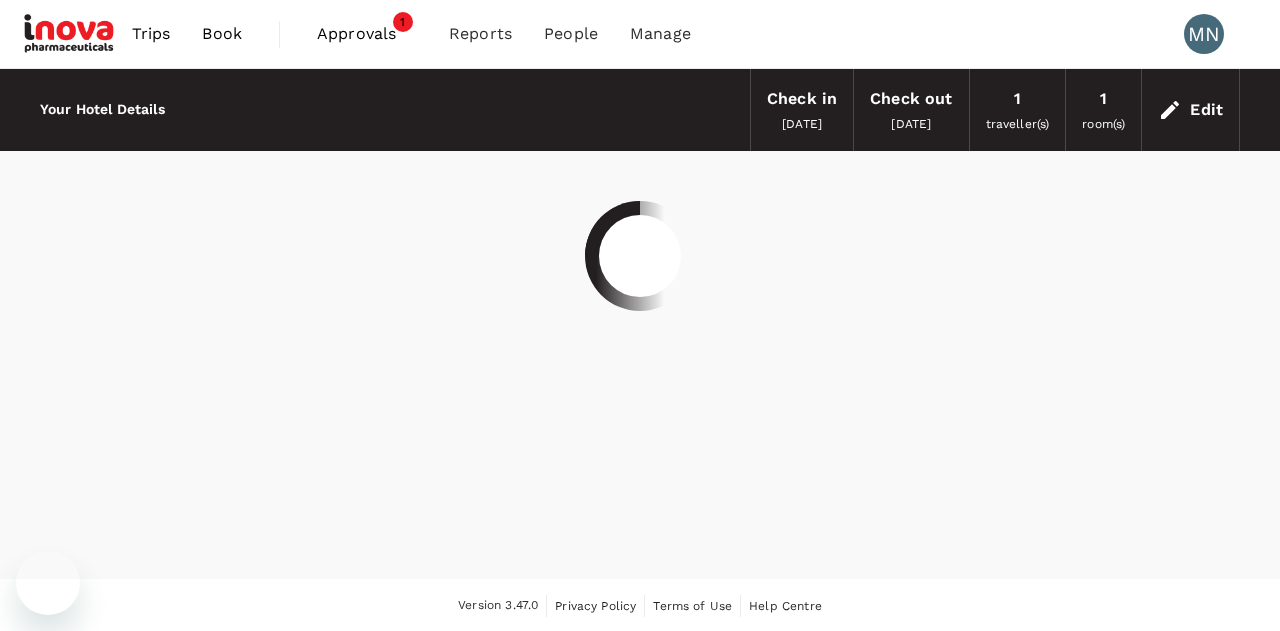 scroll, scrollTop: 0, scrollLeft: 0, axis: both 